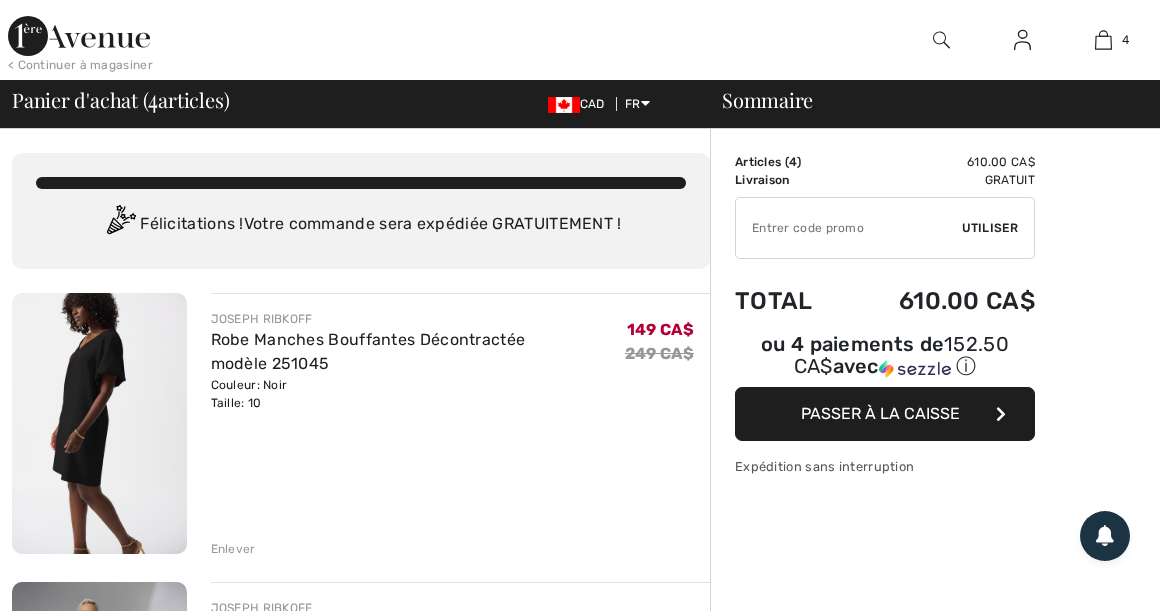 scroll, scrollTop: 0, scrollLeft: 0, axis: both 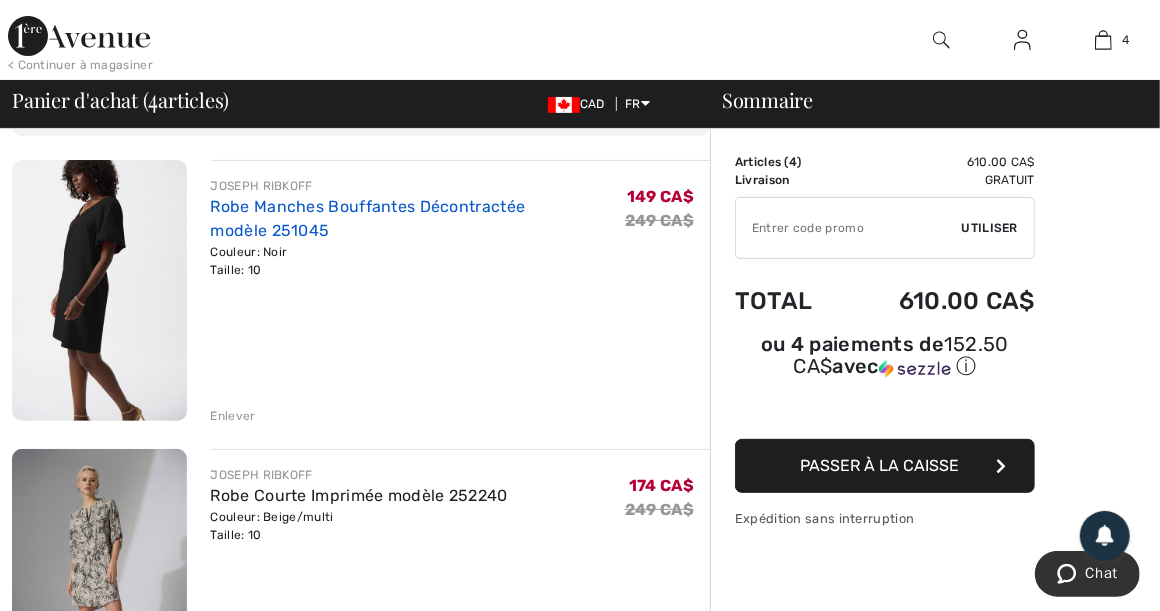 click on "Robe Manches Bouffantes Décontractée modèle 251045" at bounding box center (368, 218) 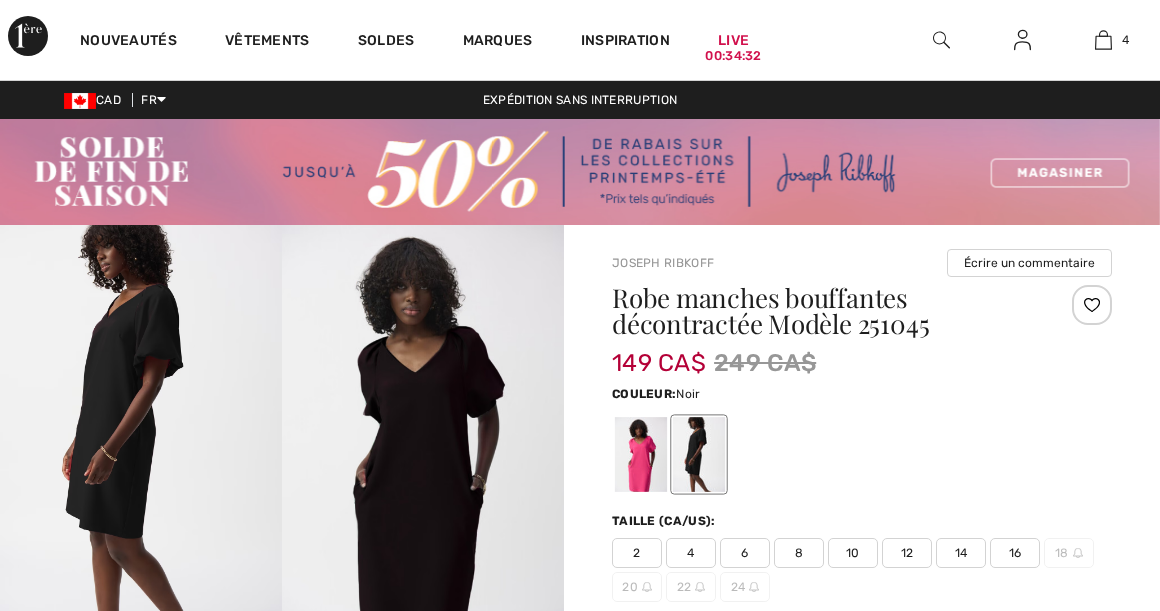 scroll, scrollTop: 0, scrollLeft: 0, axis: both 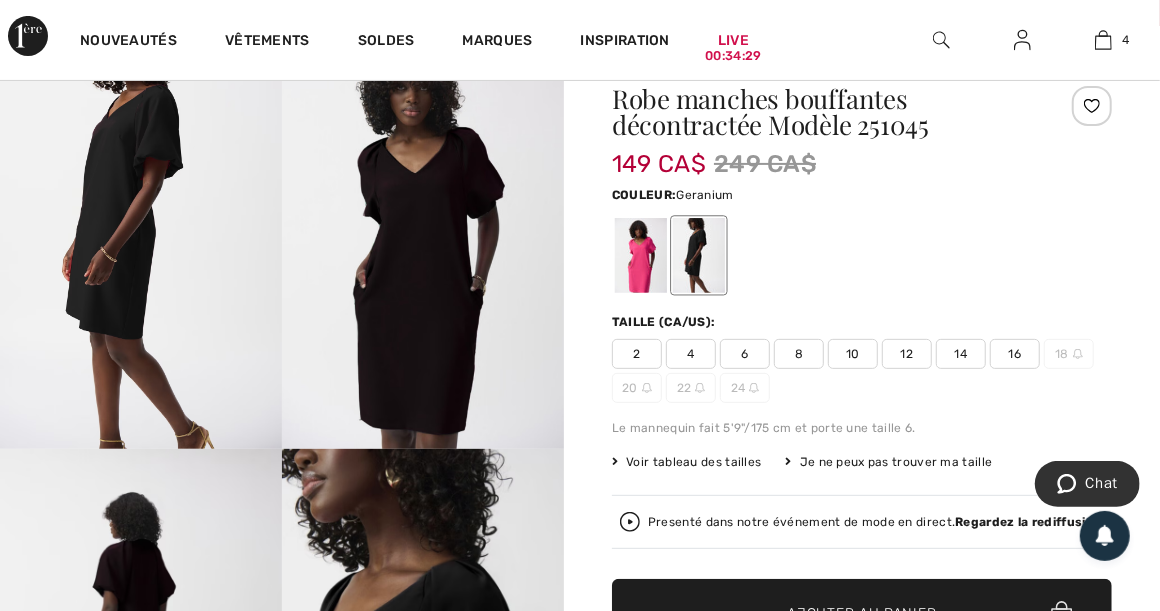 click at bounding box center [641, 255] 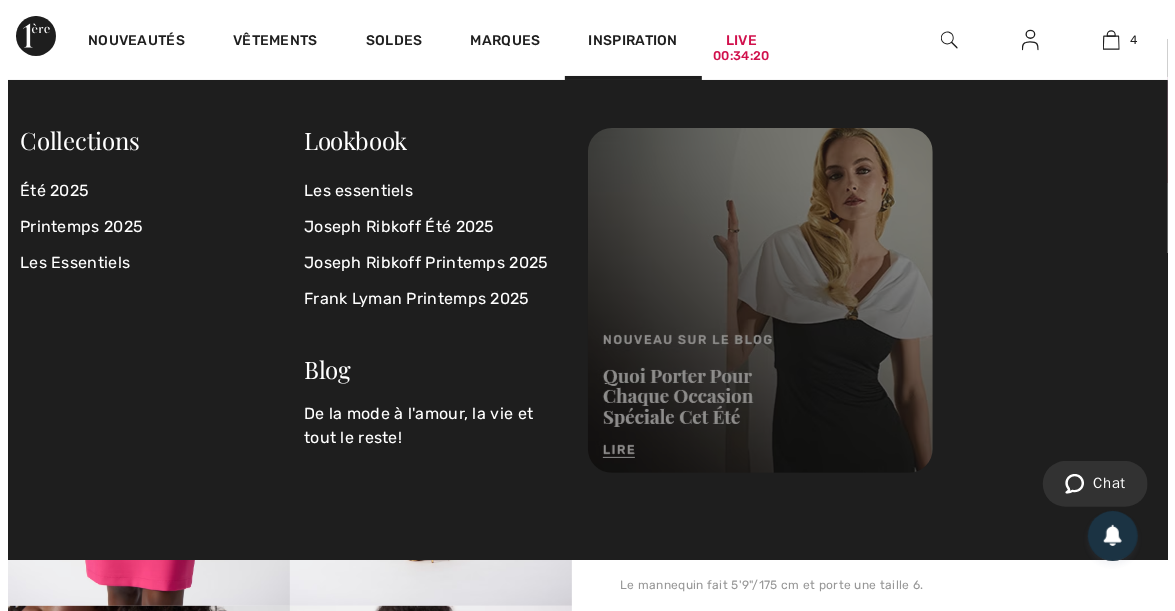 scroll, scrollTop: 33, scrollLeft: 0, axis: vertical 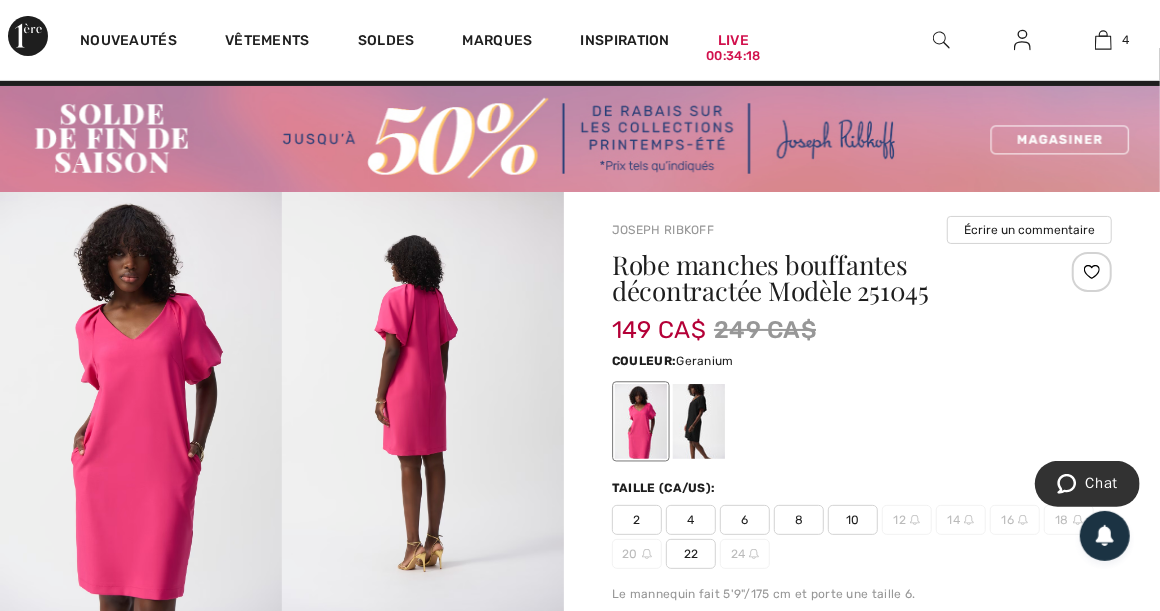 click at bounding box center (141, 403) 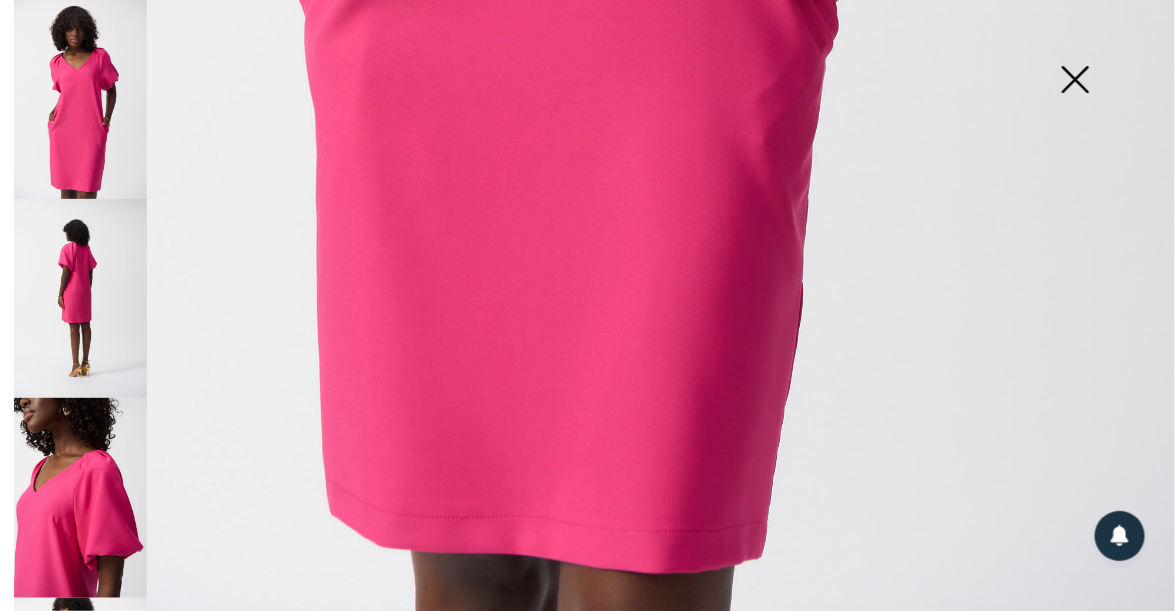 scroll, scrollTop: 1127, scrollLeft: 0, axis: vertical 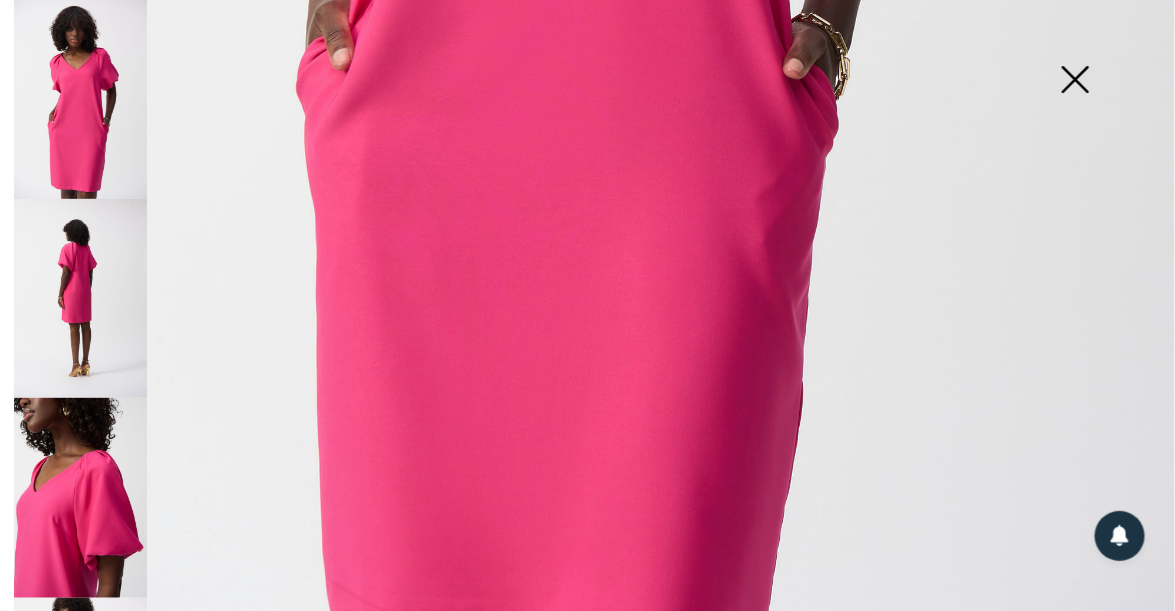 click at bounding box center (80, 497) 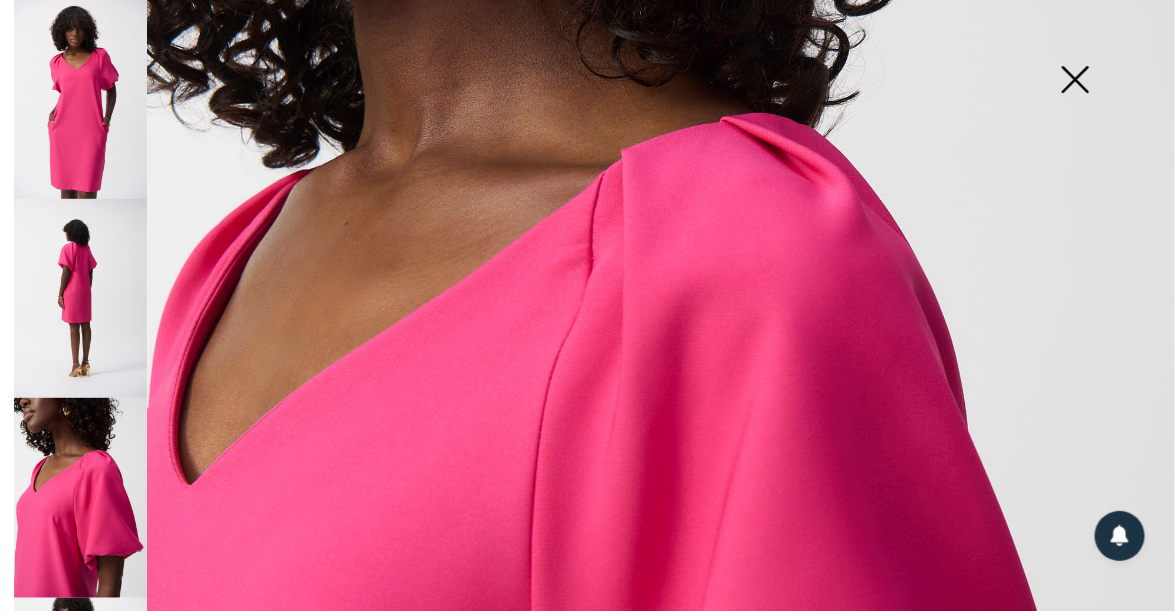 scroll, scrollTop: 327, scrollLeft: 0, axis: vertical 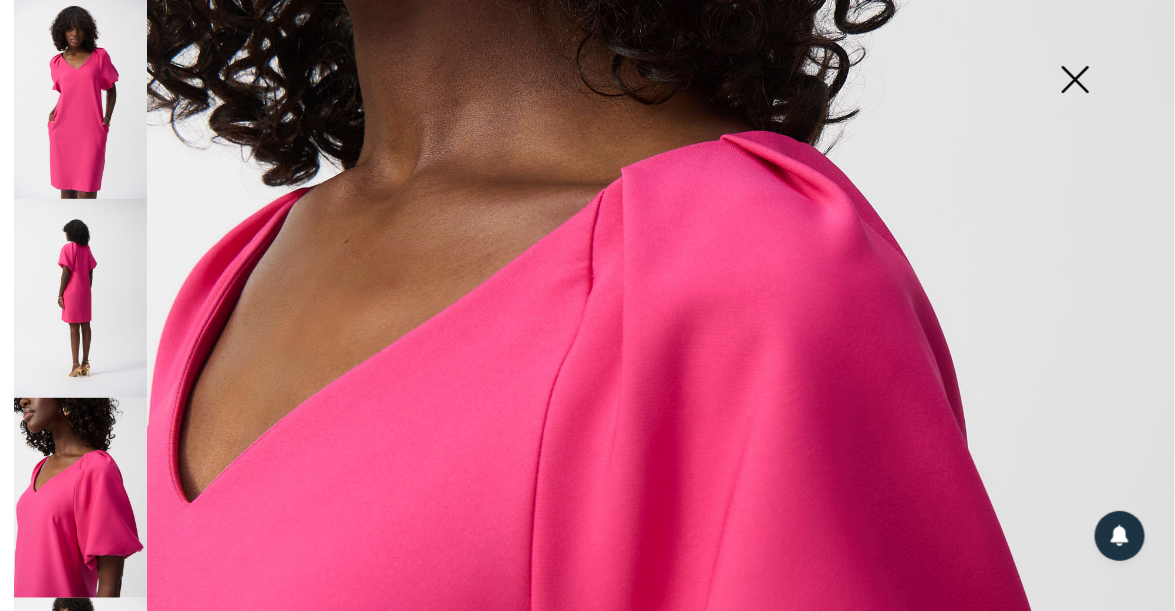 click at bounding box center [80, 298] 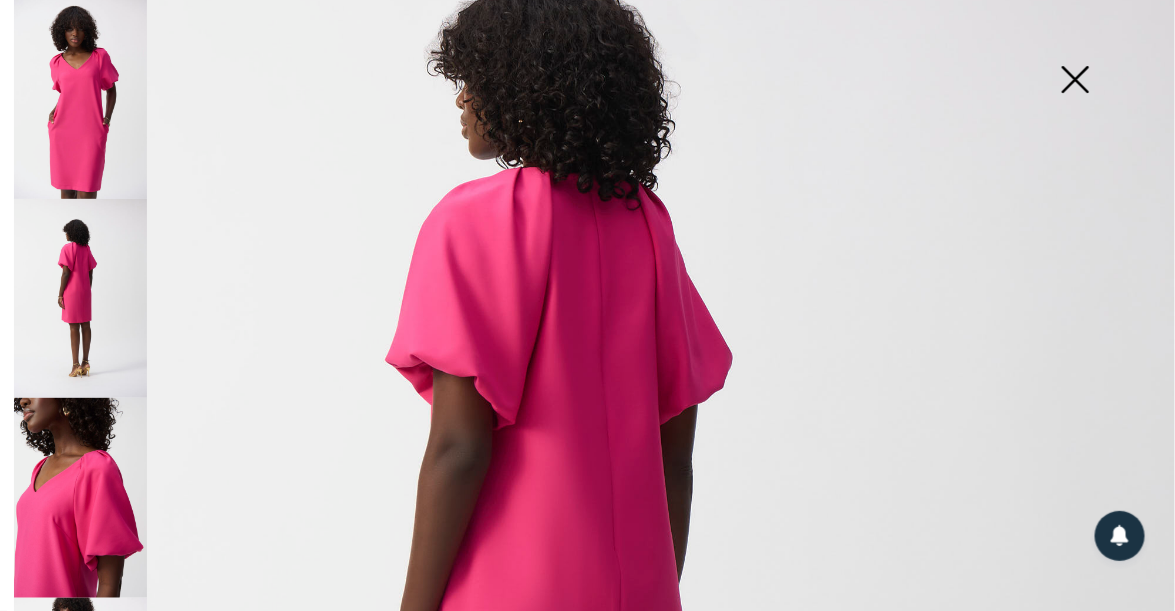 scroll, scrollTop: 227, scrollLeft: 0, axis: vertical 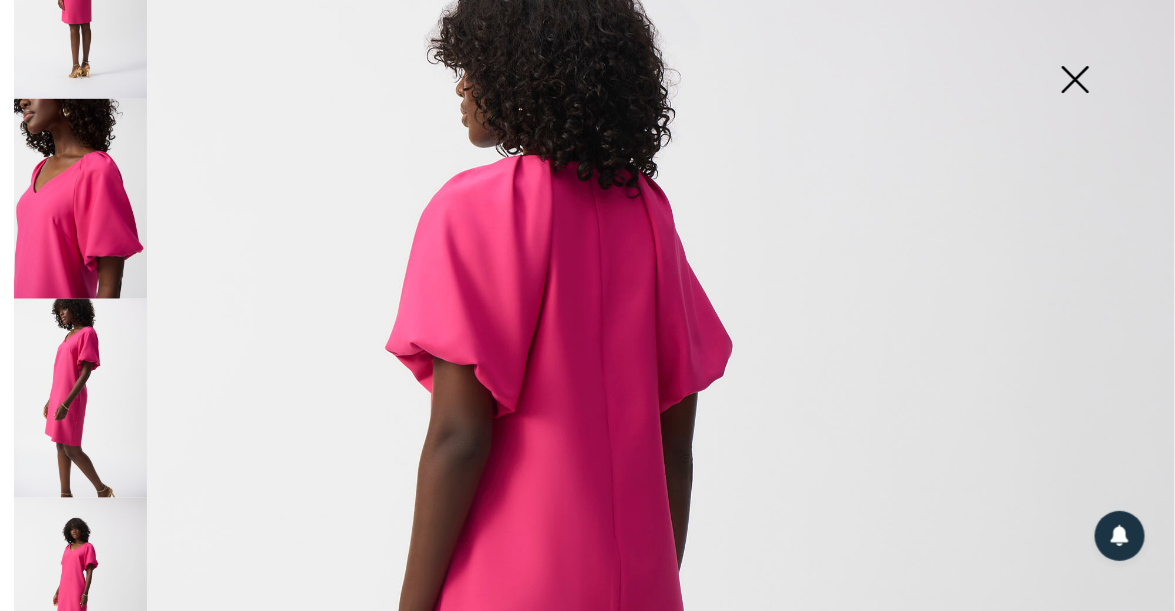 click at bounding box center [80, 398] 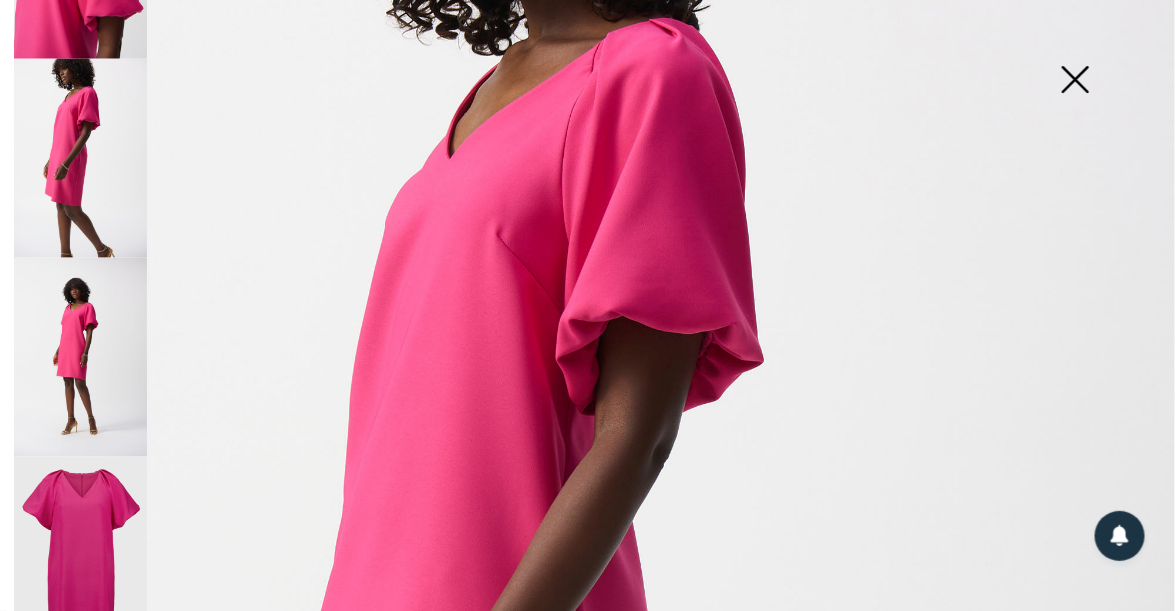 scroll, scrollTop: 540, scrollLeft: 0, axis: vertical 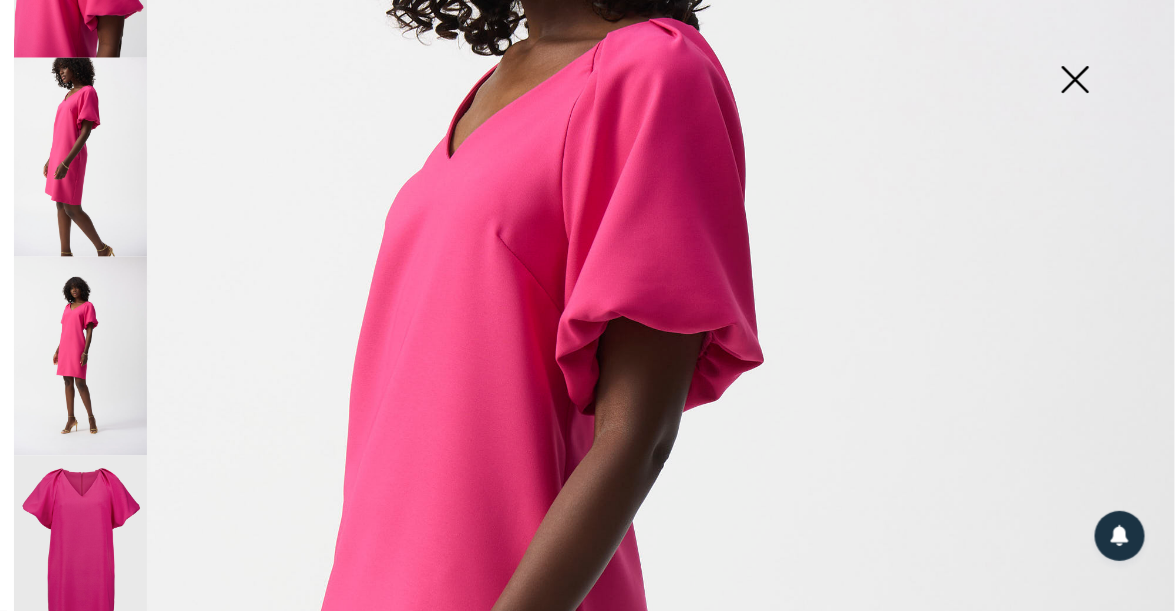 click at bounding box center (80, 356) 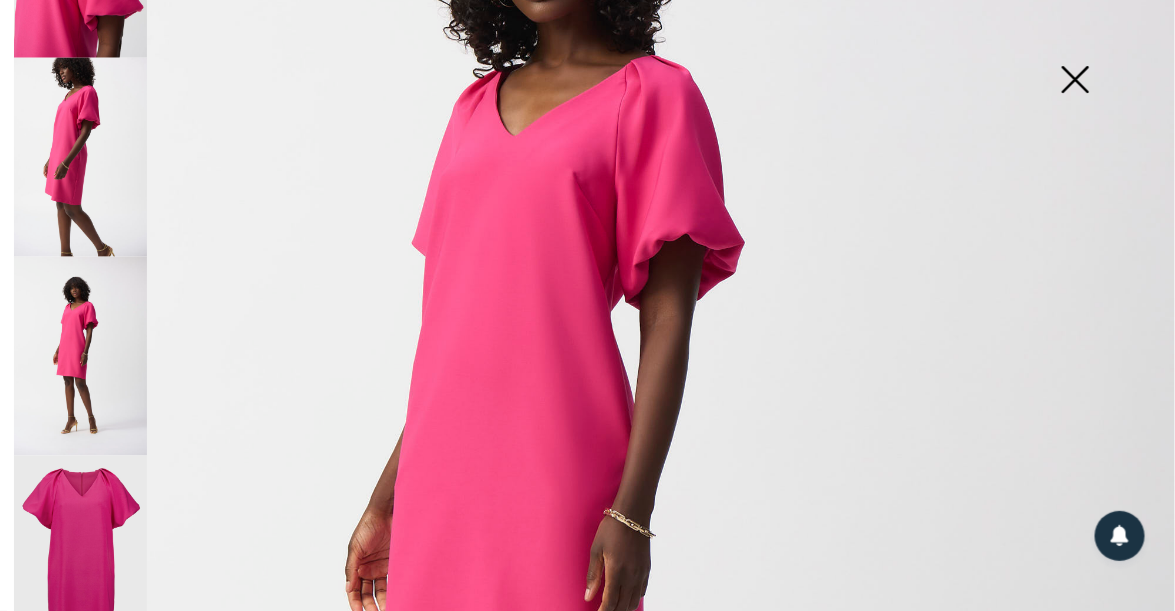 scroll, scrollTop: 360, scrollLeft: 0, axis: vertical 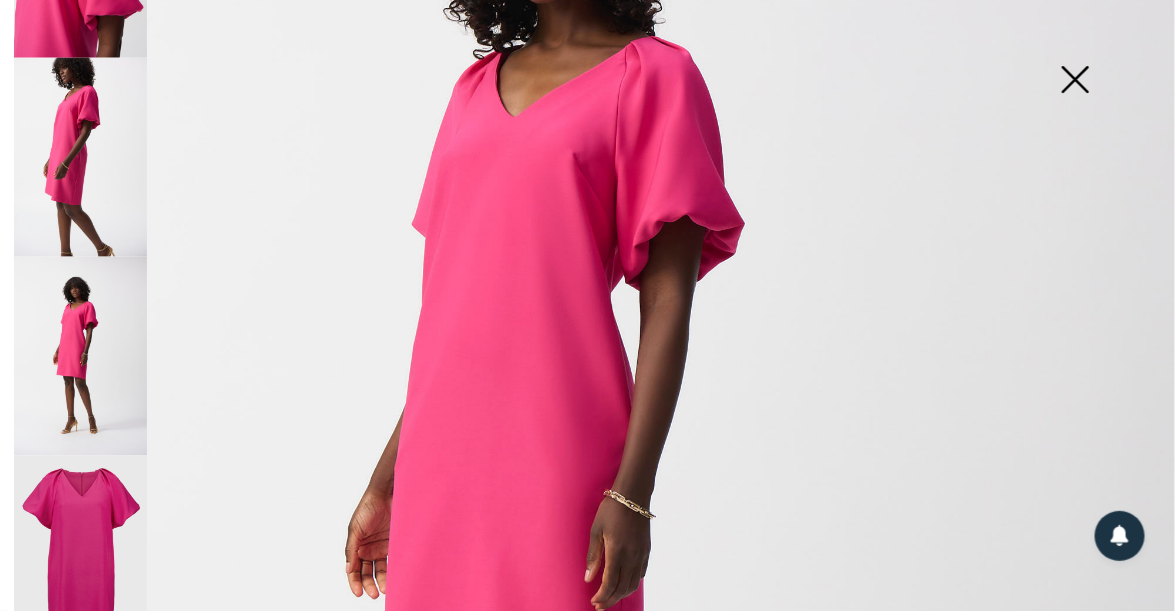 click at bounding box center [80, 556] 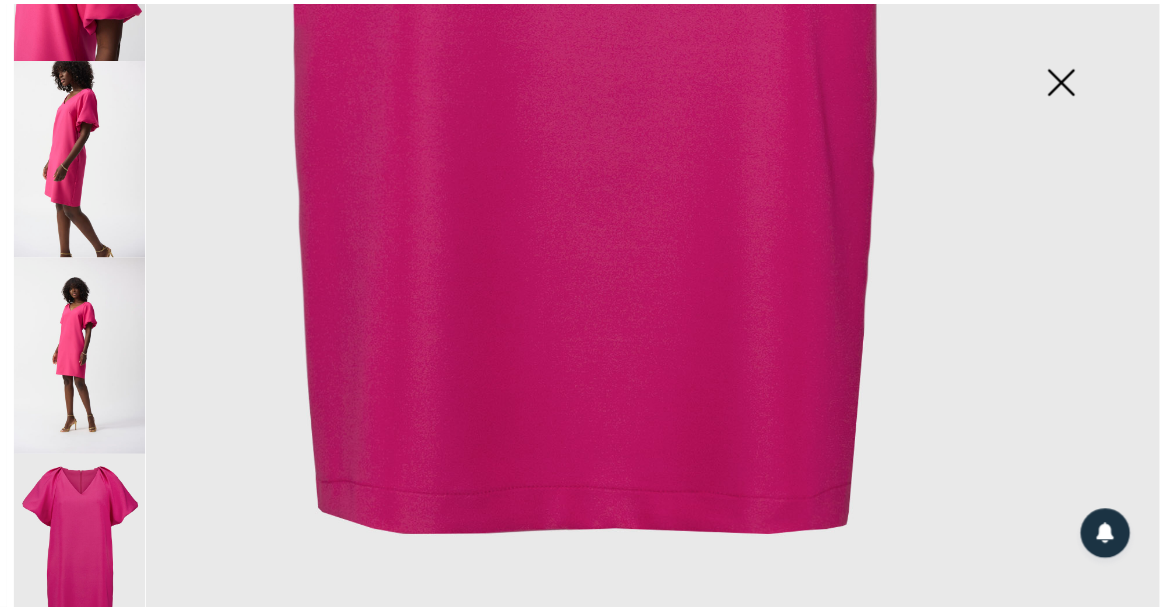 scroll, scrollTop: 1129, scrollLeft: 0, axis: vertical 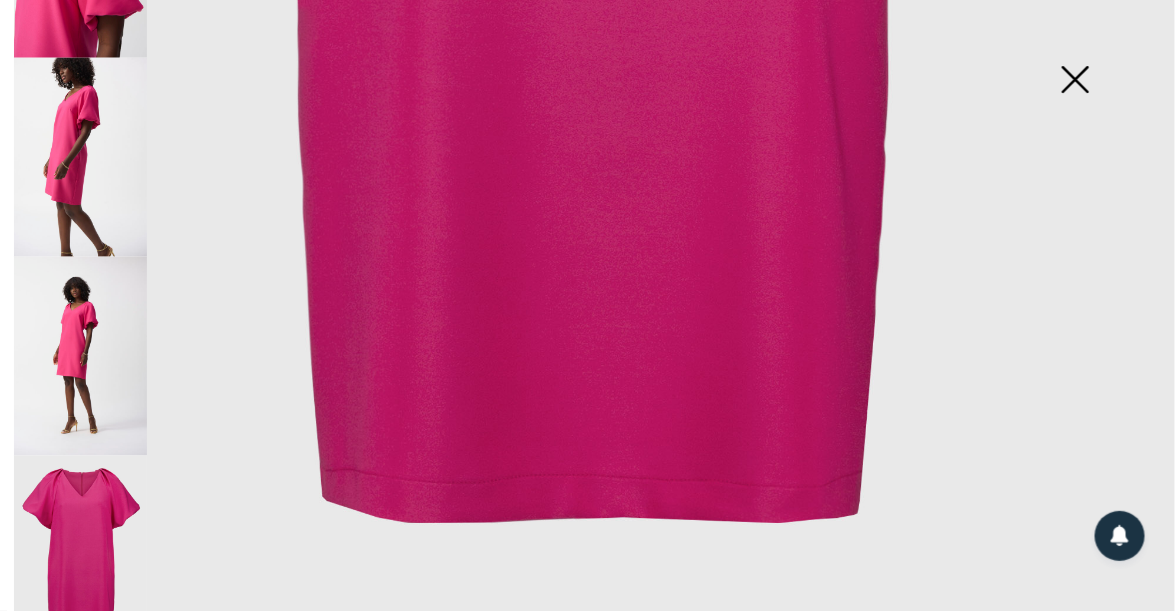 click at bounding box center [1075, 81] 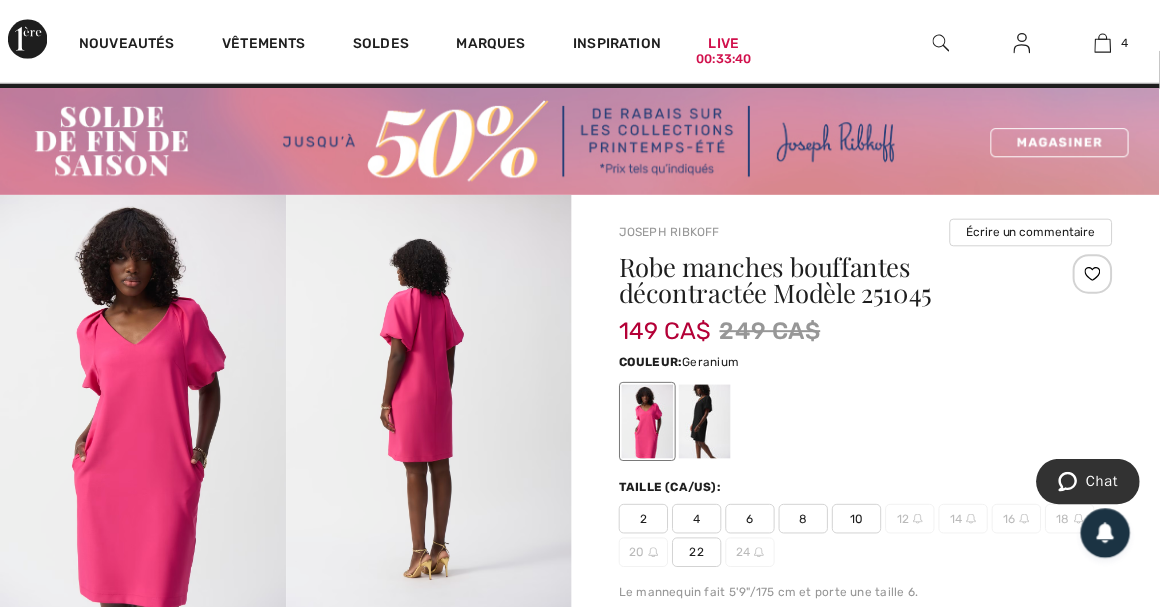 scroll, scrollTop: 1106, scrollLeft: 0, axis: vertical 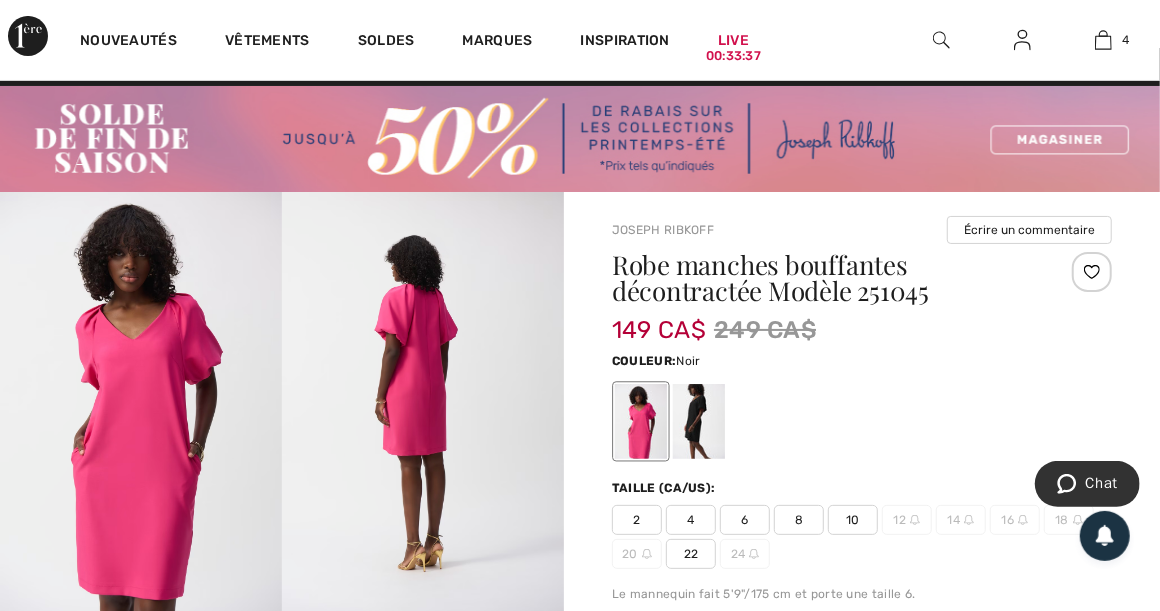 click at bounding box center (699, 421) 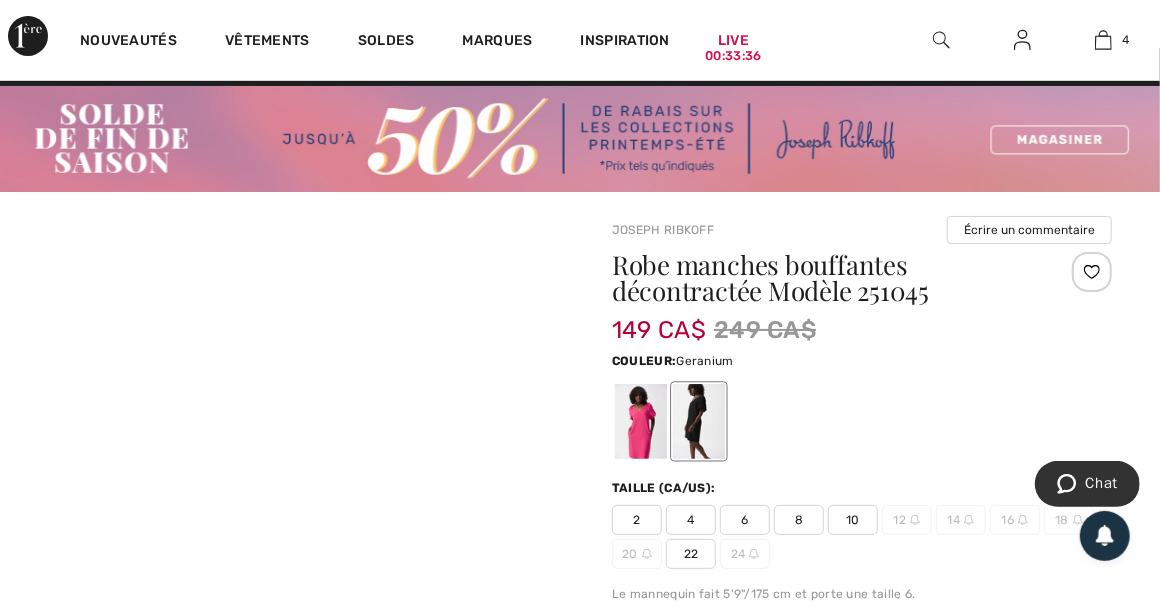 scroll, scrollTop: 23, scrollLeft: 0, axis: vertical 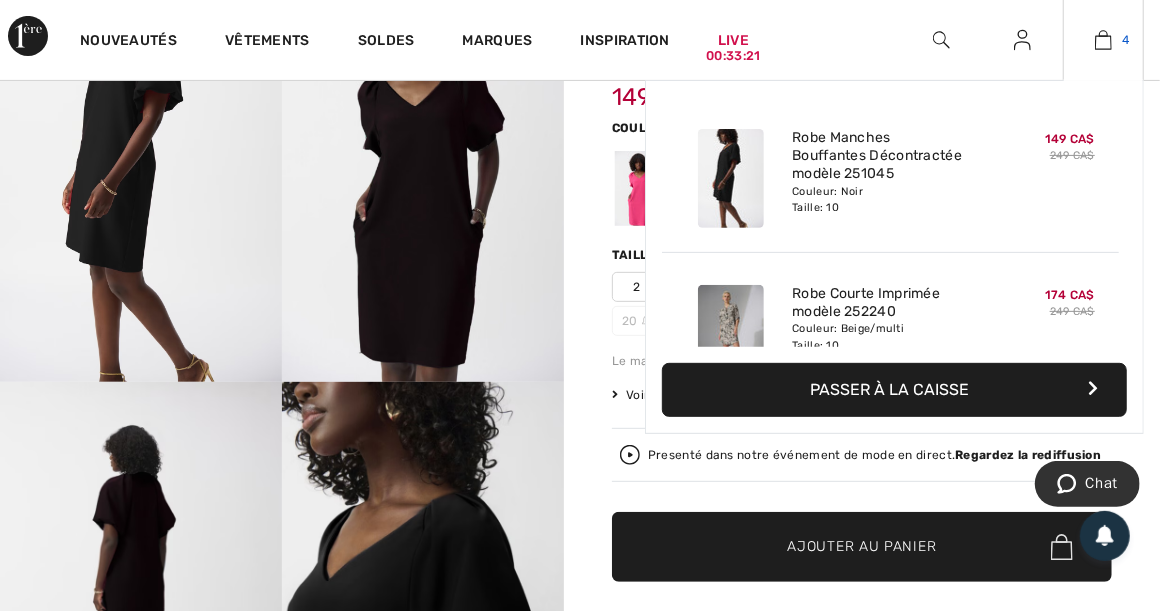 click at bounding box center [1103, 40] 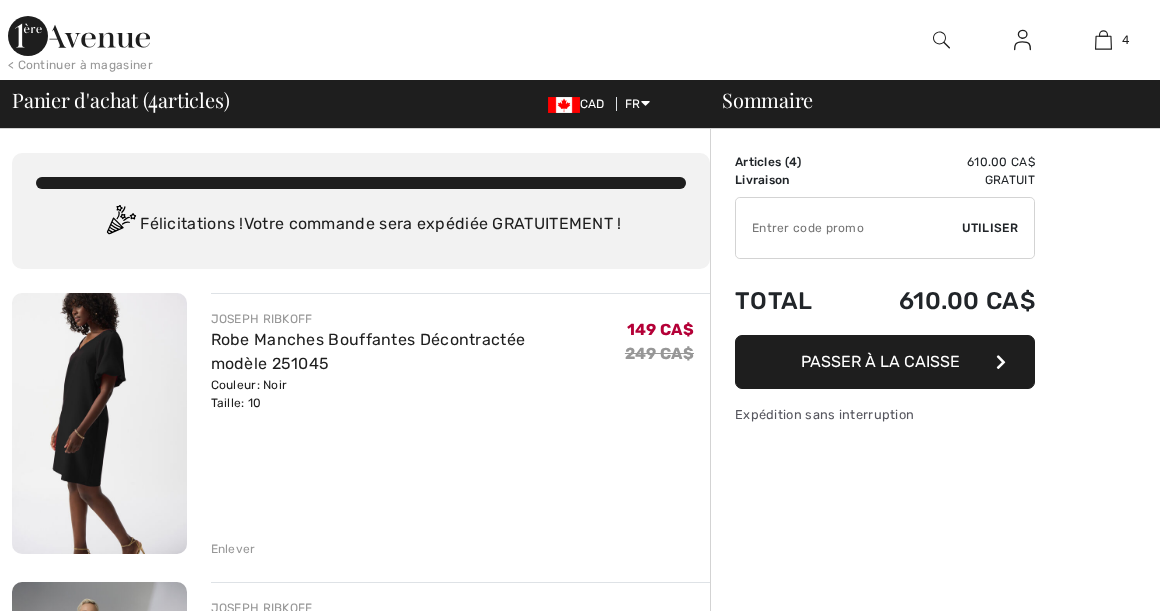 scroll, scrollTop: 0, scrollLeft: 0, axis: both 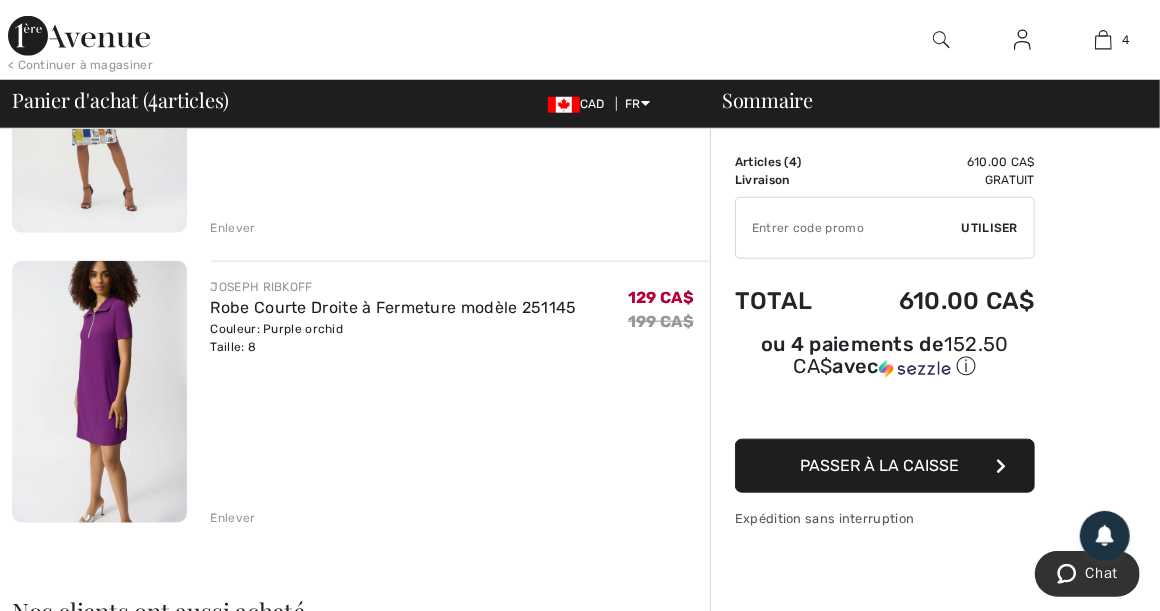 click on "Enlever" at bounding box center (233, 518) 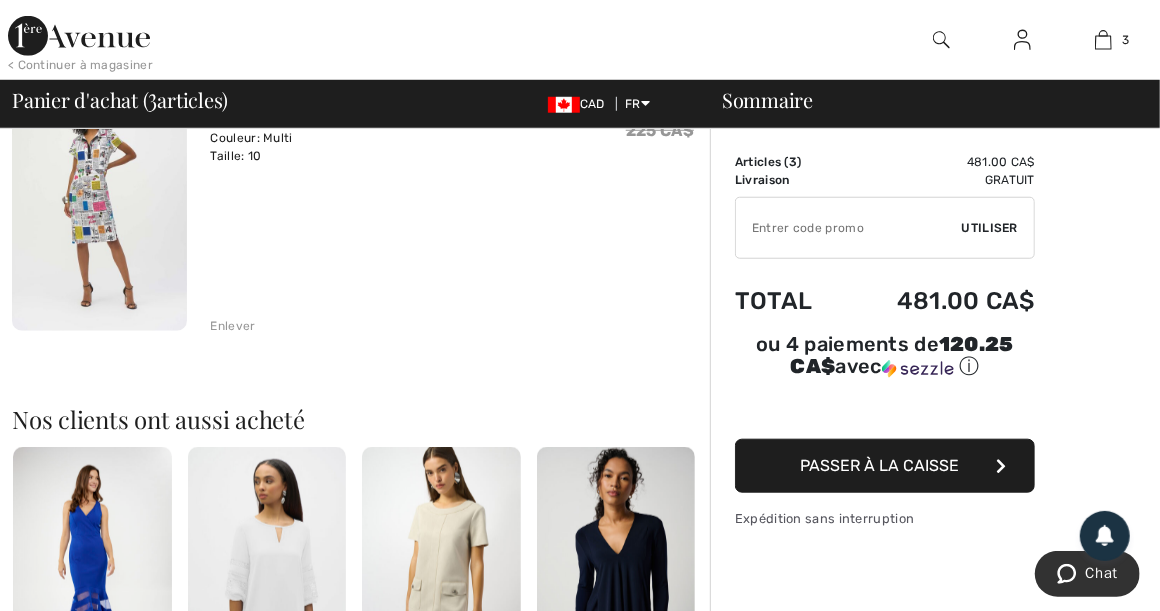 scroll, scrollTop: 621, scrollLeft: 0, axis: vertical 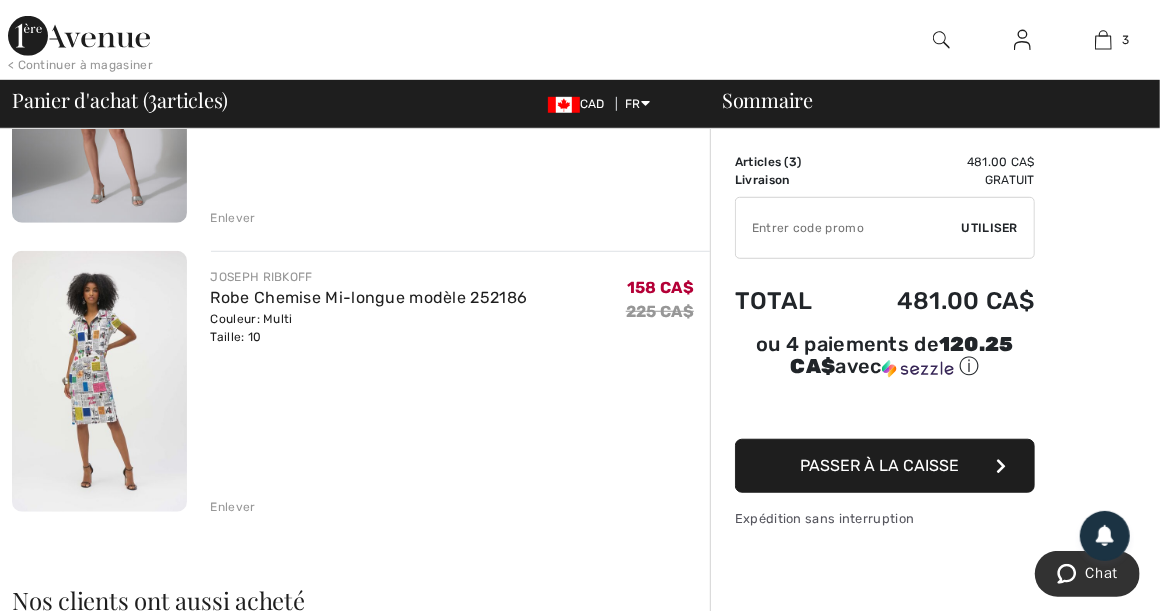 click at bounding box center (99, 381) 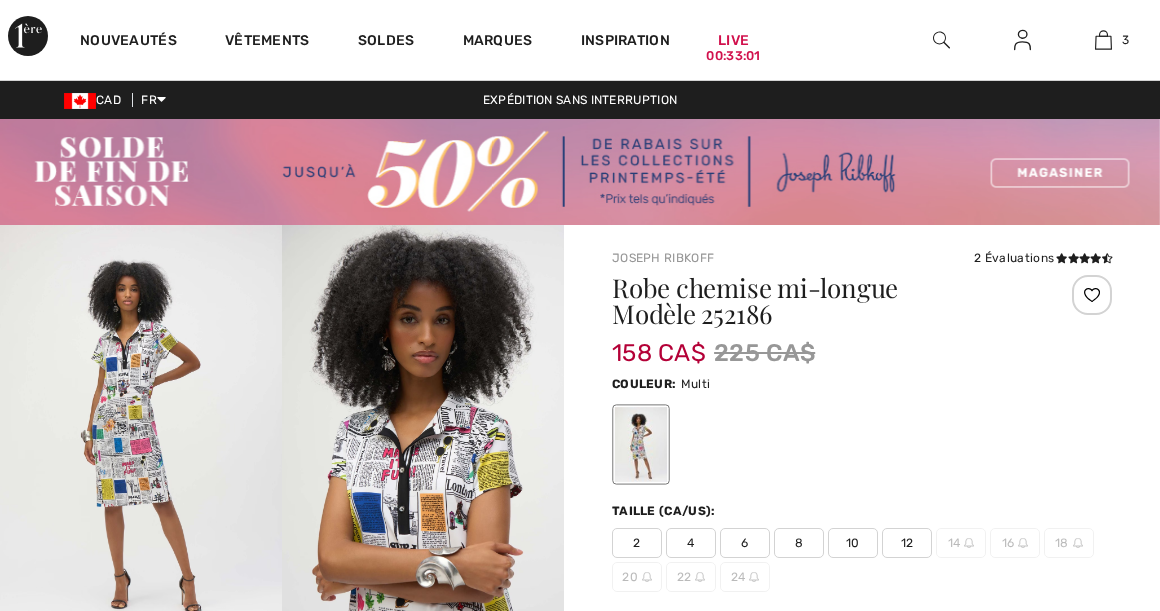 scroll, scrollTop: 0, scrollLeft: 0, axis: both 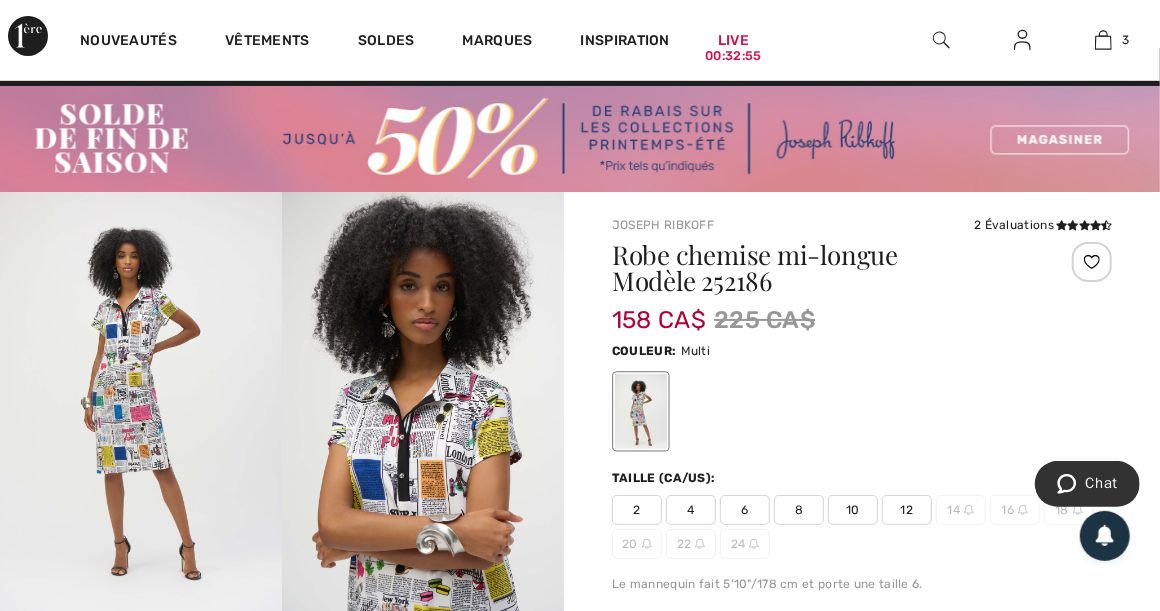 click at bounding box center (141, 403) 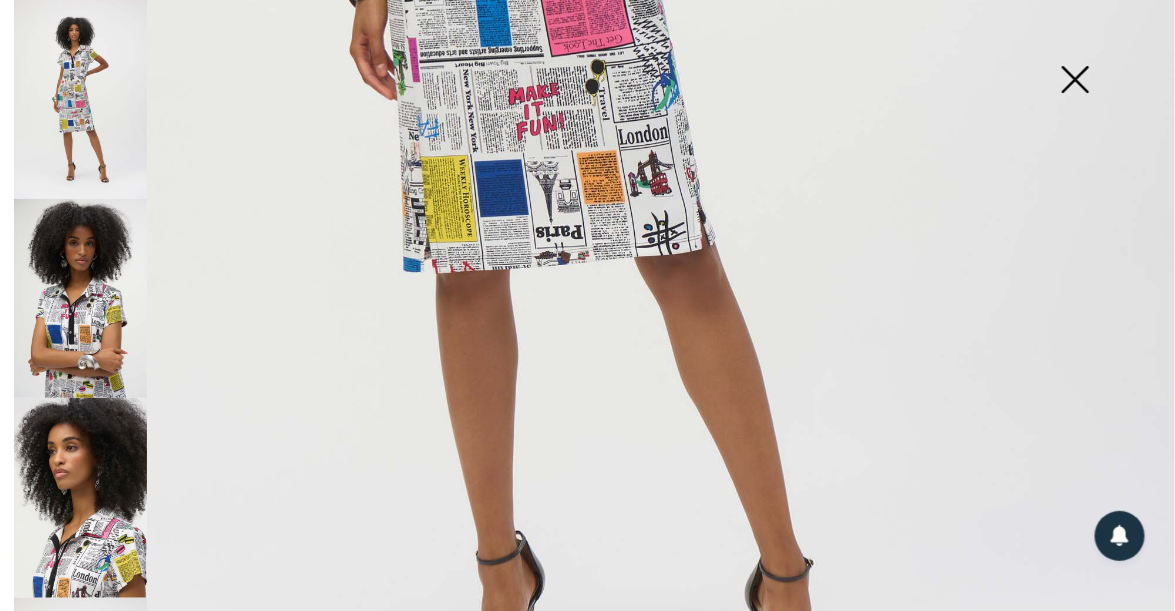 scroll, scrollTop: 1127, scrollLeft: 0, axis: vertical 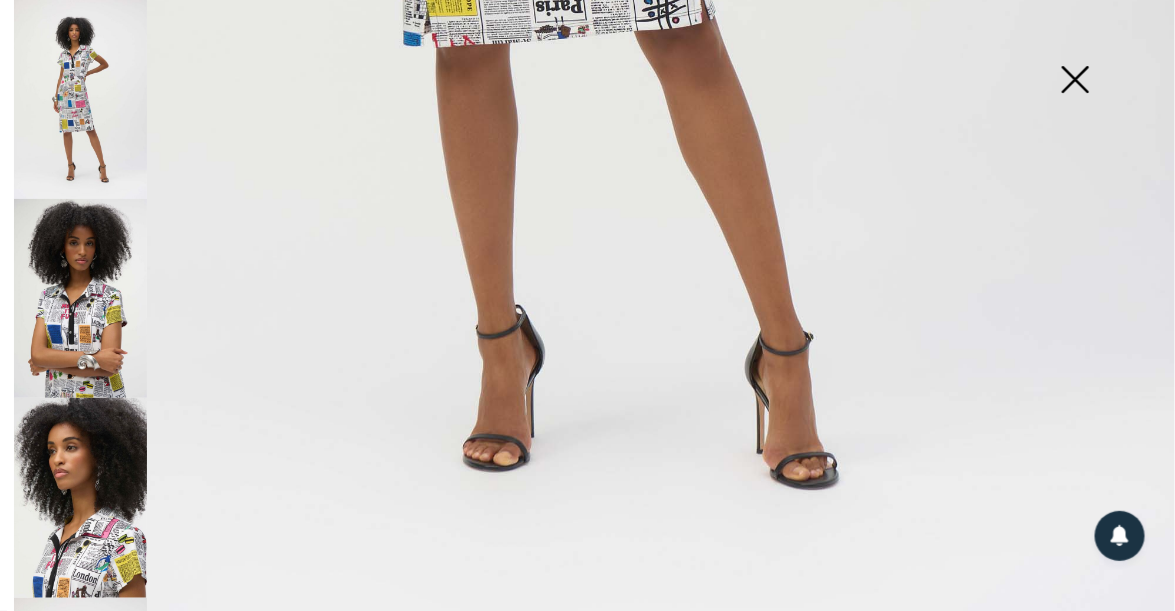 click at bounding box center [80, 298] 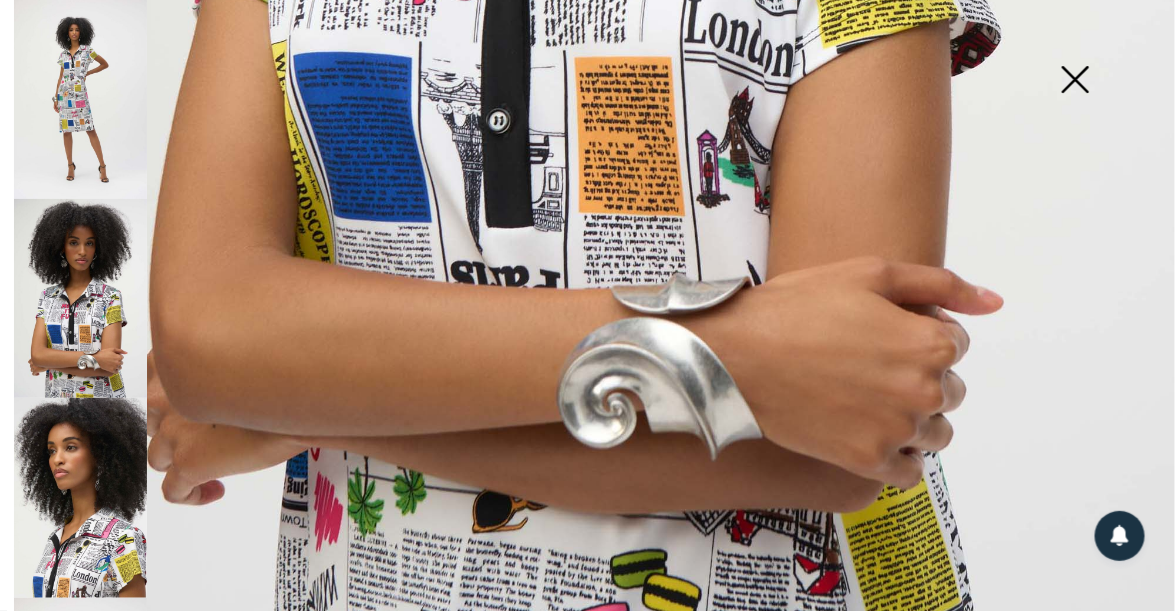 scroll, scrollTop: 1127, scrollLeft: 0, axis: vertical 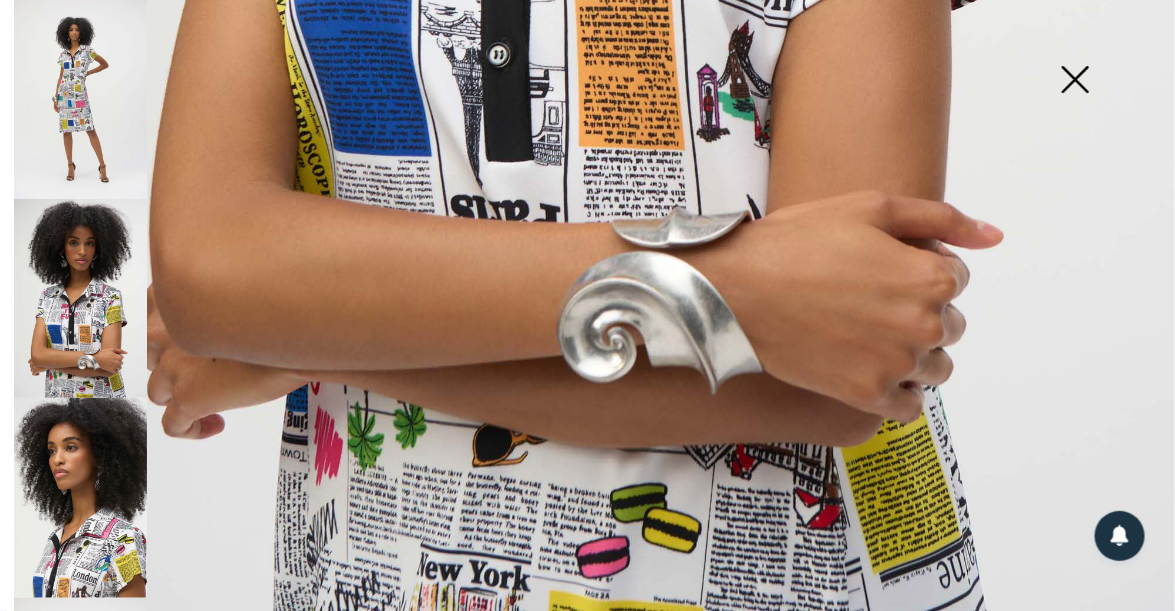 click at bounding box center (80, 497) 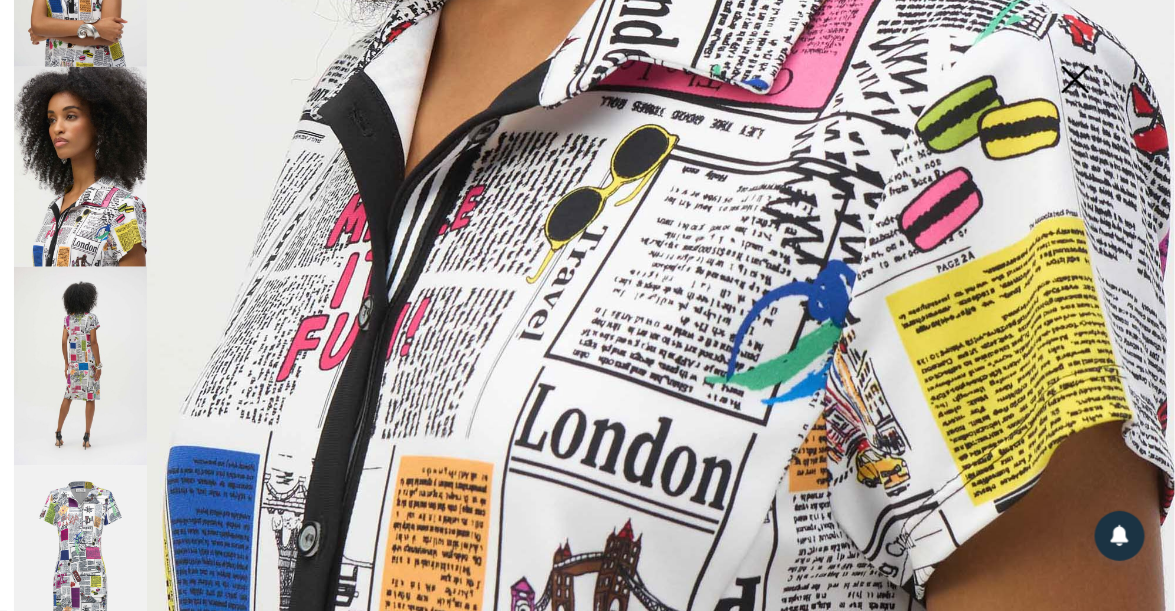 scroll, scrollTop: 333, scrollLeft: 0, axis: vertical 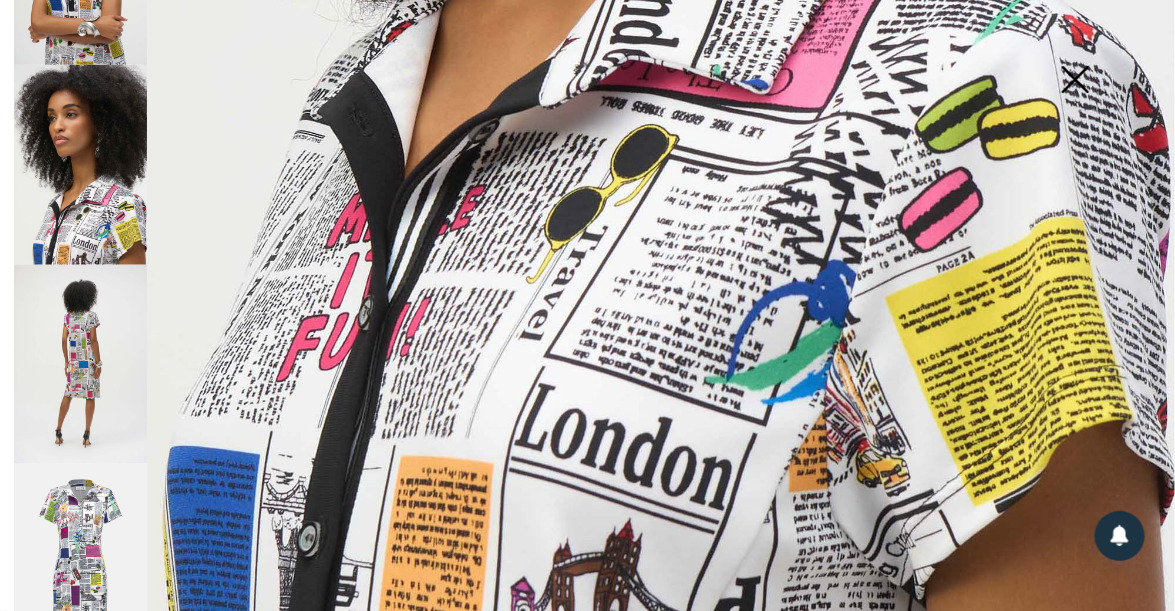 click at bounding box center [80, 364] 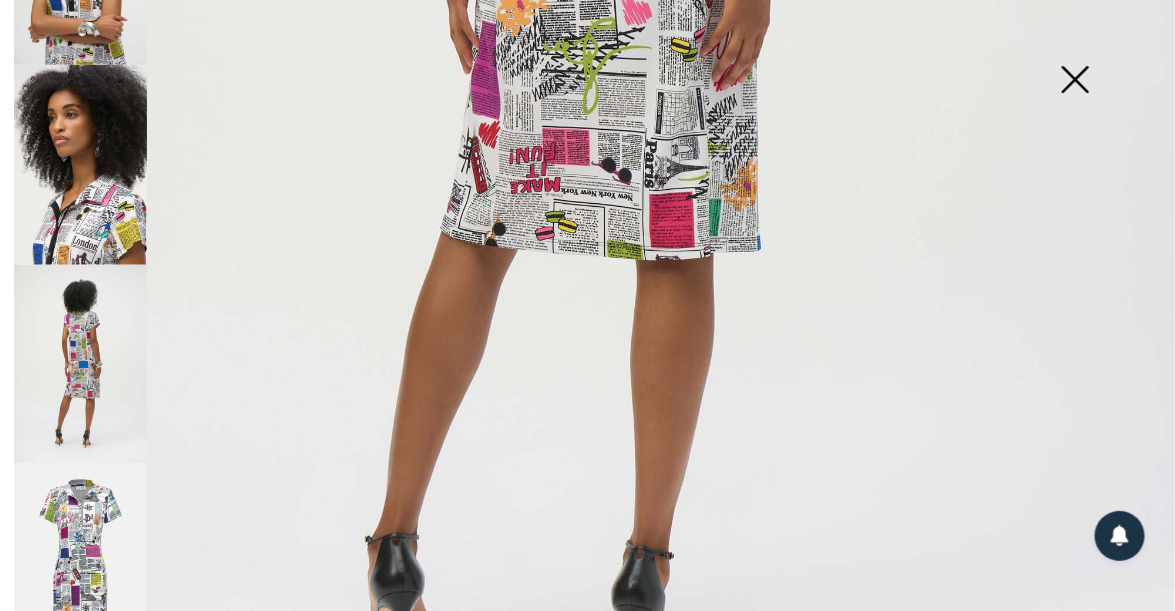 scroll, scrollTop: 927, scrollLeft: 0, axis: vertical 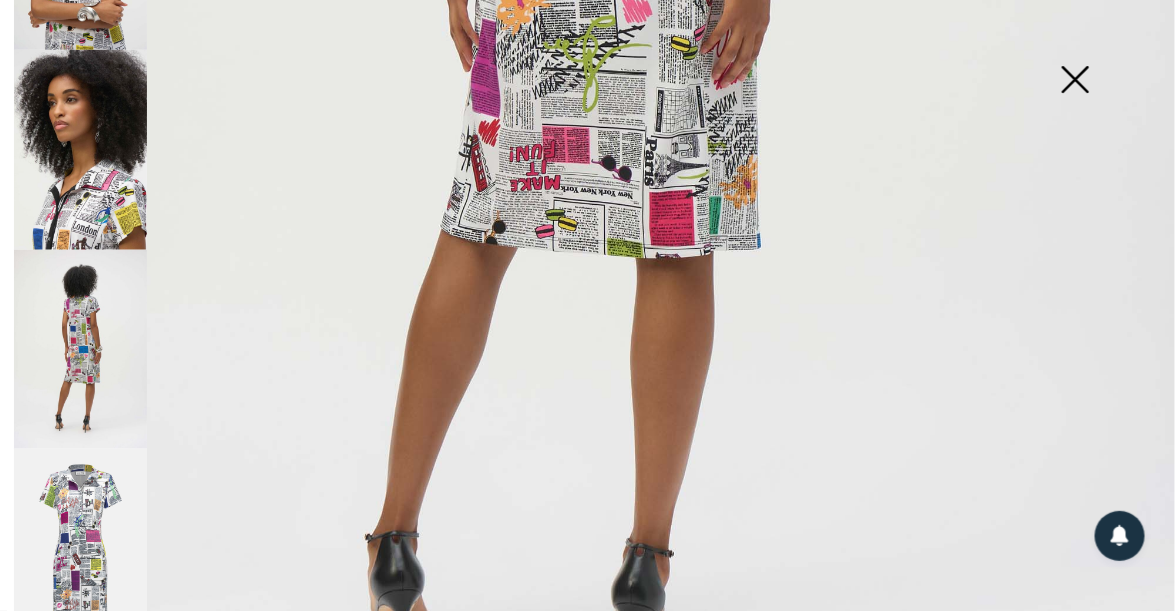 click at bounding box center (80, 549) 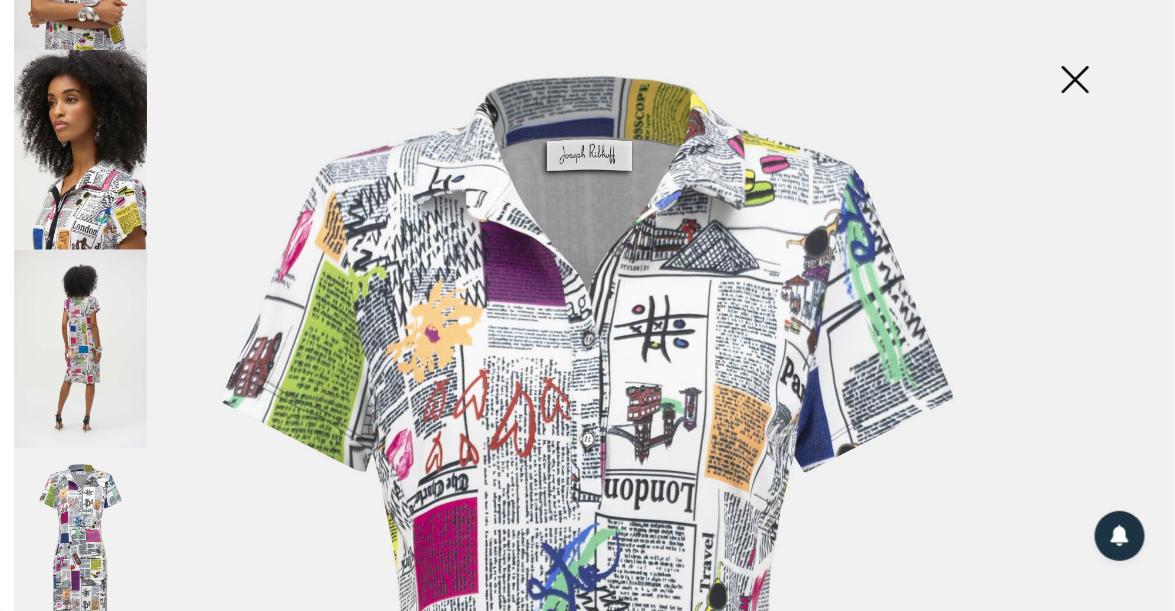 scroll, scrollTop: 60, scrollLeft: 0, axis: vertical 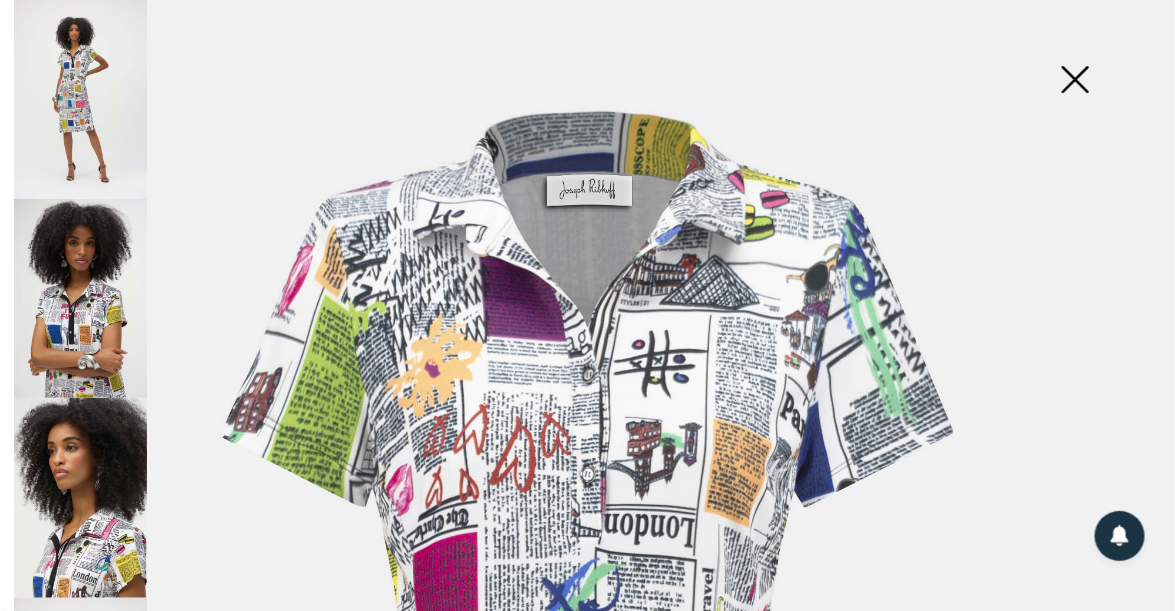 click at bounding box center [80, 99] 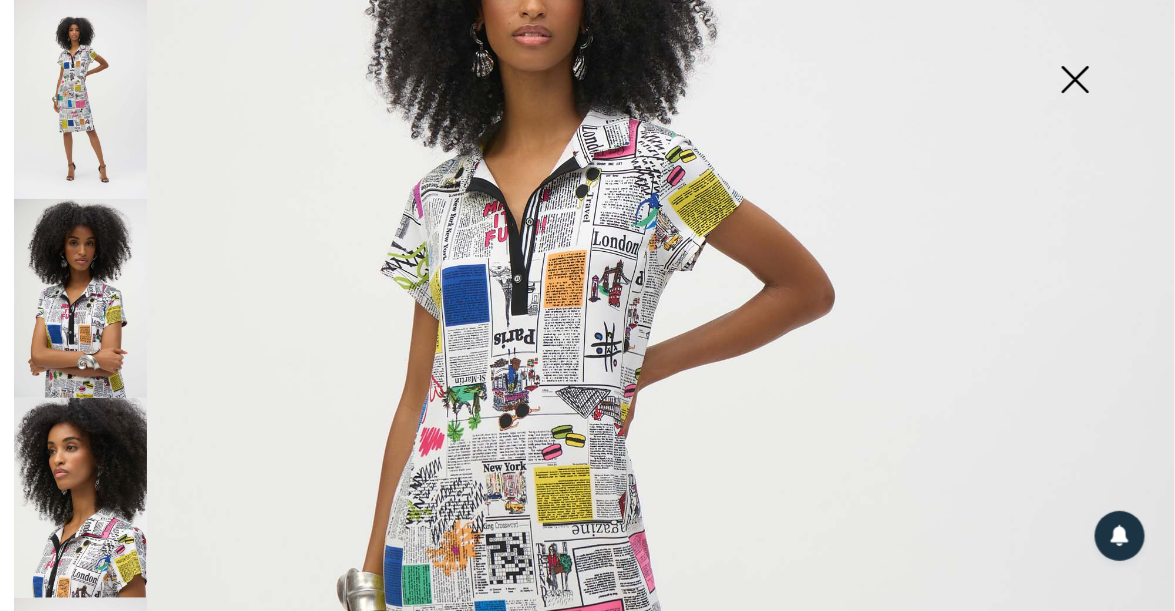 scroll, scrollTop: 293, scrollLeft: 0, axis: vertical 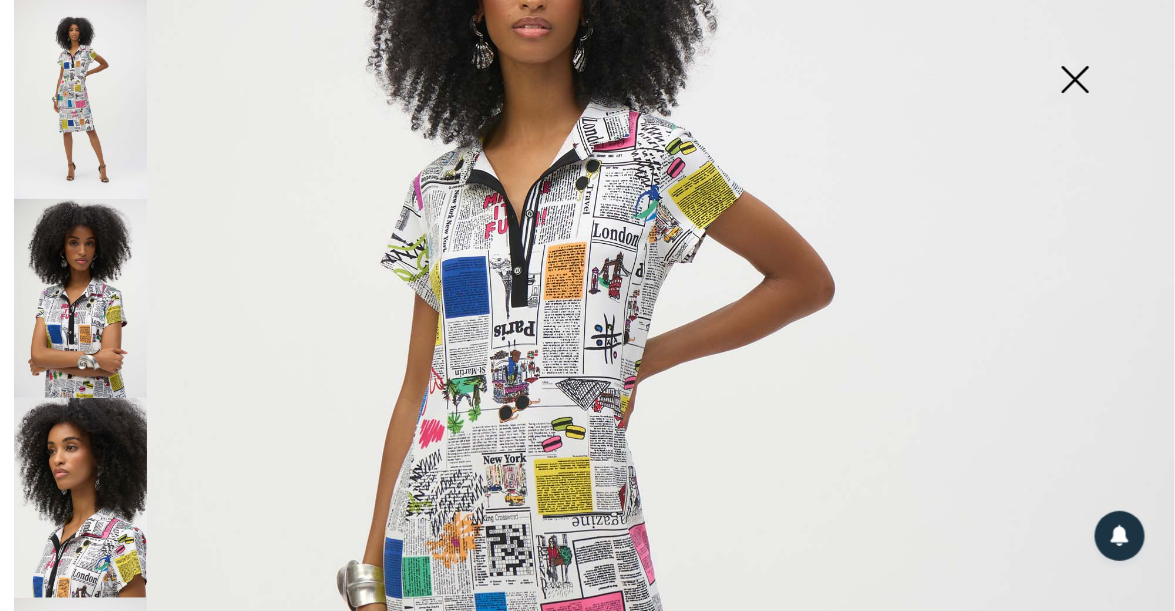 click at bounding box center (80, 298) 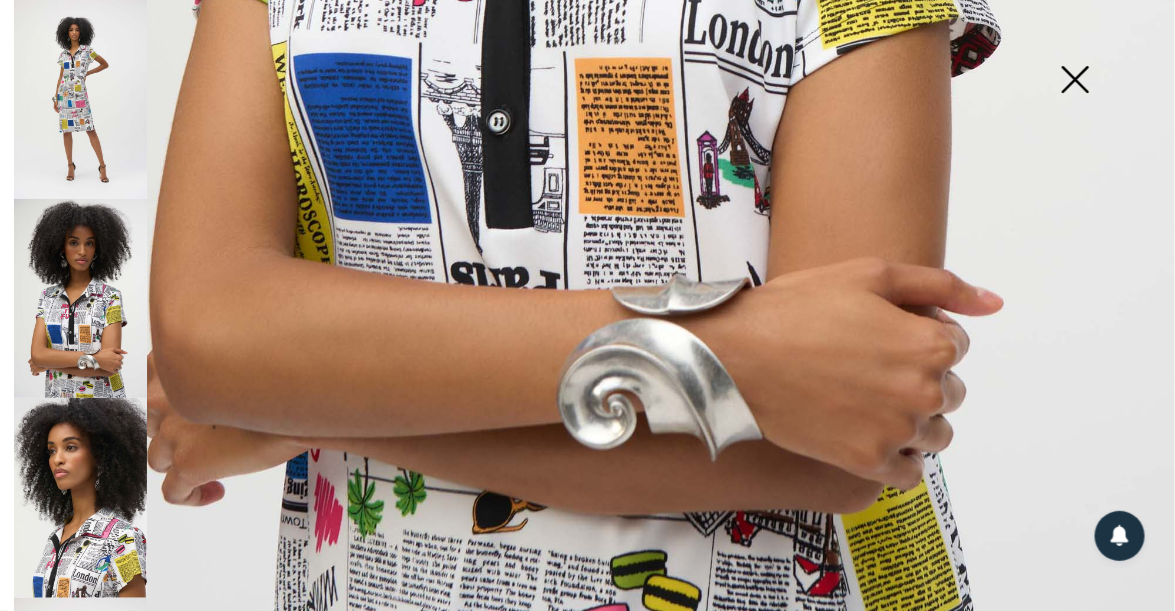 scroll, scrollTop: 1127, scrollLeft: 0, axis: vertical 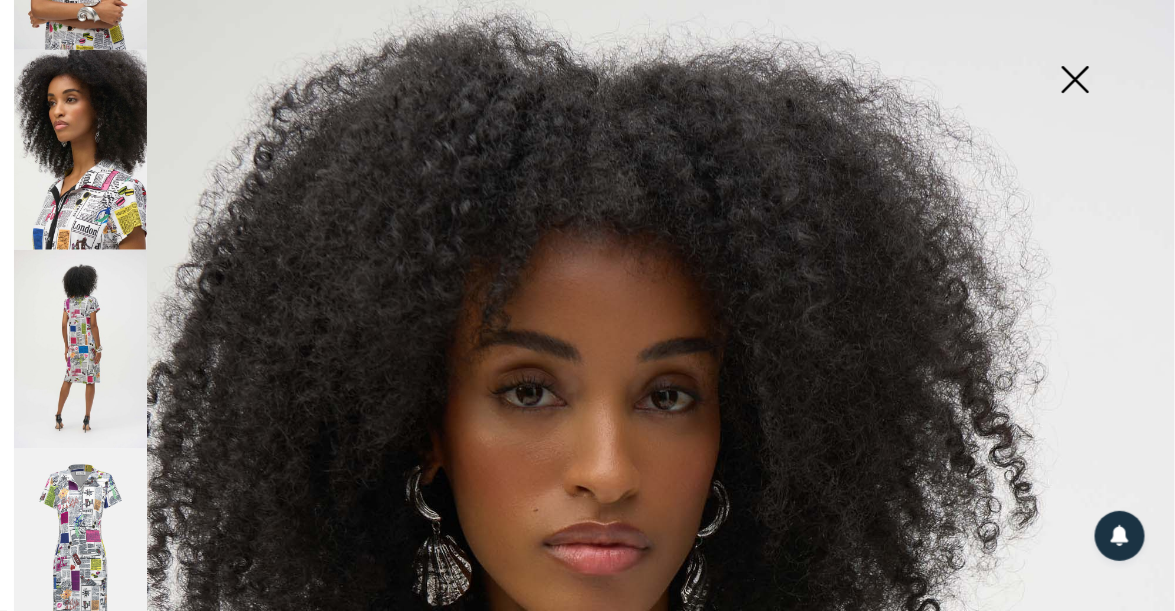 click at bounding box center [1075, 81] 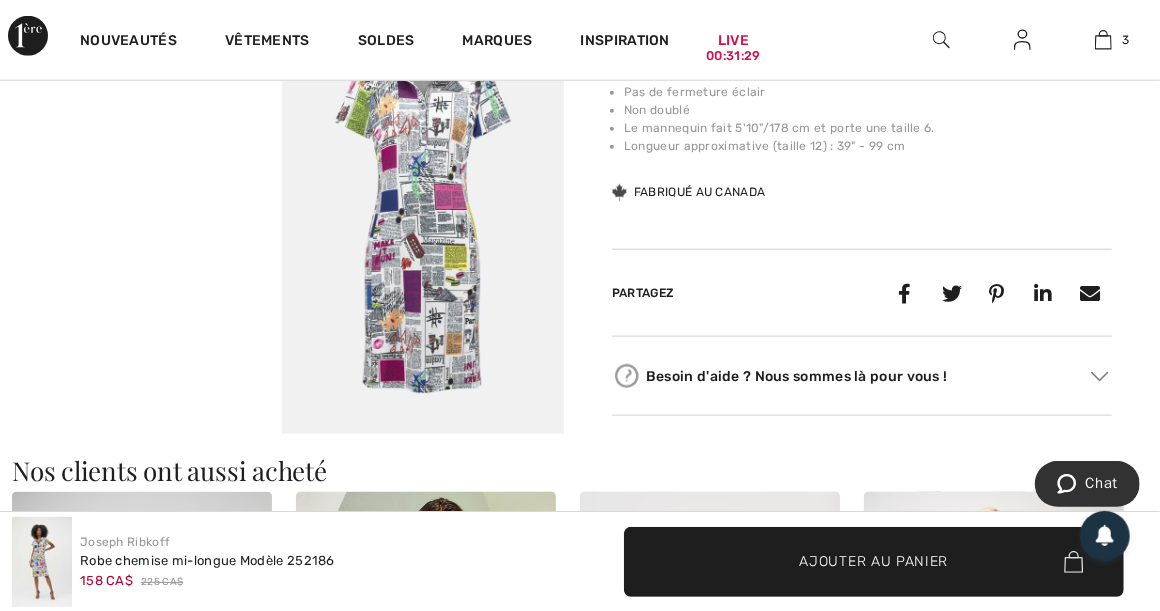 scroll, scrollTop: 1066, scrollLeft: 0, axis: vertical 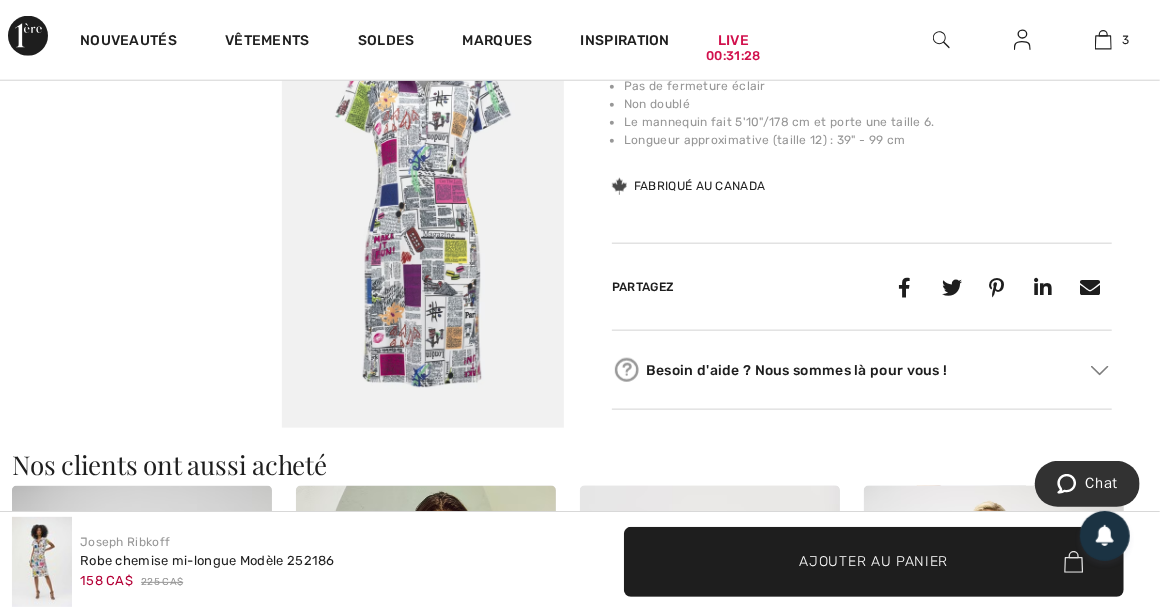 click on "Your browser does not support the video tag." at bounding box center (141, 75) 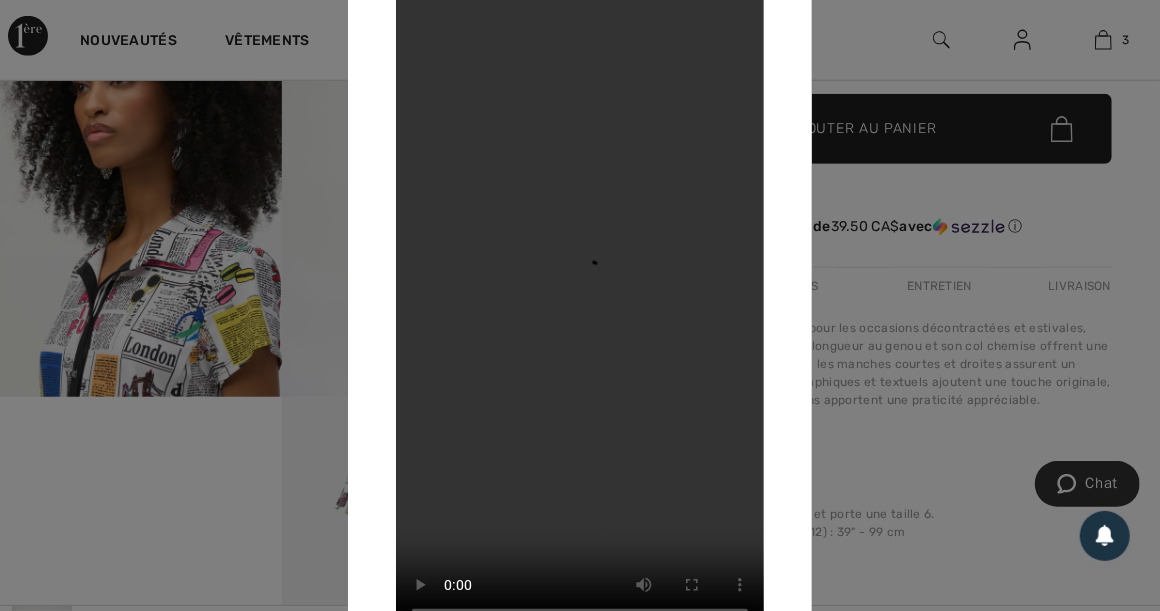 scroll, scrollTop: 666, scrollLeft: 0, axis: vertical 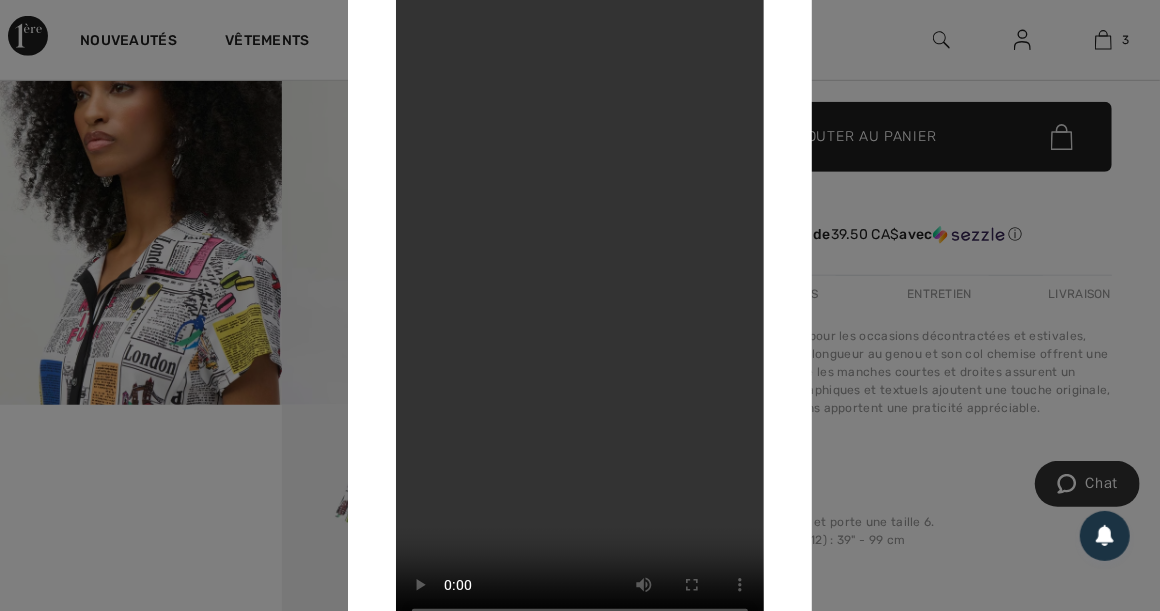 click at bounding box center (580, 305) 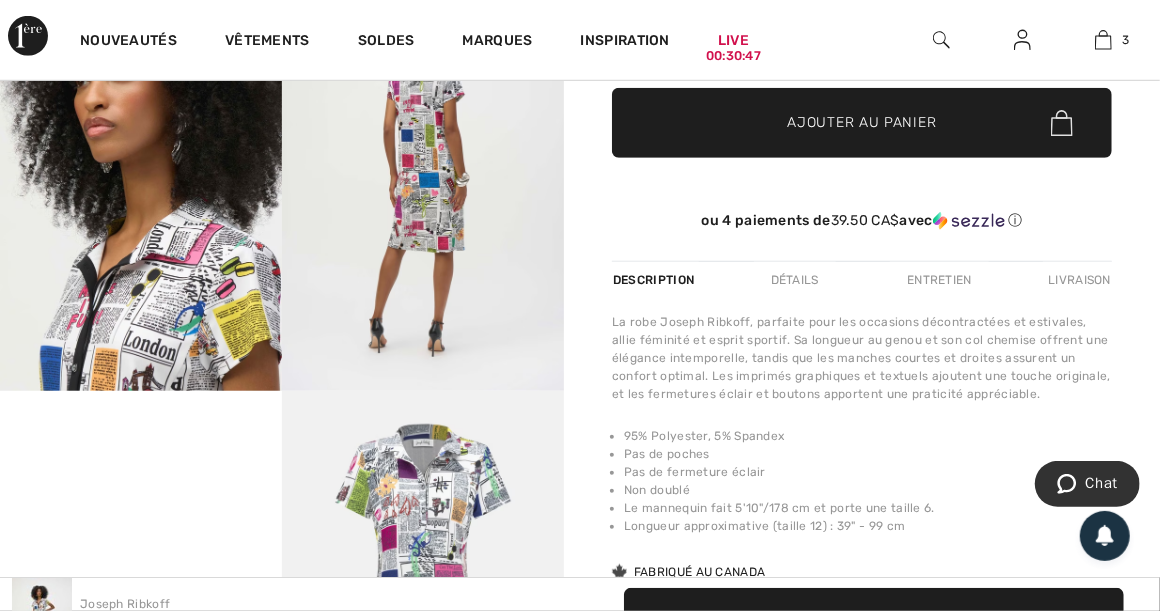 scroll, scrollTop: 666, scrollLeft: 0, axis: vertical 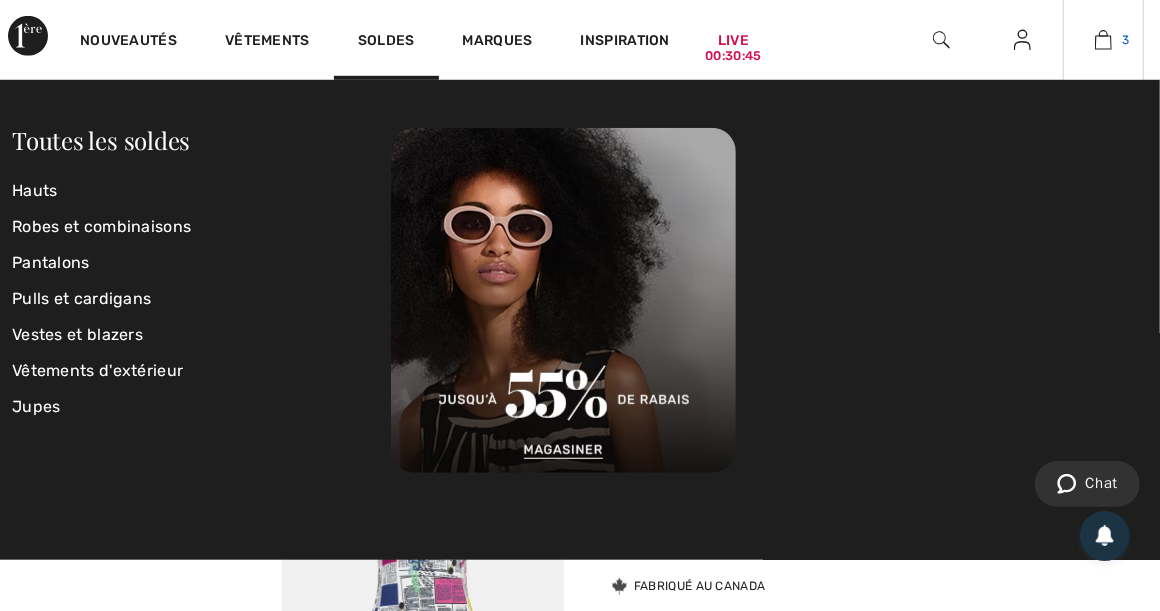 click at bounding box center [1103, 40] 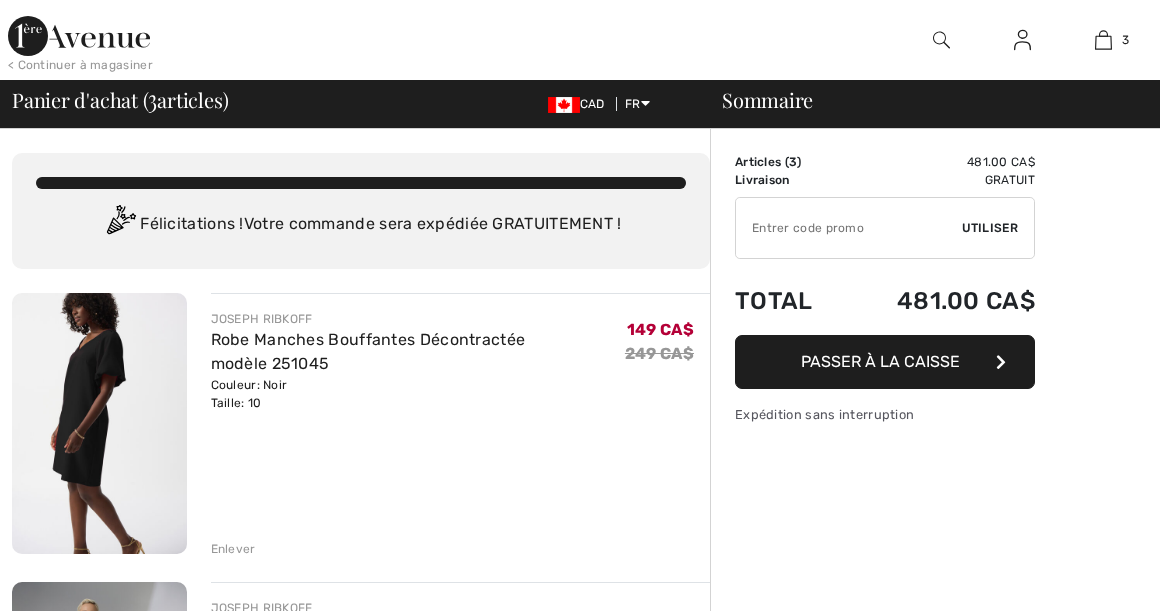 scroll, scrollTop: 0, scrollLeft: 0, axis: both 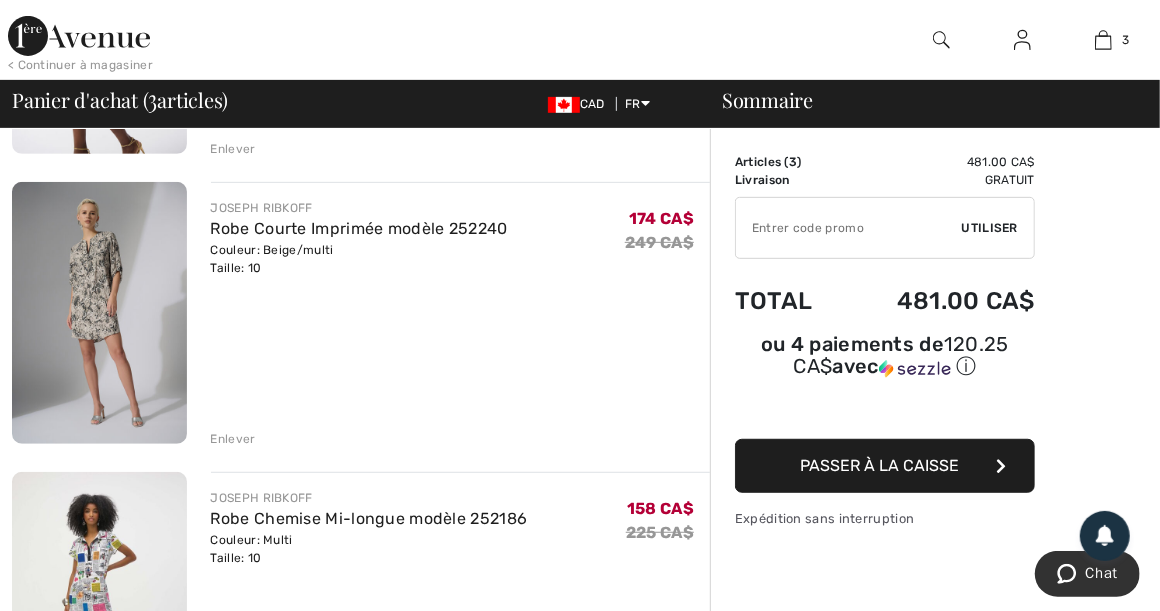 click at bounding box center (99, 313) 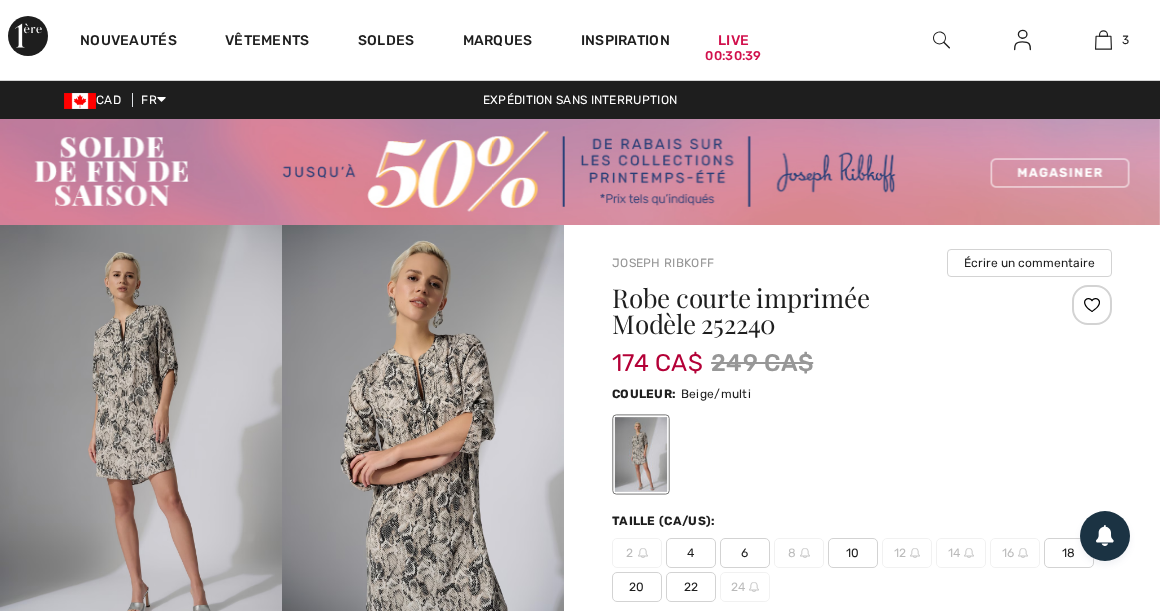 scroll, scrollTop: 0, scrollLeft: 0, axis: both 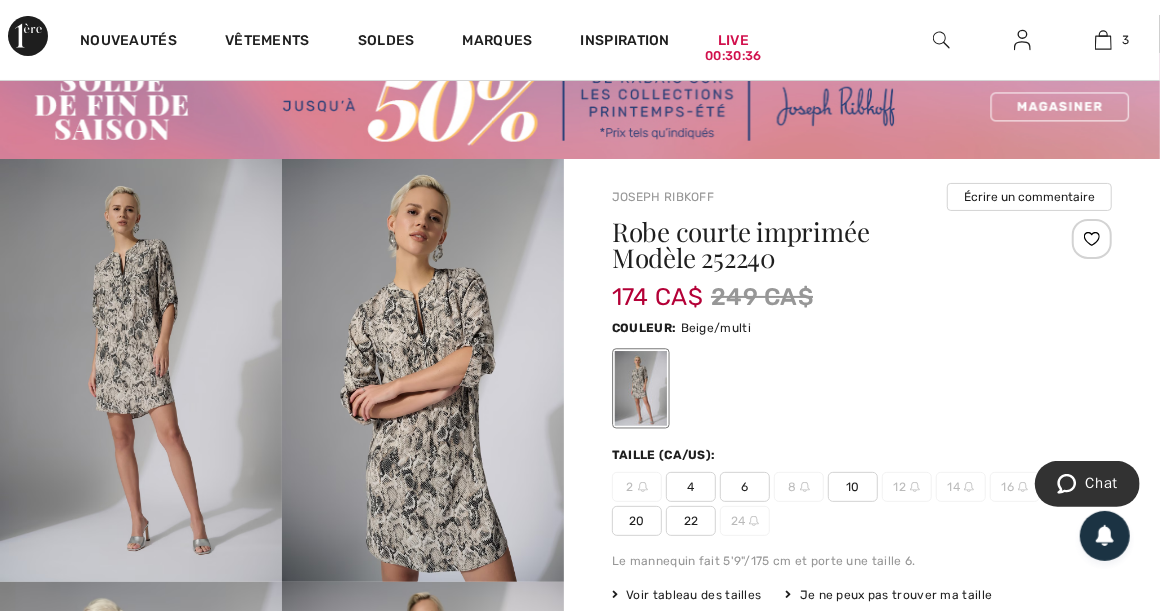 click at bounding box center (423, 370) 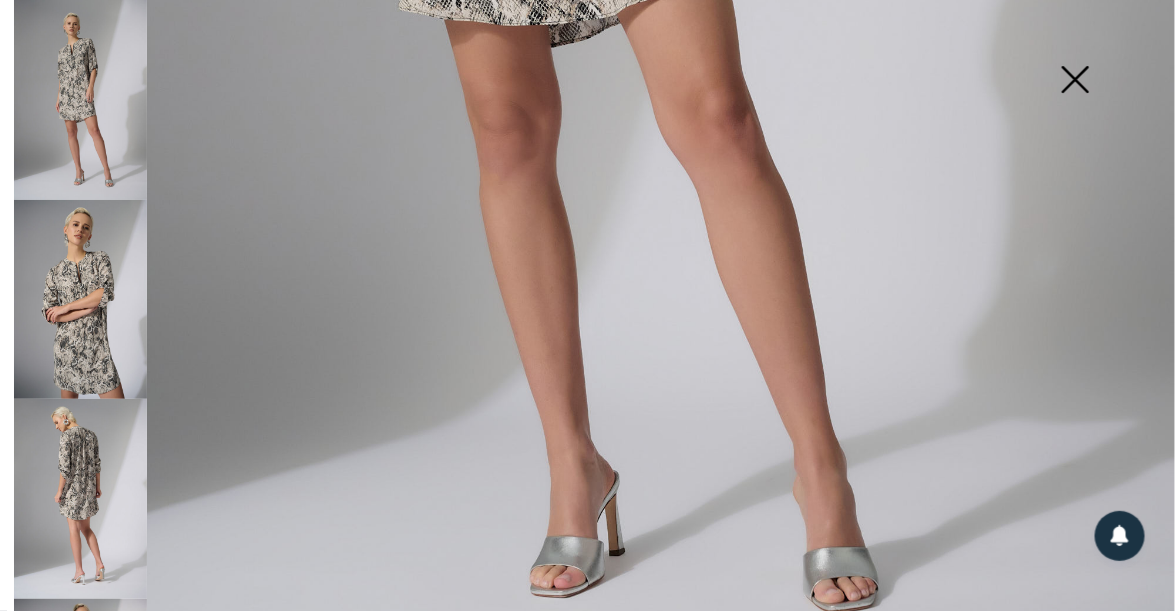 scroll, scrollTop: 1029, scrollLeft: 0, axis: vertical 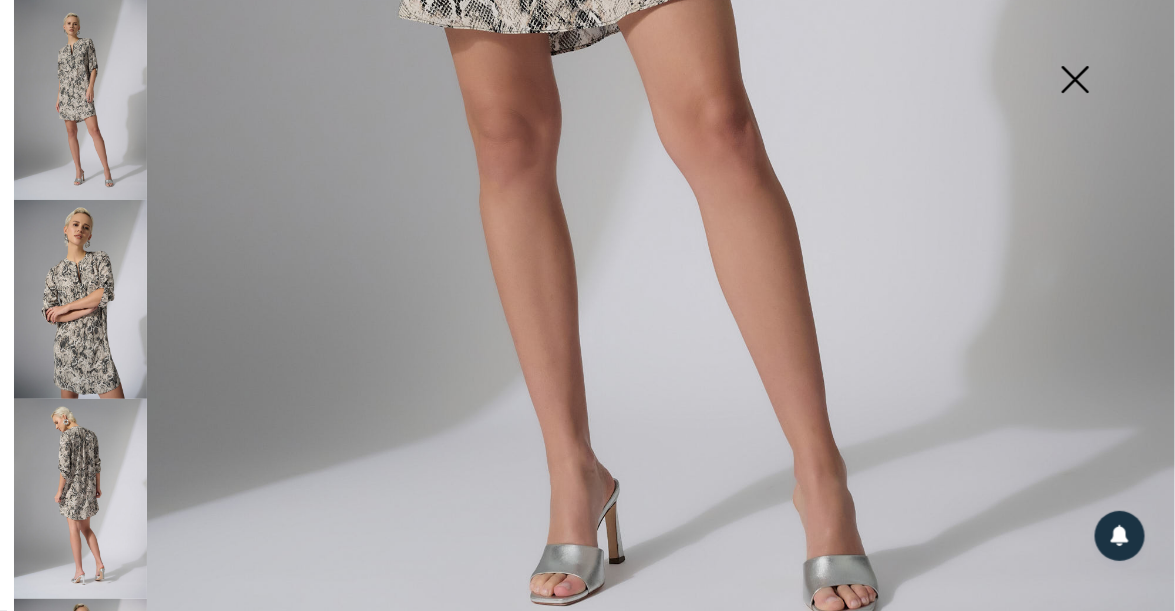 click at bounding box center (80, 499) 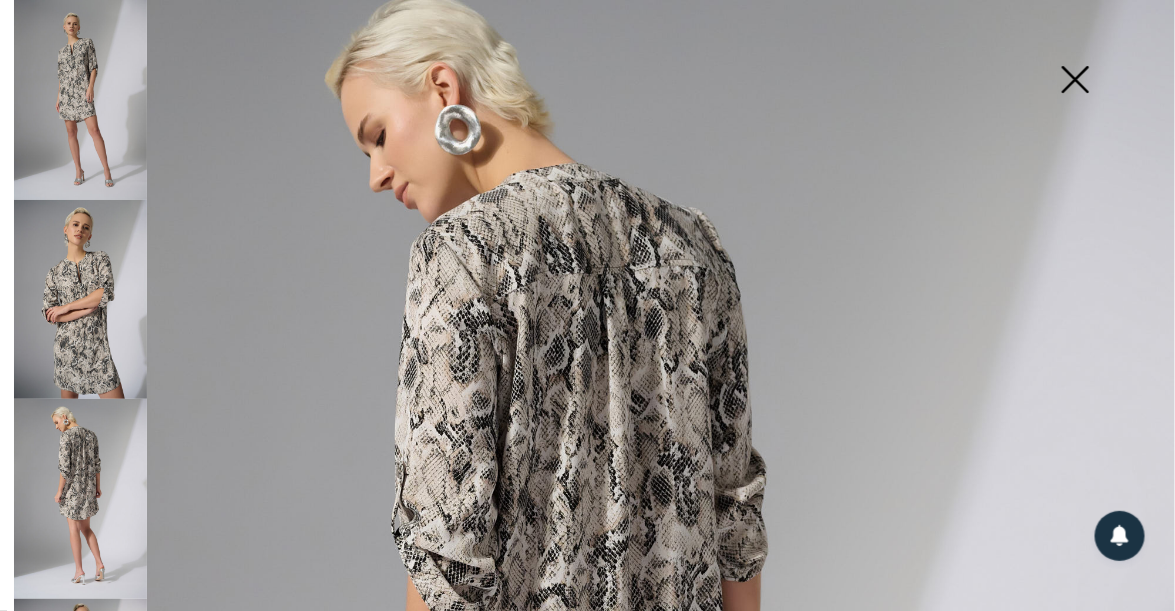 scroll, scrollTop: 62, scrollLeft: 0, axis: vertical 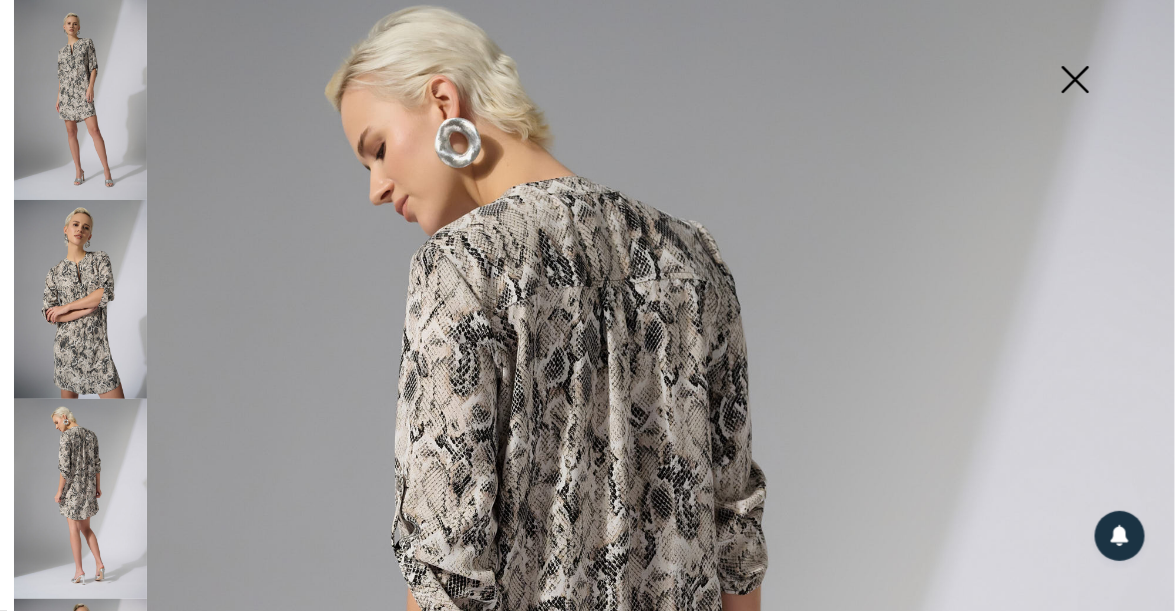 click at bounding box center (80, 300) 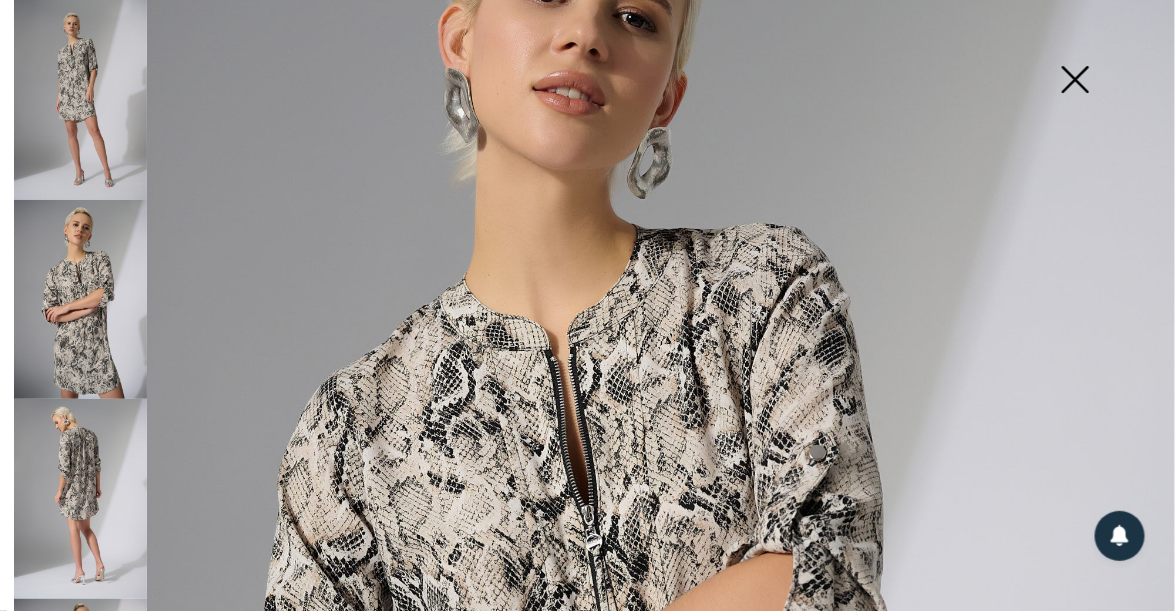 scroll, scrollTop: 162, scrollLeft: 0, axis: vertical 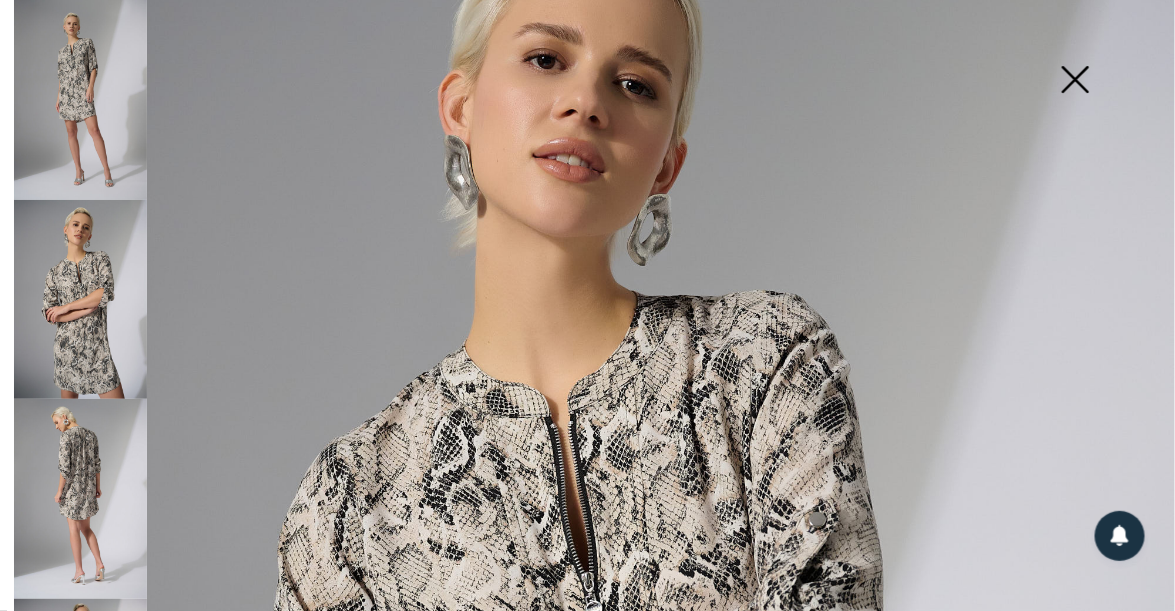 click at bounding box center [80, 100] 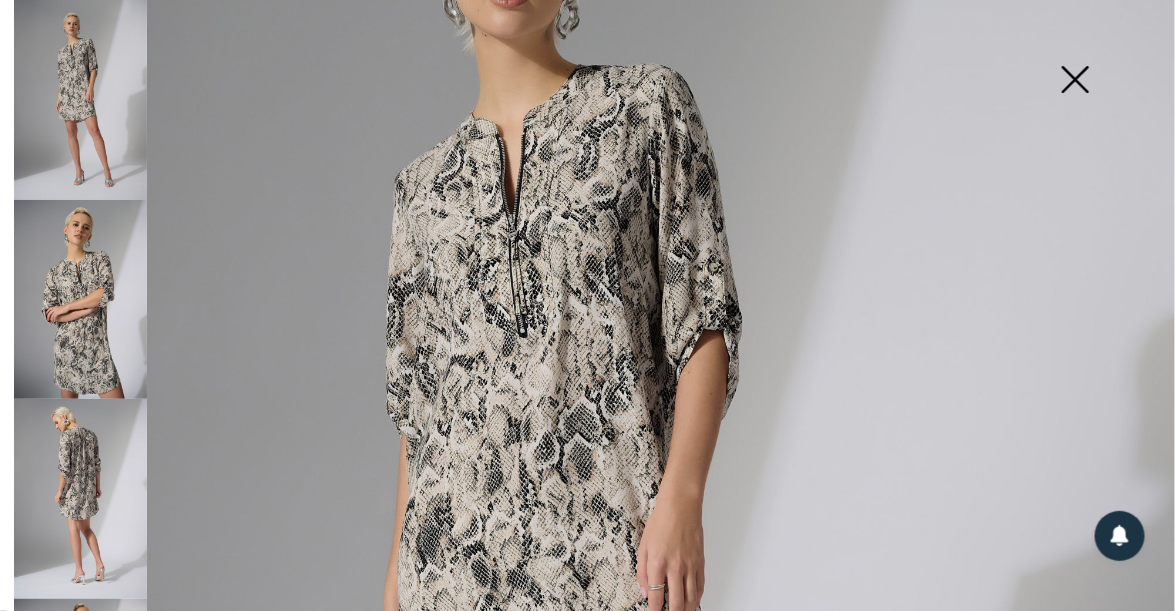 scroll, scrollTop: 262, scrollLeft: 0, axis: vertical 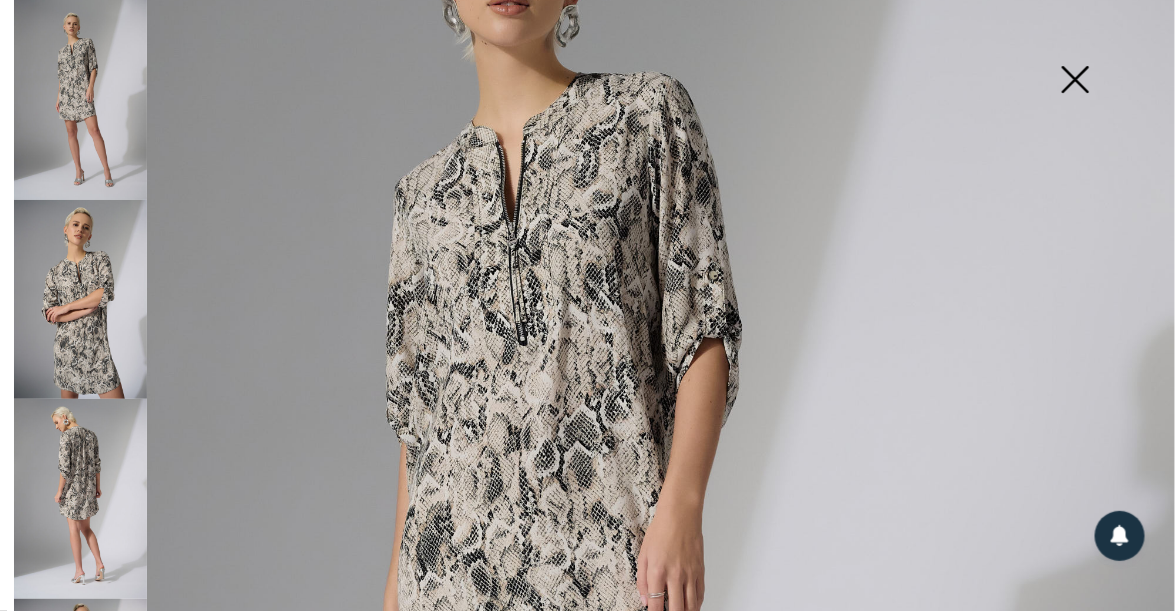 click at bounding box center [80, 300] 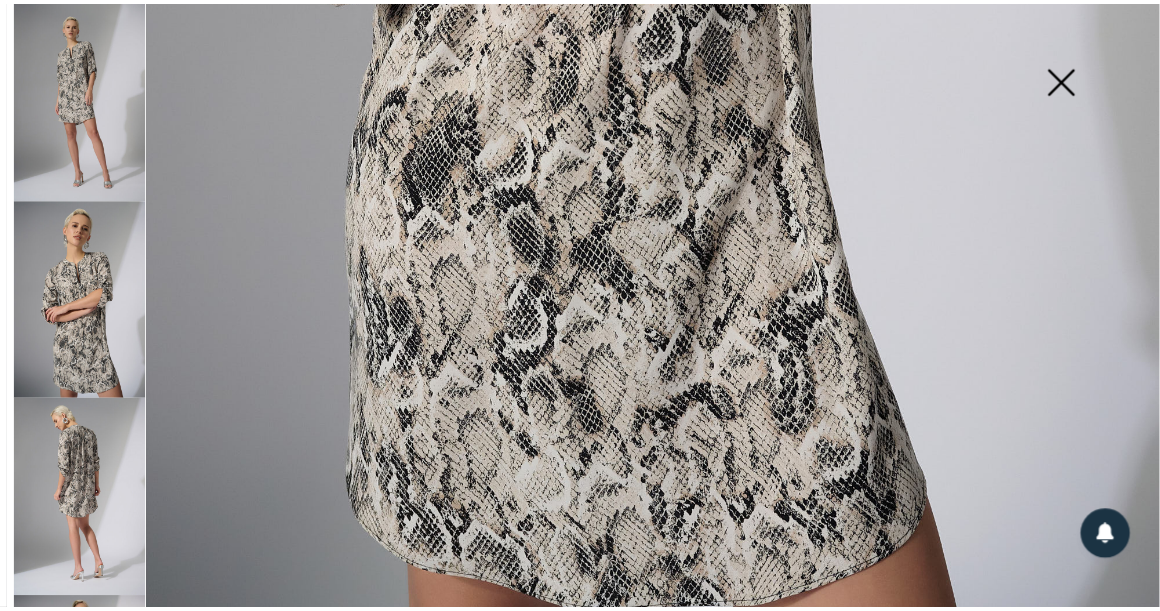 scroll, scrollTop: 1129, scrollLeft: 0, axis: vertical 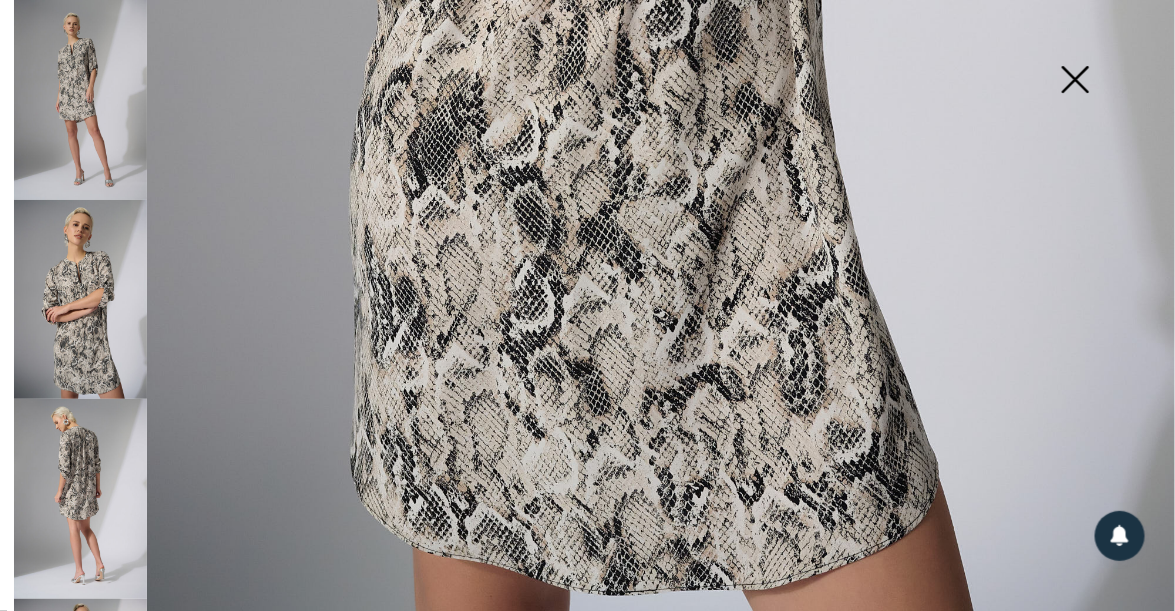 click at bounding box center [1075, 81] 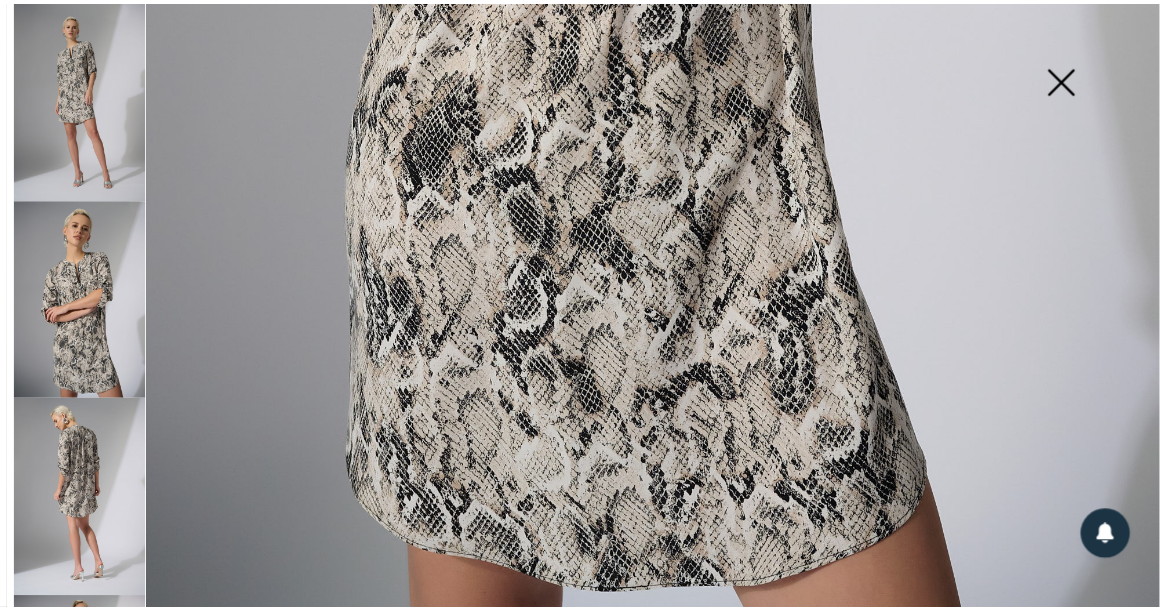 scroll, scrollTop: 1106, scrollLeft: 0, axis: vertical 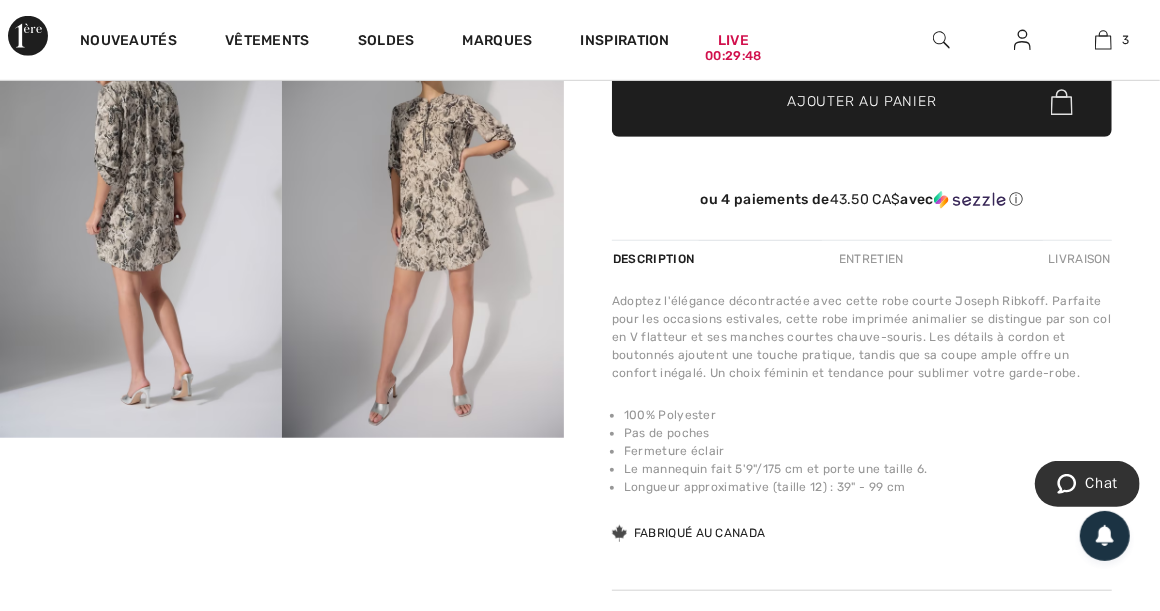 click at bounding box center (423, 226) 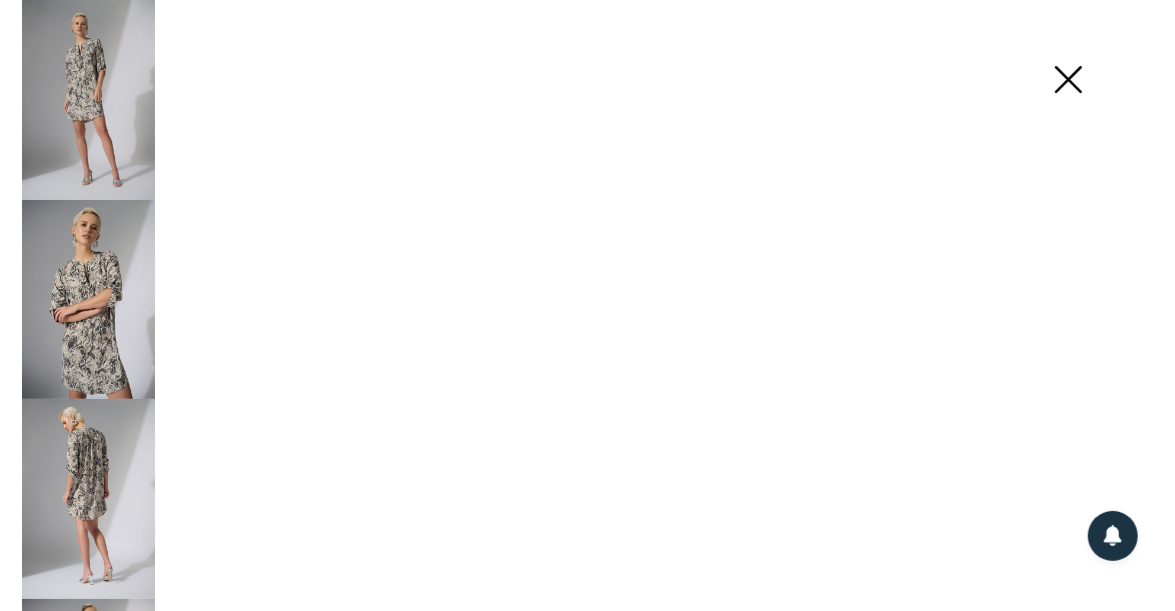 scroll, scrollTop: 646, scrollLeft: 0, axis: vertical 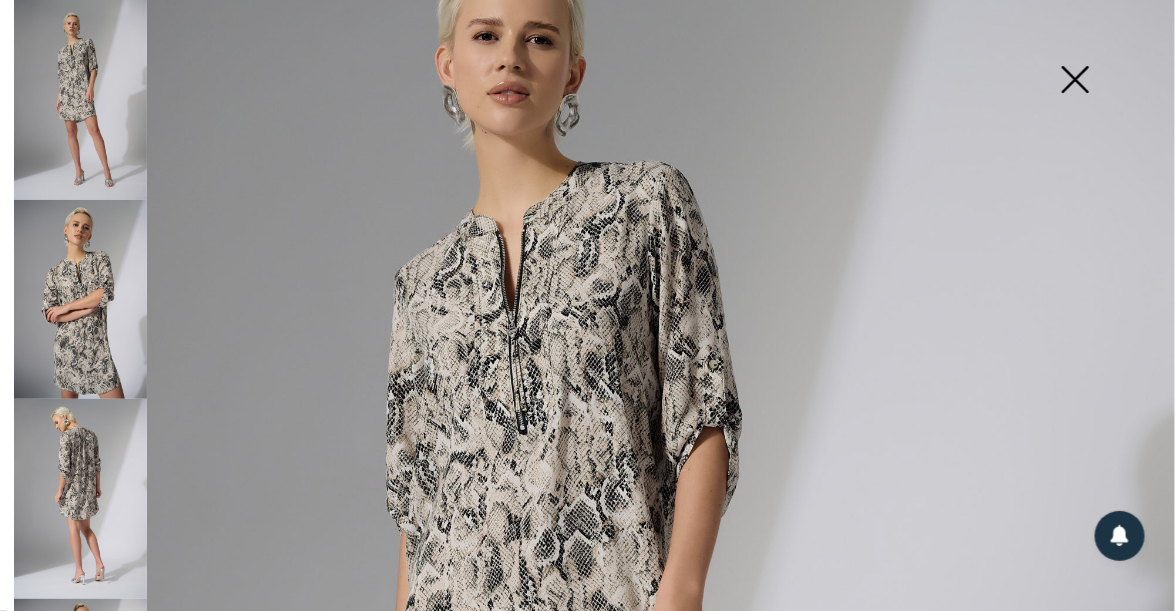 click at bounding box center (587, 708) 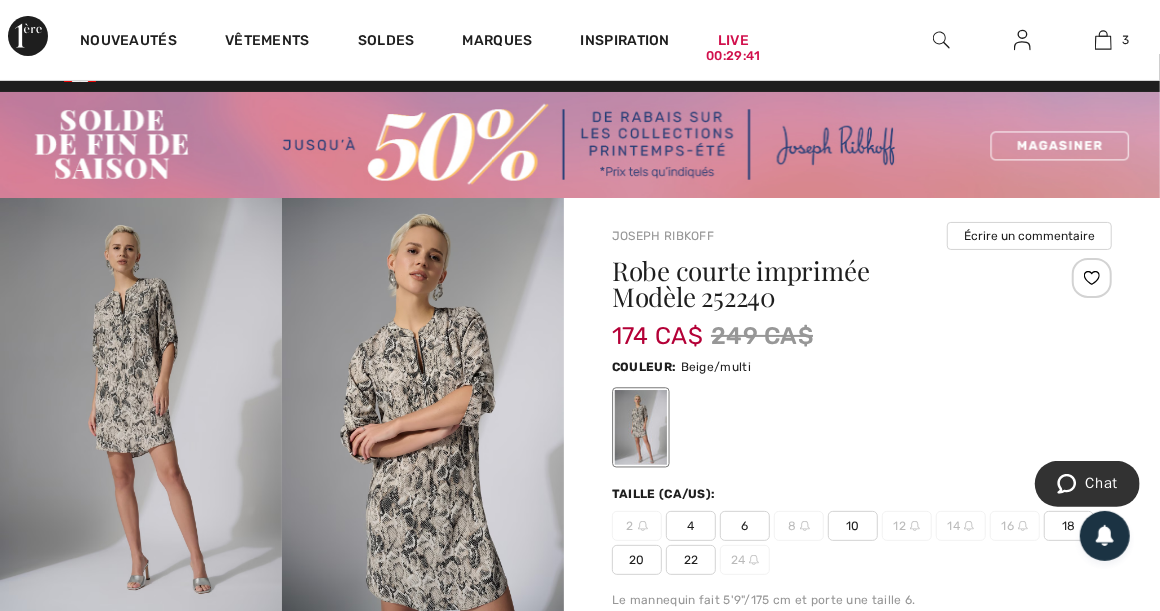 scroll, scrollTop: 0, scrollLeft: 0, axis: both 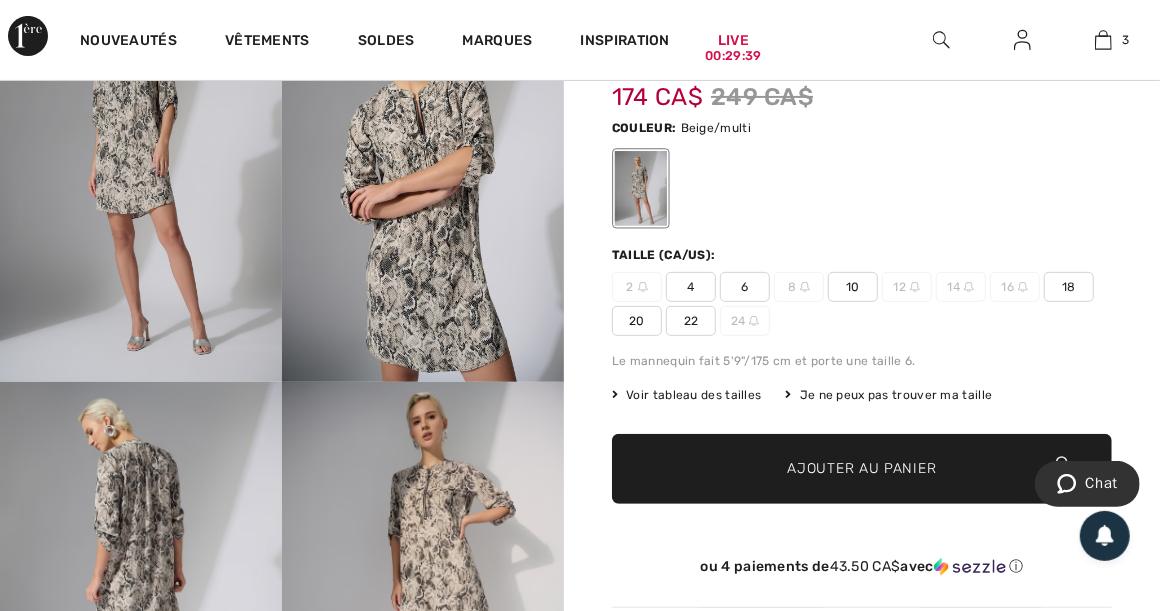 click at bounding box center [141, 593] 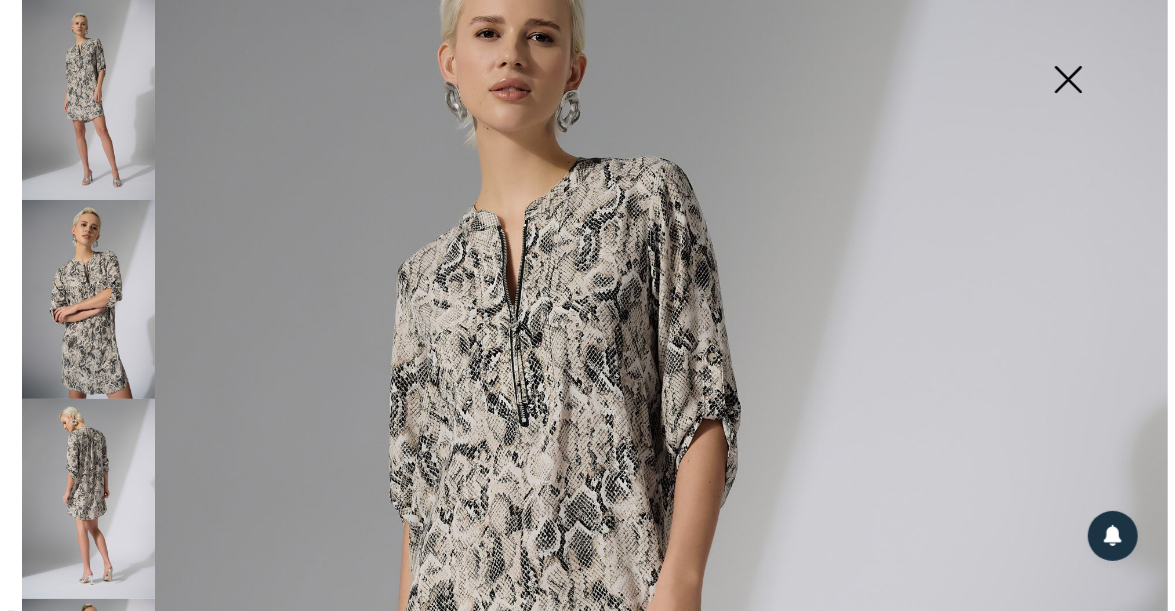 scroll, scrollTop: 268, scrollLeft: 0, axis: vertical 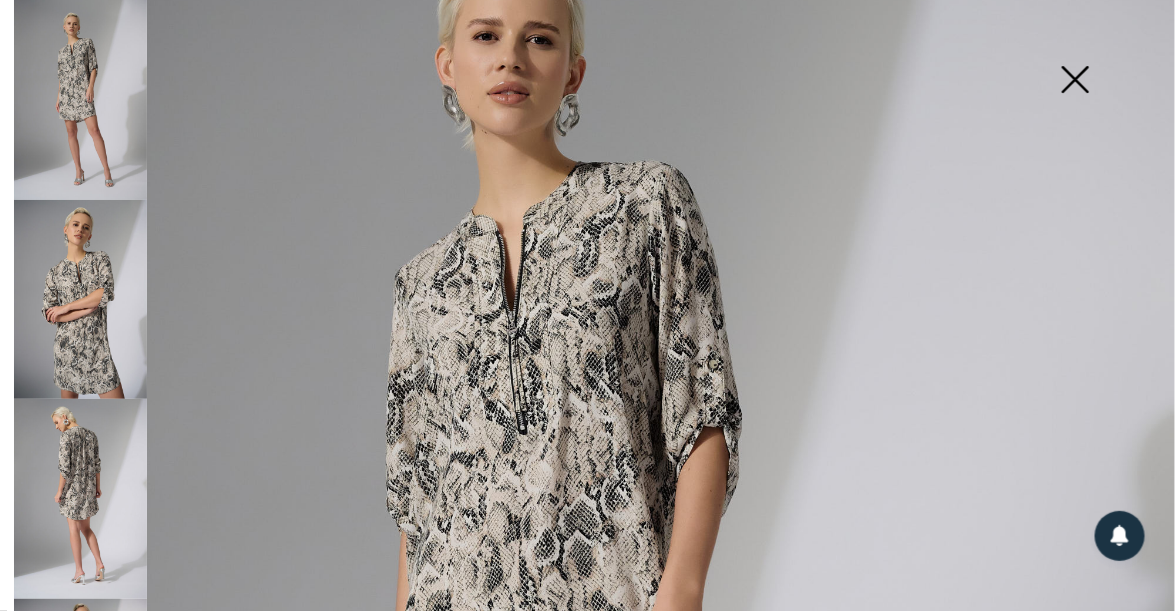 click at bounding box center (80, 499) 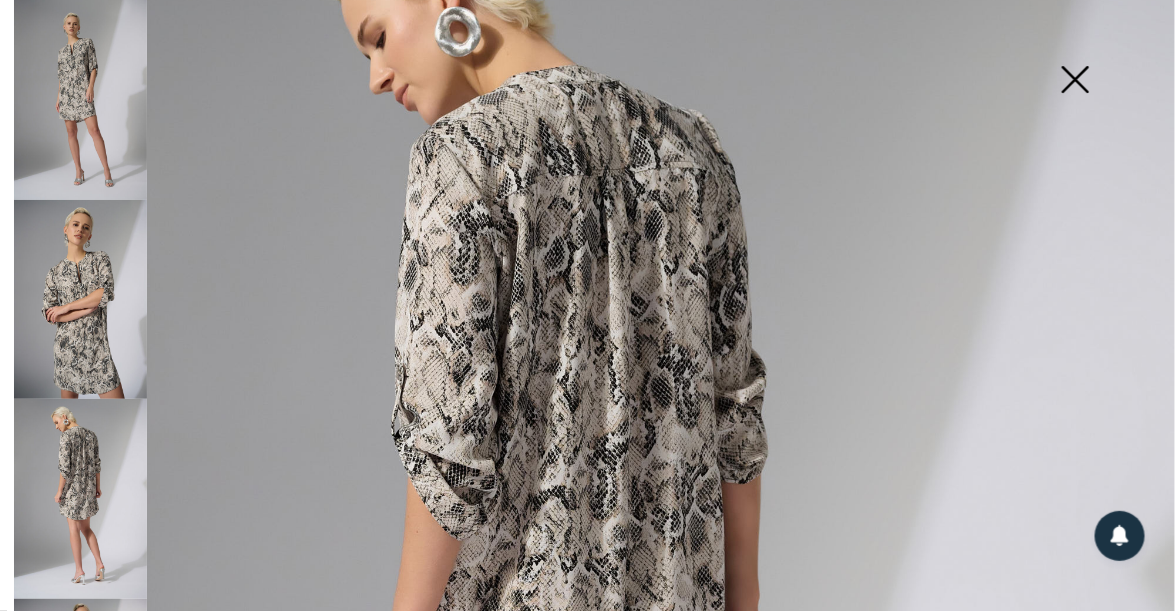 click at bounding box center [1075, 81] 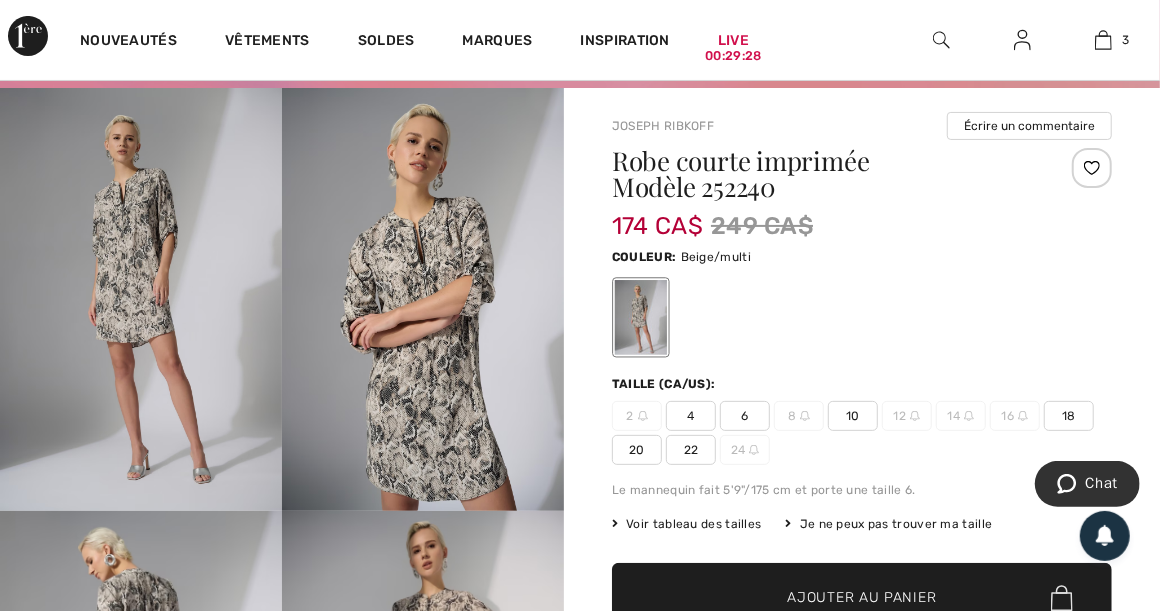 scroll, scrollTop: 133, scrollLeft: 0, axis: vertical 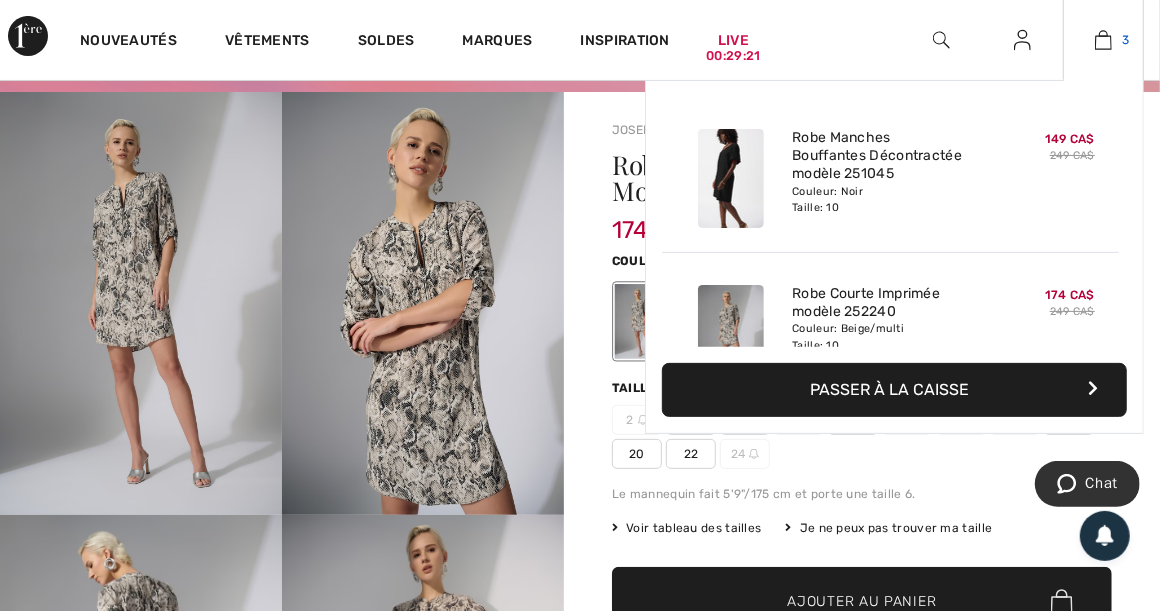 click at bounding box center [1103, 40] 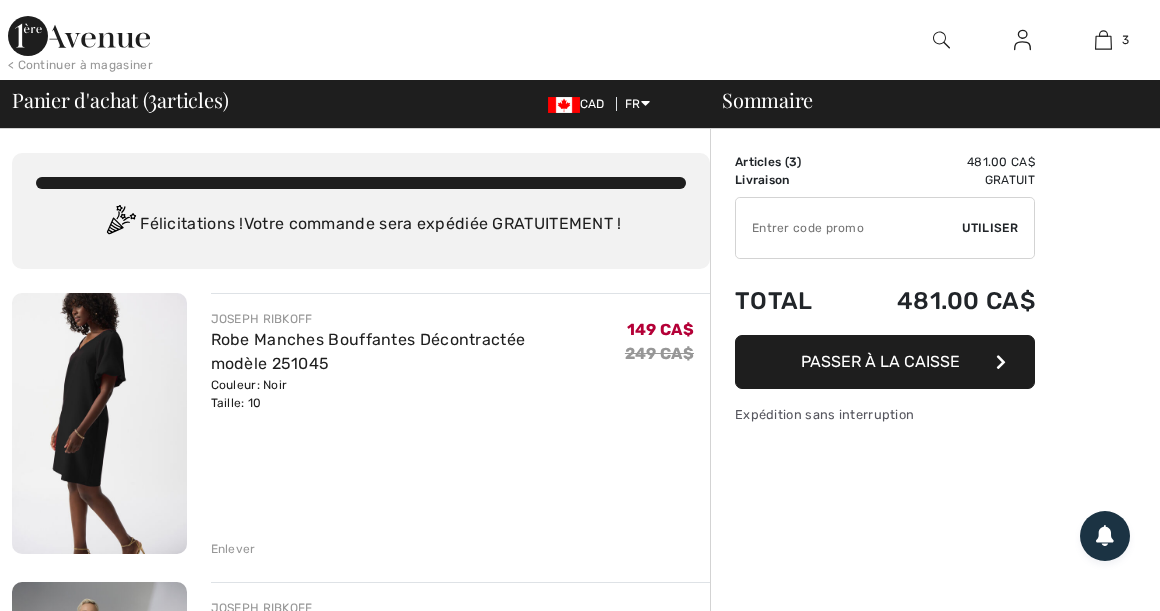 scroll, scrollTop: 0, scrollLeft: 0, axis: both 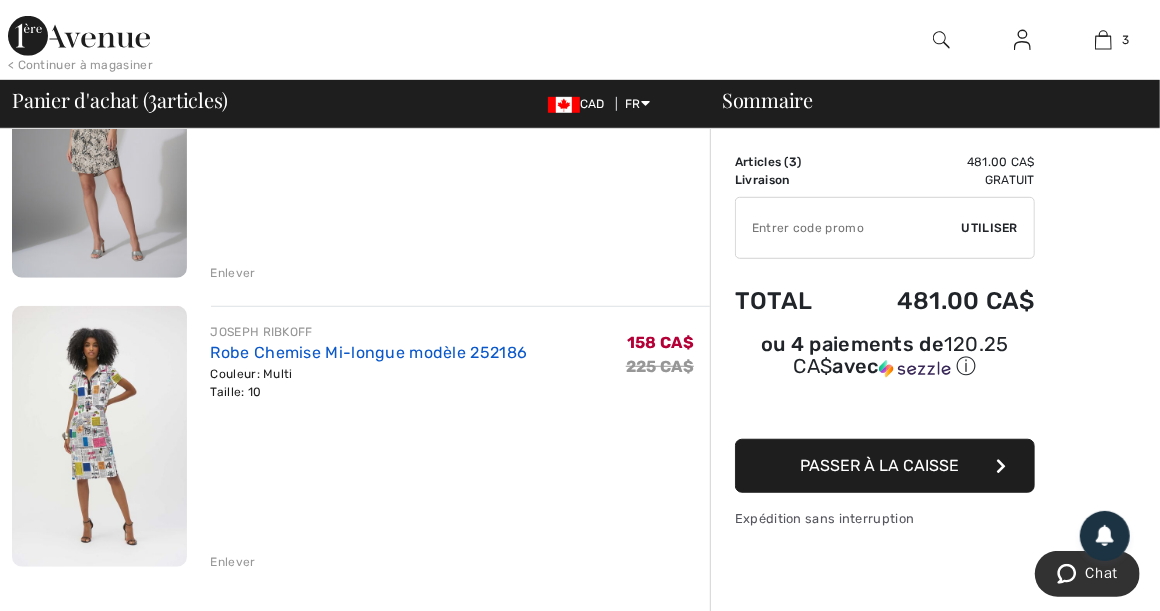 click on "Robe Chemise Mi-longue modèle 252186" at bounding box center [369, 352] 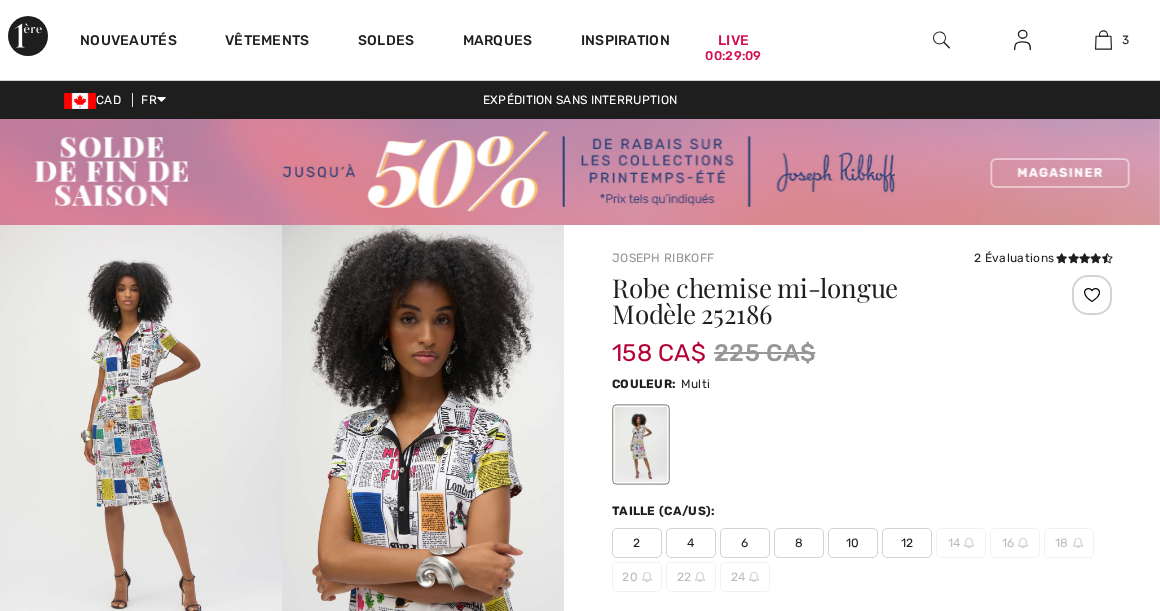 scroll, scrollTop: 0, scrollLeft: 0, axis: both 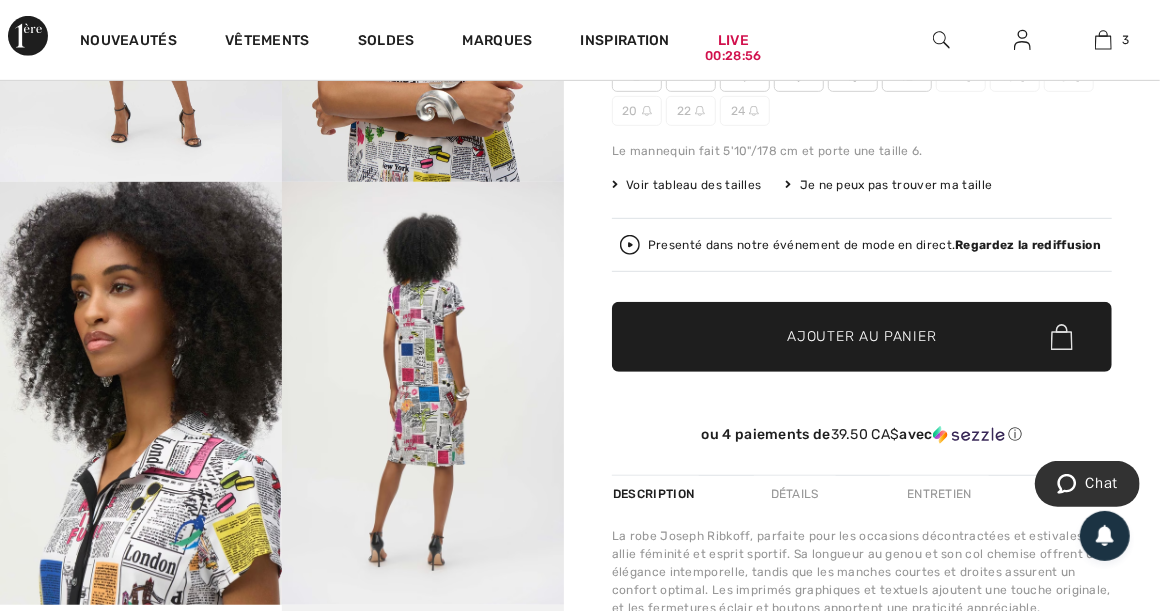 click on "Presenté dans notre événement de mode en direct.  Regardez la rediffusion" at bounding box center [862, 245] 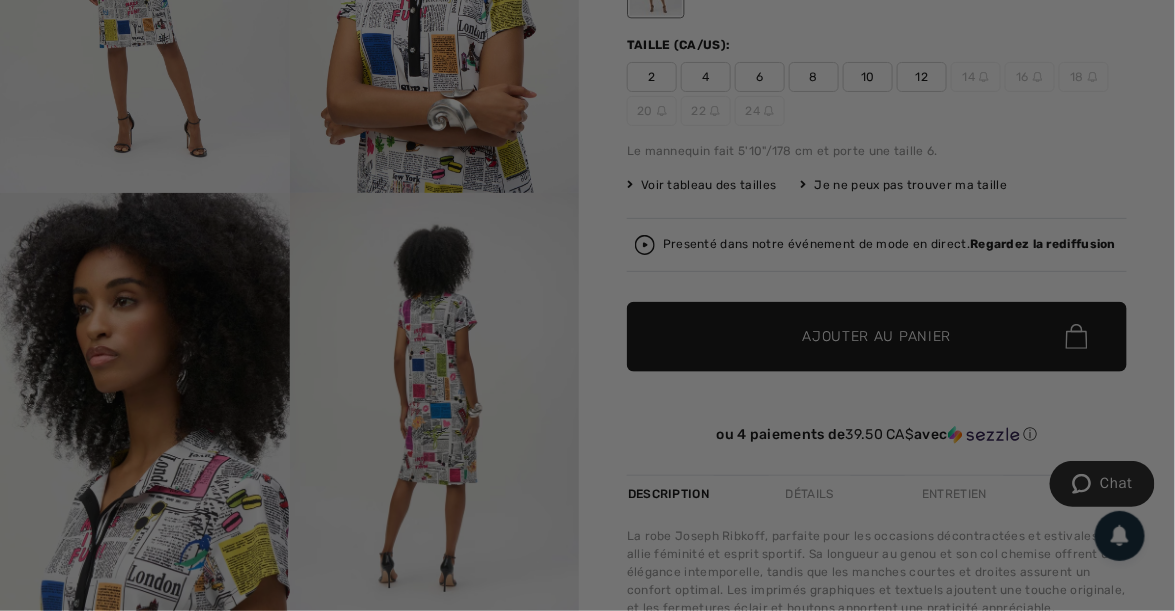 scroll, scrollTop: 0, scrollLeft: 0, axis: both 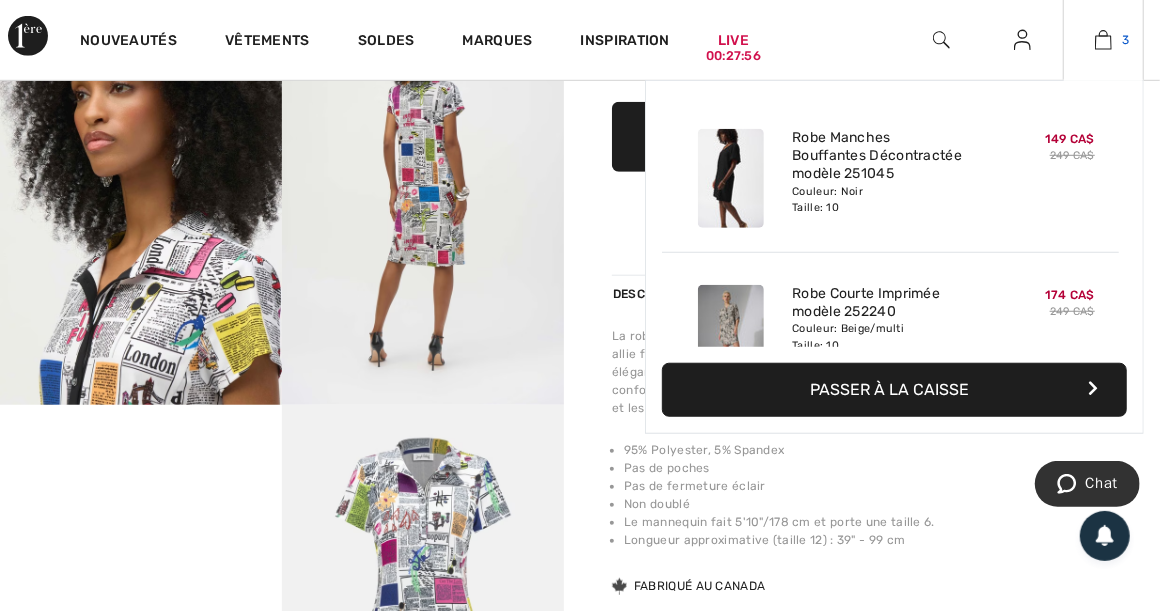 click at bounding box center (1103, 40) 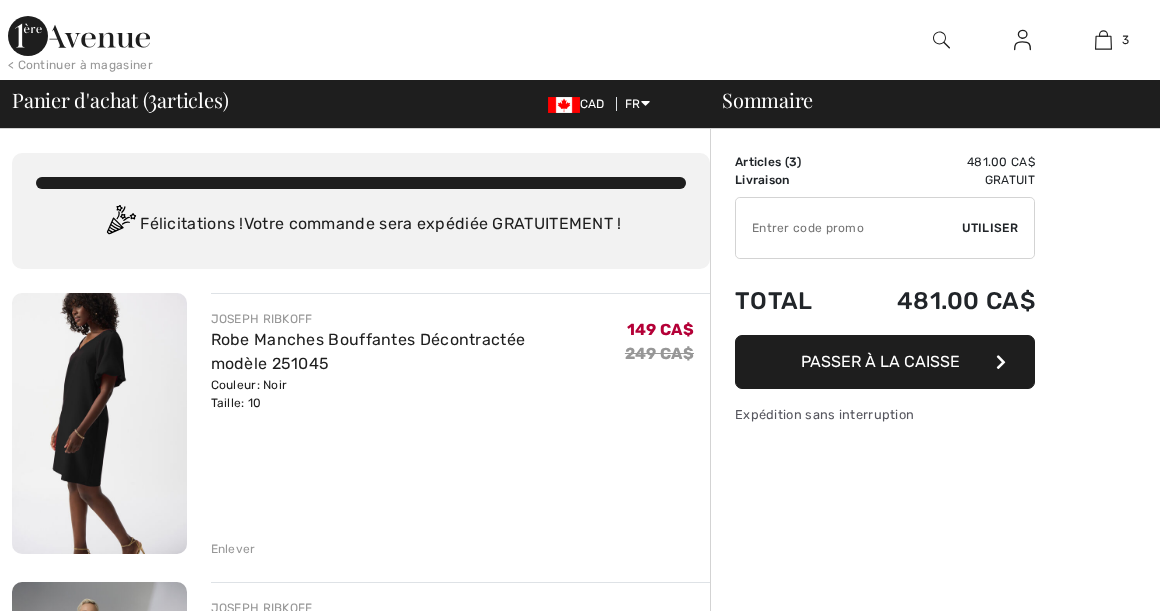 scroll, scrollTop: 0, scrollLeft: 0, axis: both 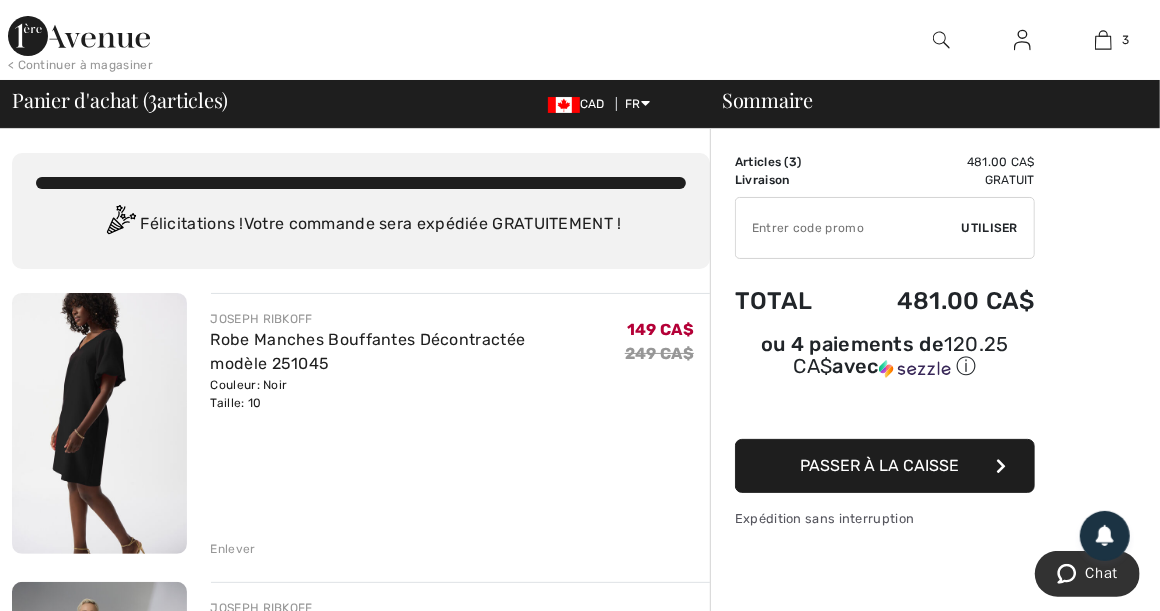 click on "Enlever" at bounding box center [233, 549] 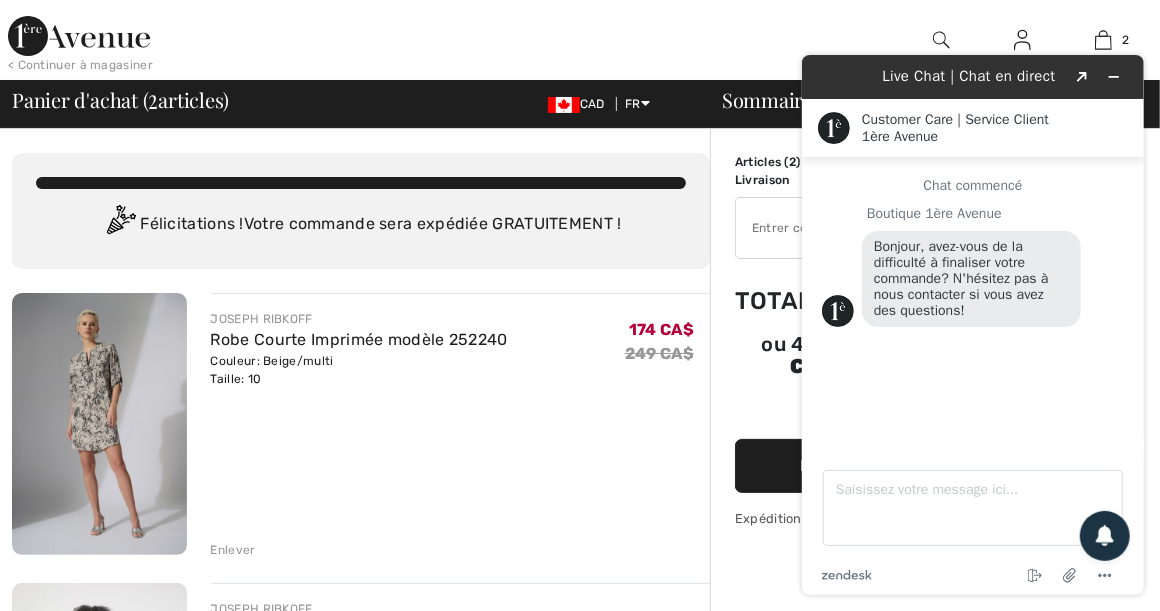 scroll, scrollTop: 0, scrollLeft: 0, axis: both 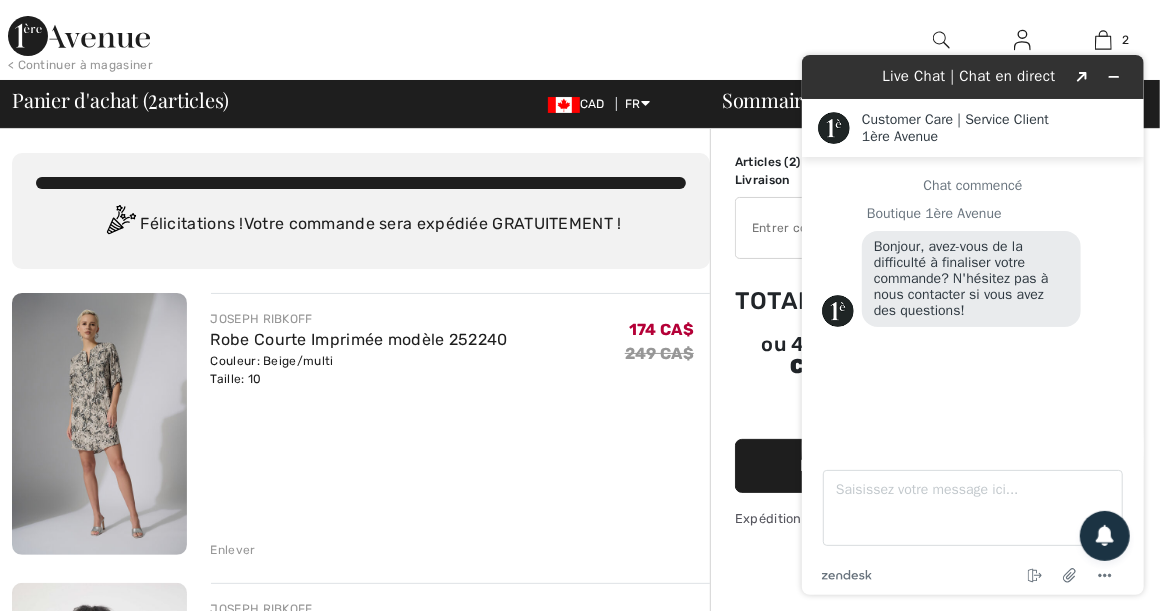click at bounding box center (99, 424) 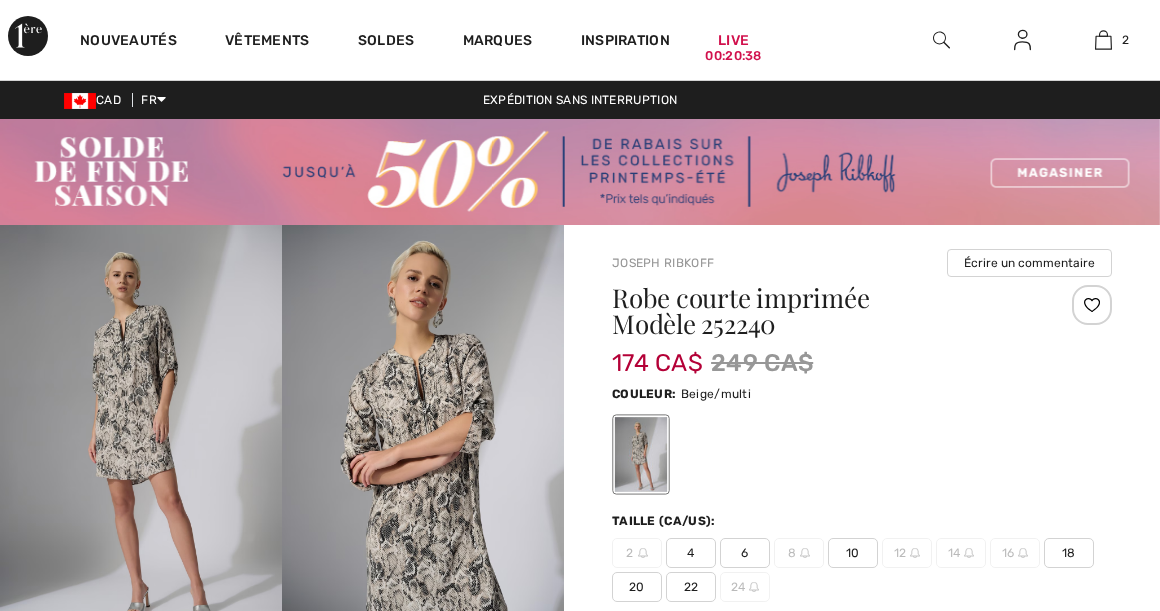 scroll, scrollTop: 0, scrollLeft: 0, axis: both 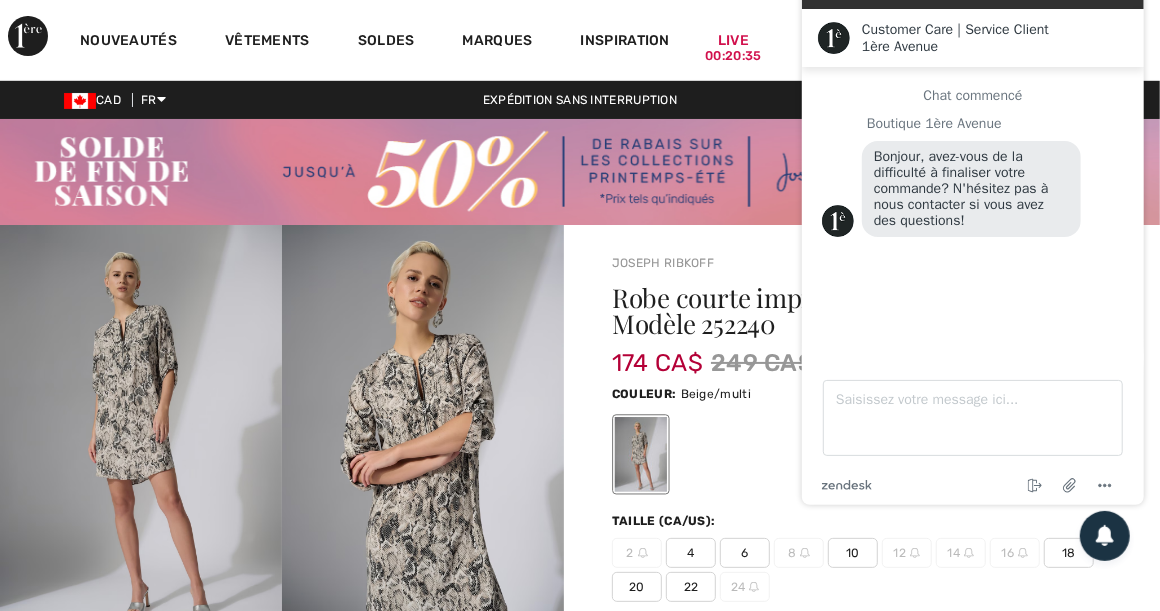 click at bounding box center [423, 436] 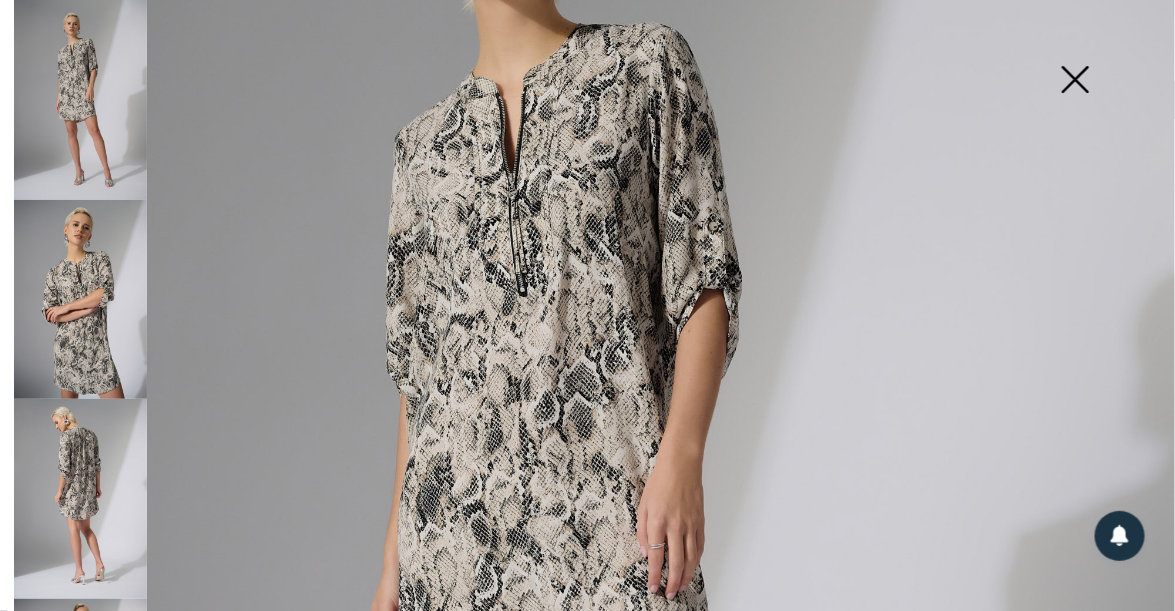 scroll, scrollTop: 299, scrollLeft: 0, axis: vertical 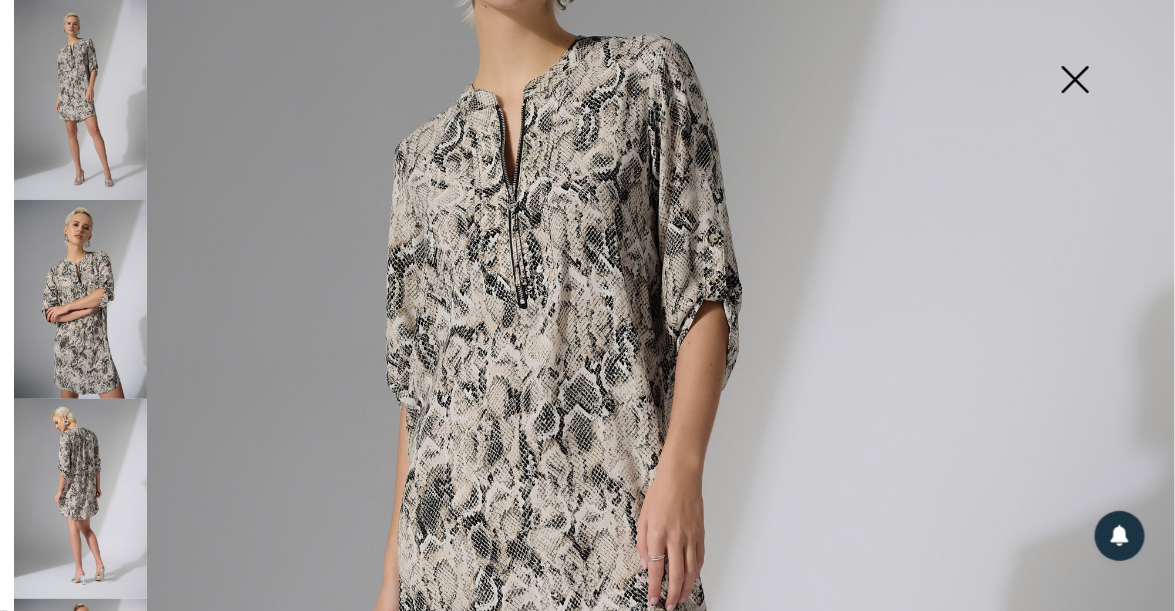 click at bounding box center (80, 499) 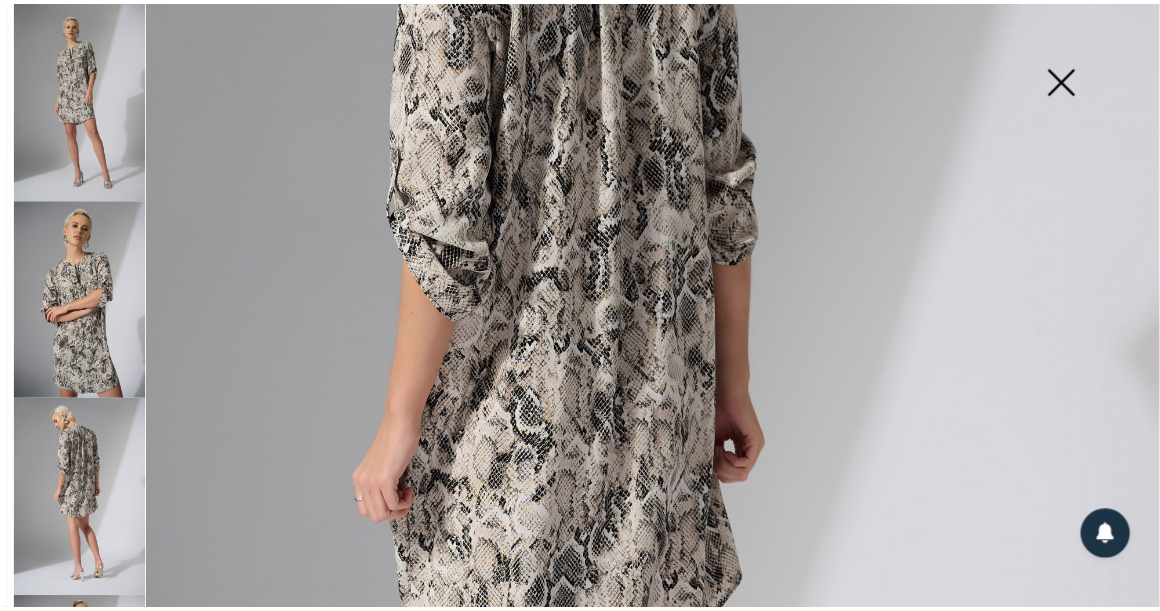 scroll, scrollTop: 233, scrollLeft: 0, axis: vertical 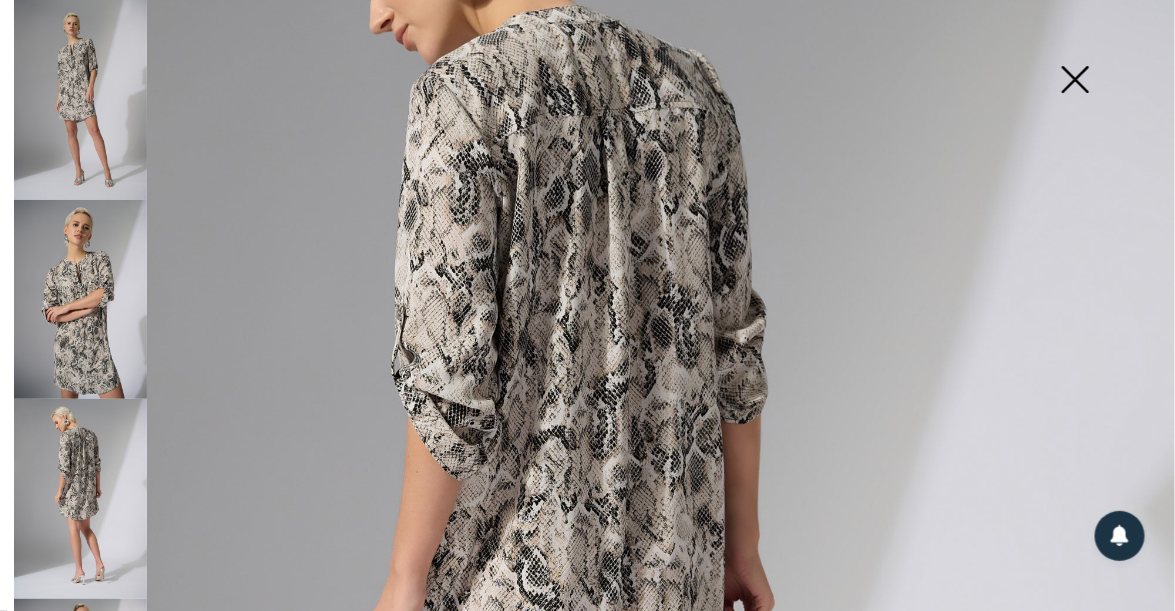 click at bounding box center (1075, 81) 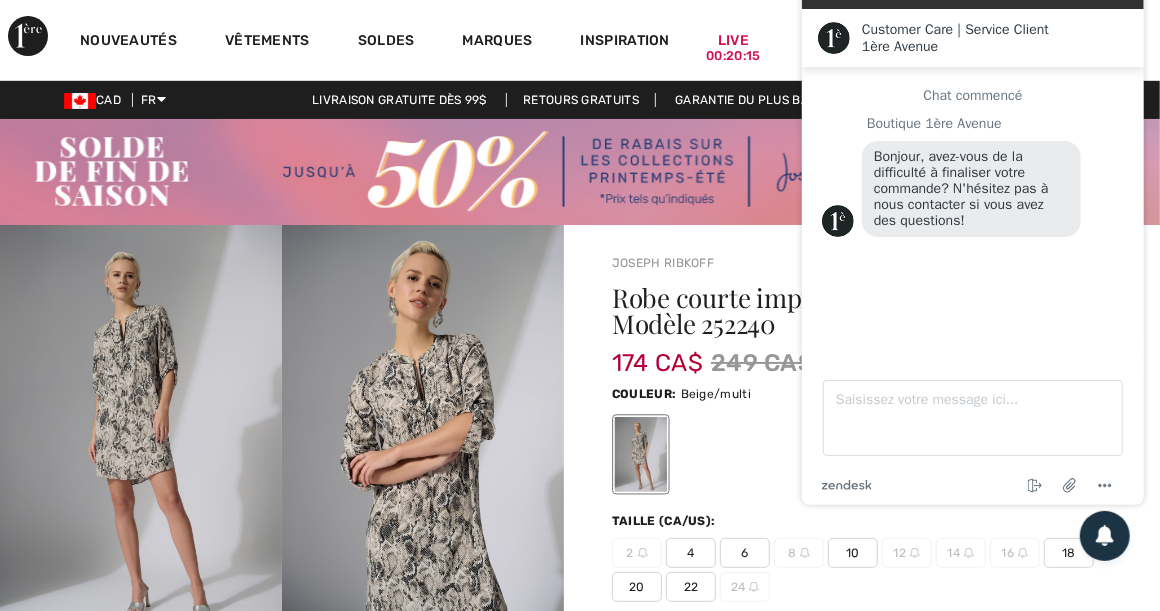 click on "Joseph Ribkoff
Écrire un commentaire
Robe courte imprimée  Modèle 252240
174 CA$ 249 CA$
Couleur:
Beige/multi
Taille (CA/US):
2 4 6 8 10 12 14 16 18 20 22 24
Le mannequin fait 5'9"/175 cm et porte une taille 6.
Voir tableau des tailles
Je ne peux pas trouver ma taille
Choisir taille
CAN 2 - Épuisé
CAN 4
CAN 6
CAN 8 - Épuisé
CAN 10
CAN 12 - Épuisé
CAN 14 - Épuisé
CAN 16 - Épuisé
CAN 18
CAN 20
CAN 22
CAN 24 - Épuisé" at bounding box center [862, 807] 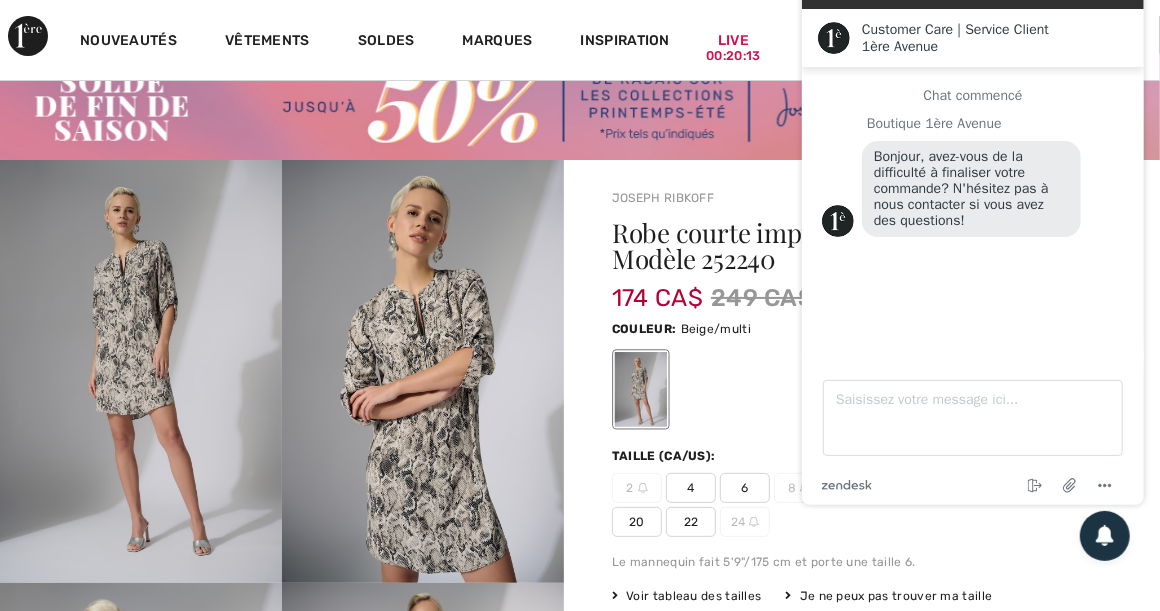 scroll, scrollTop: 66, scrollLeft: 0, axis: vertical 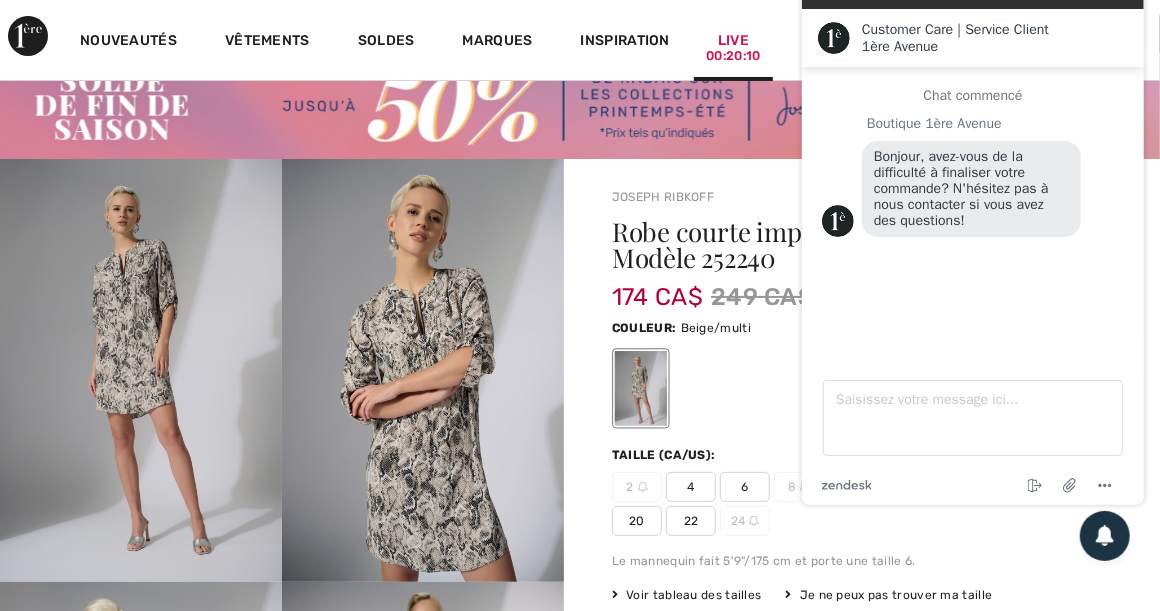 click on "Live 00:20:10" at bounding box center (733, 40) 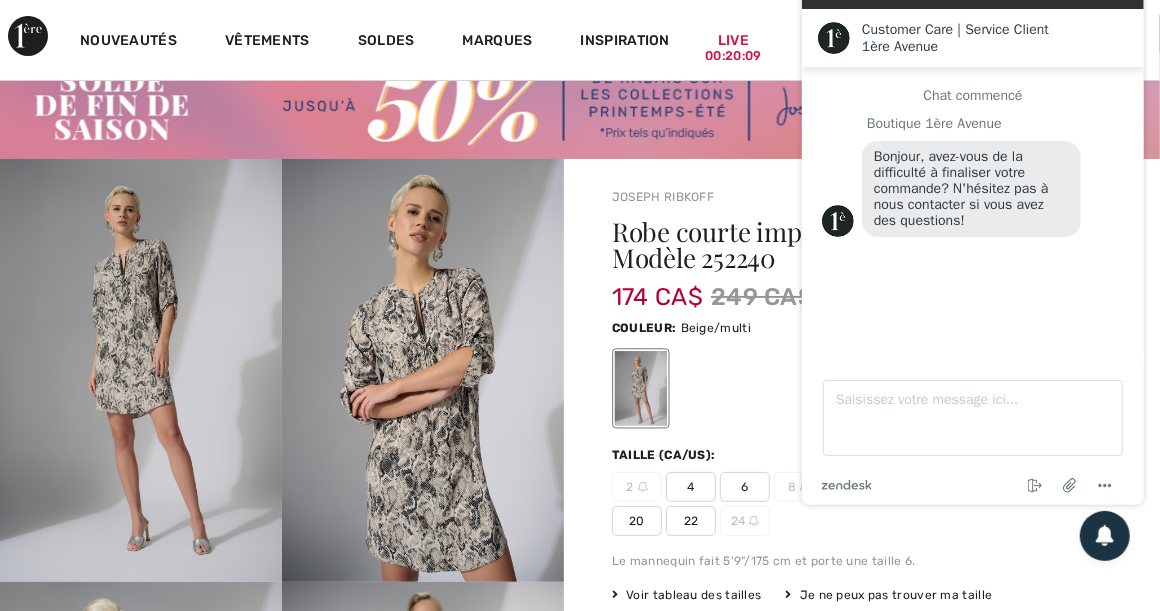 click on "Live Chat | Chat en direct Created with Sketch." at bounding box center [972, -12] 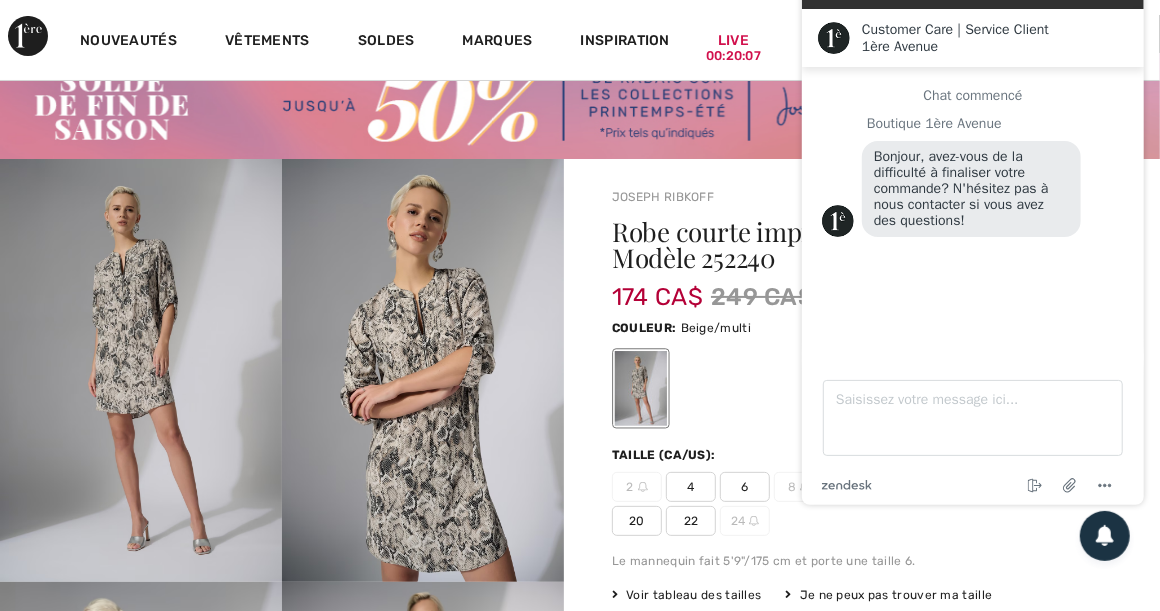 scroll, scrollTop: 0, scrollLeft: 0, axis: both 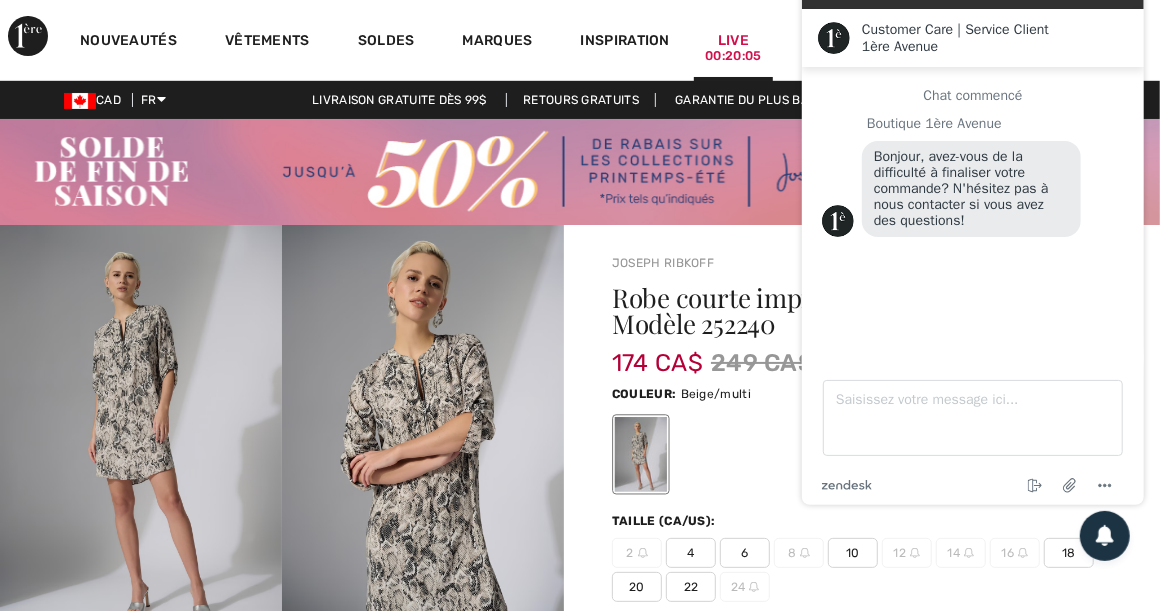 click on "Live 00:20:05" at bounding box center (733, 40) 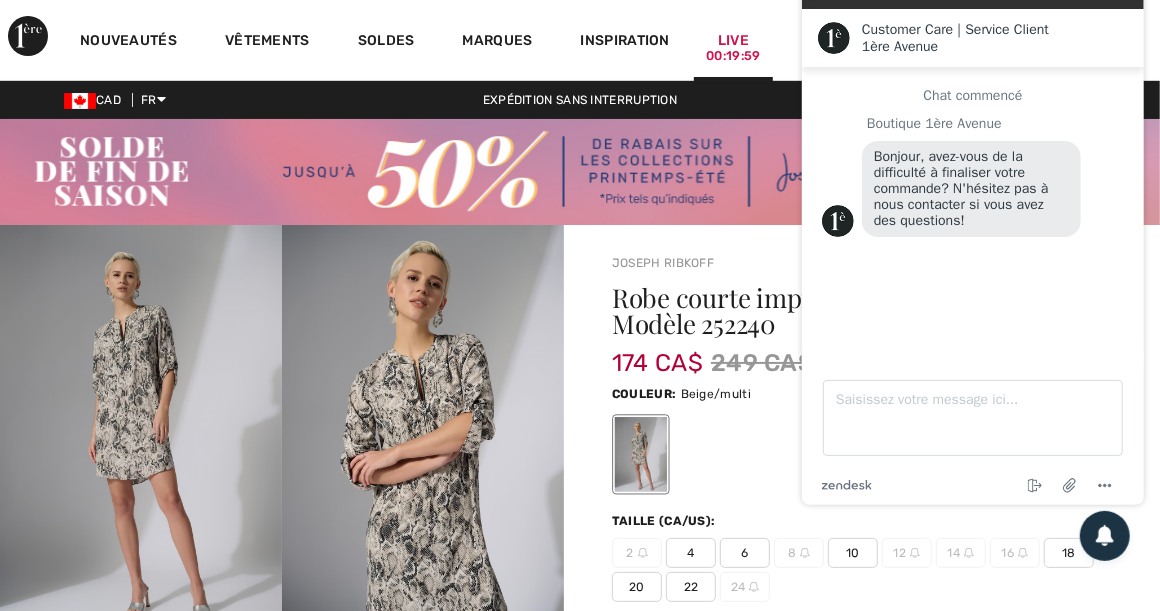 click on "Live 00:19:59" at bounding box center (733, 40) 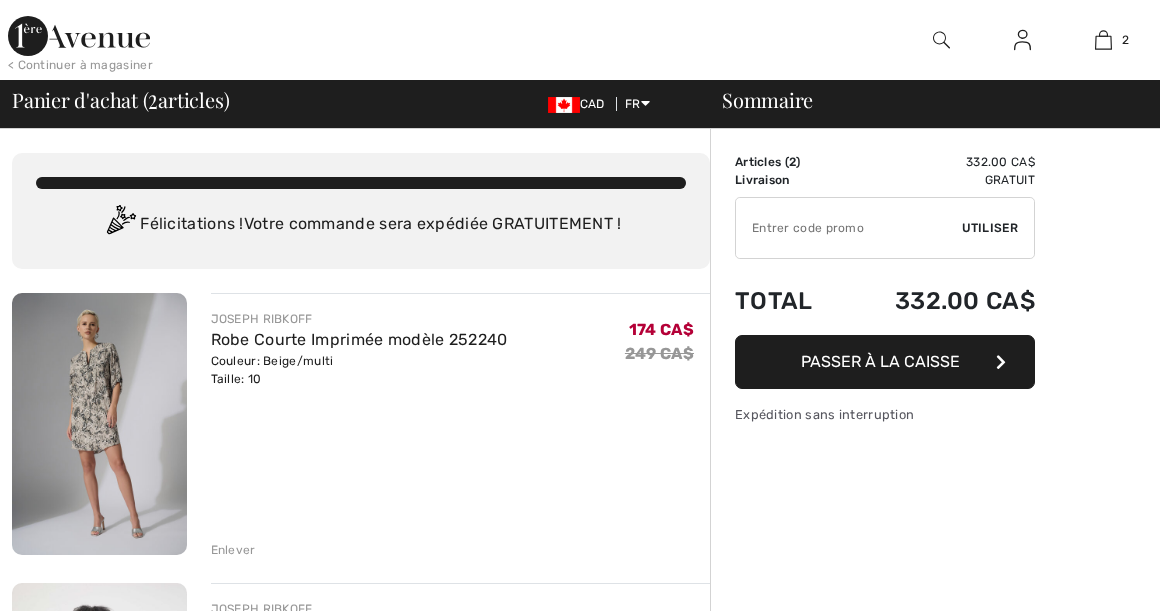 scroll, scrollTop: 0, scrollLeft: 0, axis: both 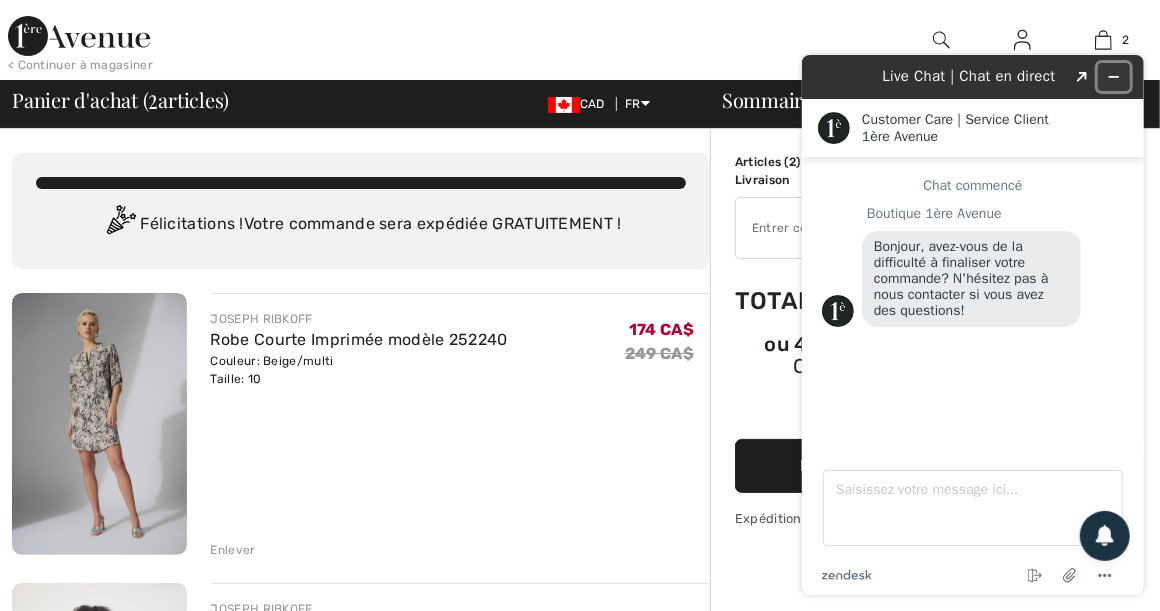 click 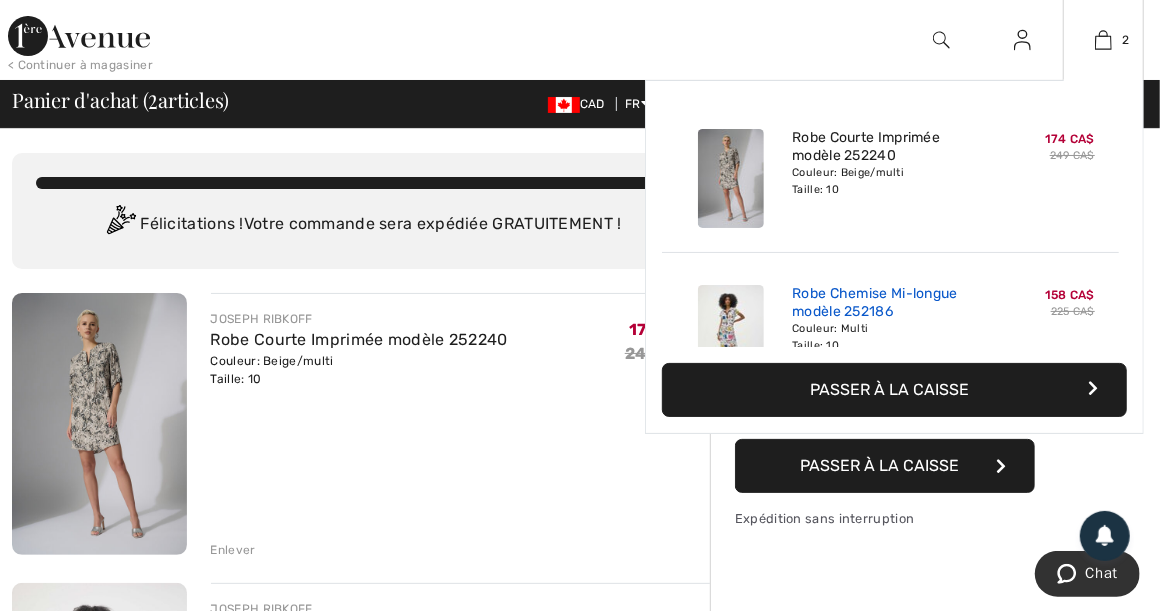 click on "Robe Chemise Mi-longue modèle 252186" at bounding box center (890, 303) 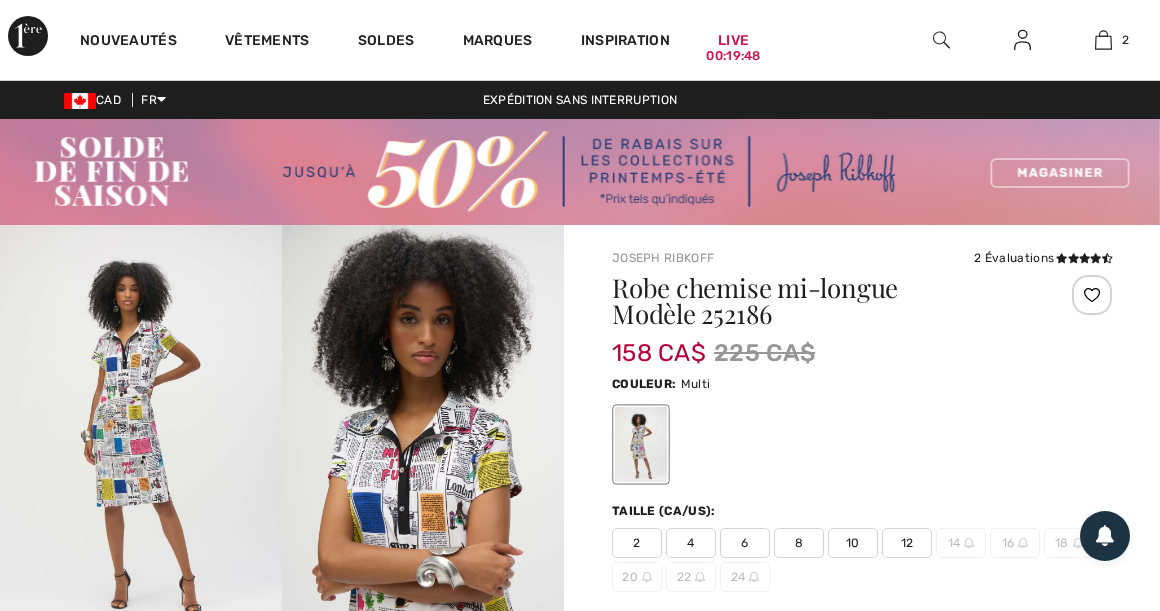 scroll, scrollTop: 0, scrollLeft: 0, axis: both 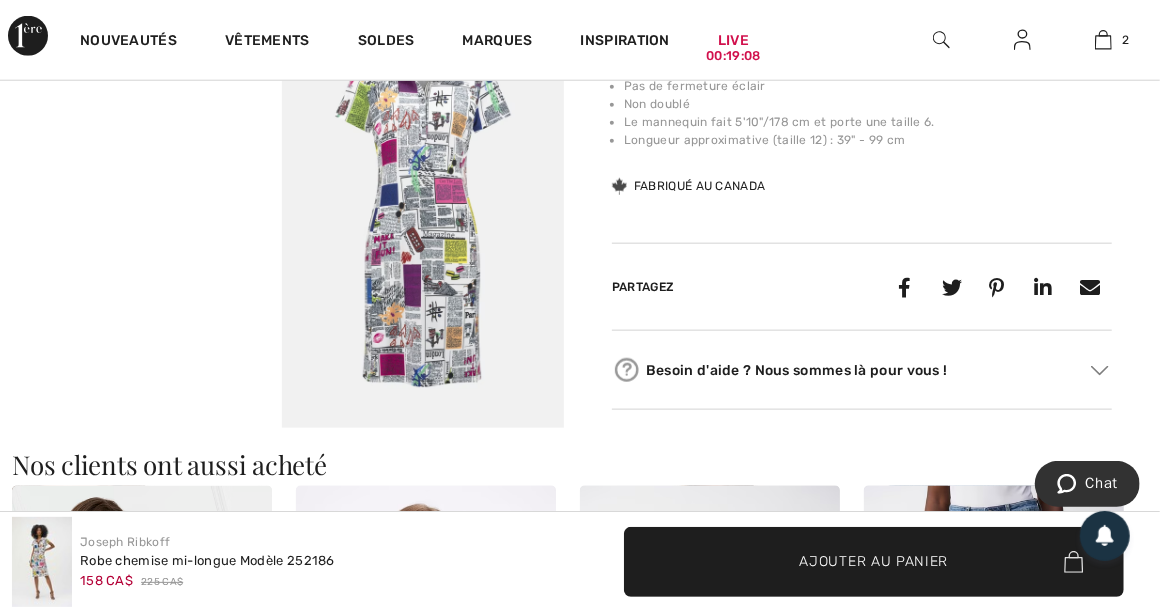 click on "Your browser does not support the video tag." at bounding box center [141, 75] 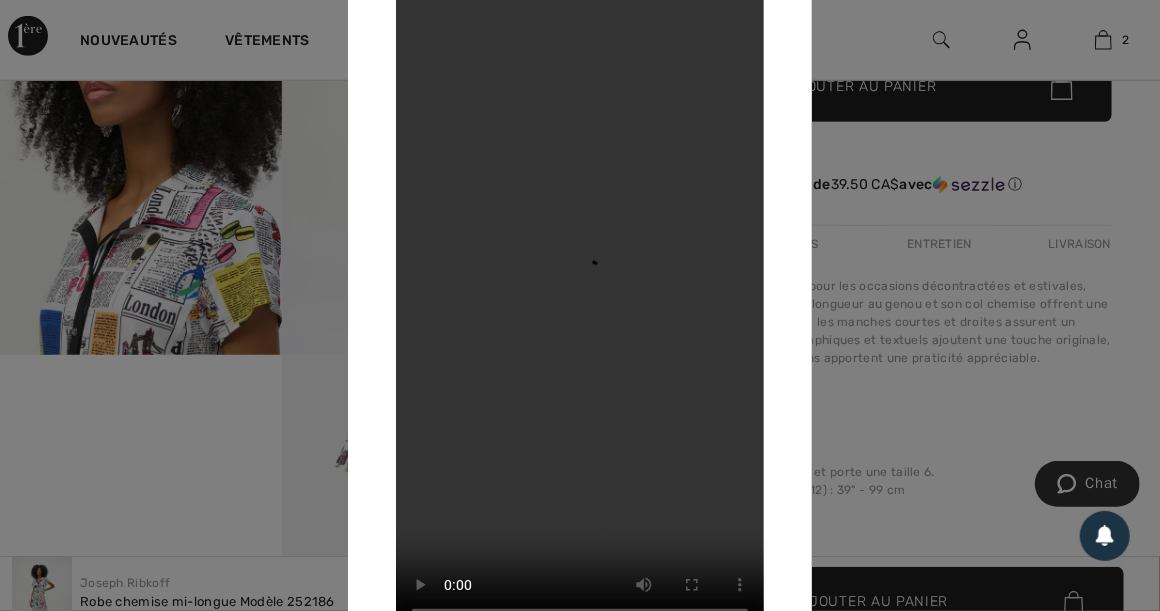 scroll, scrollTop: 699, scrollLeft: 0, axis: vertical 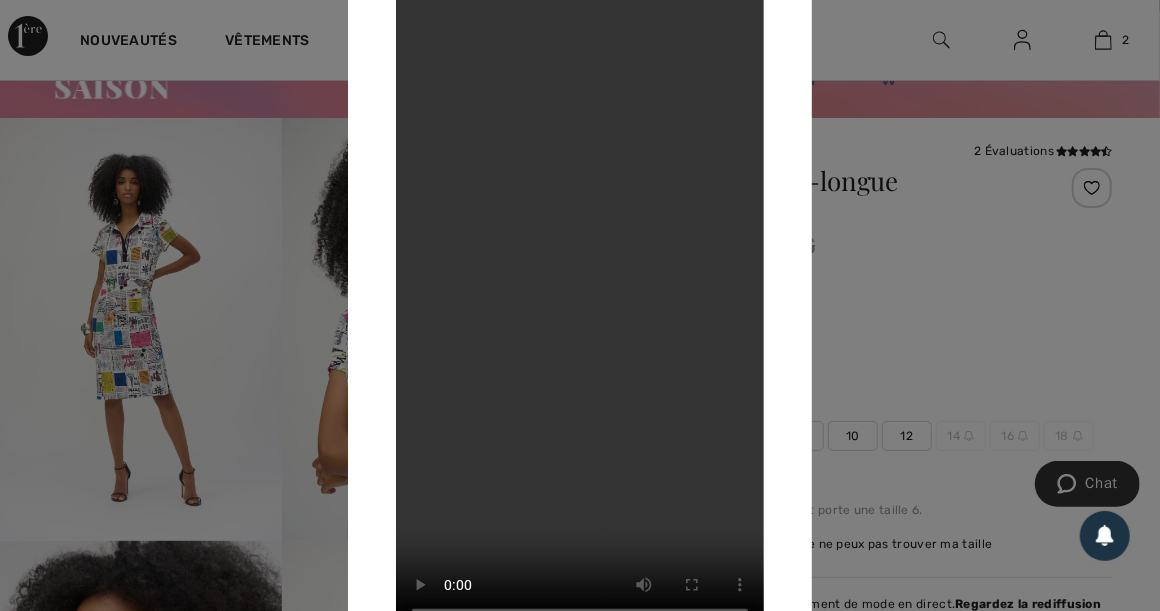 click at bounding box center [580, 305] 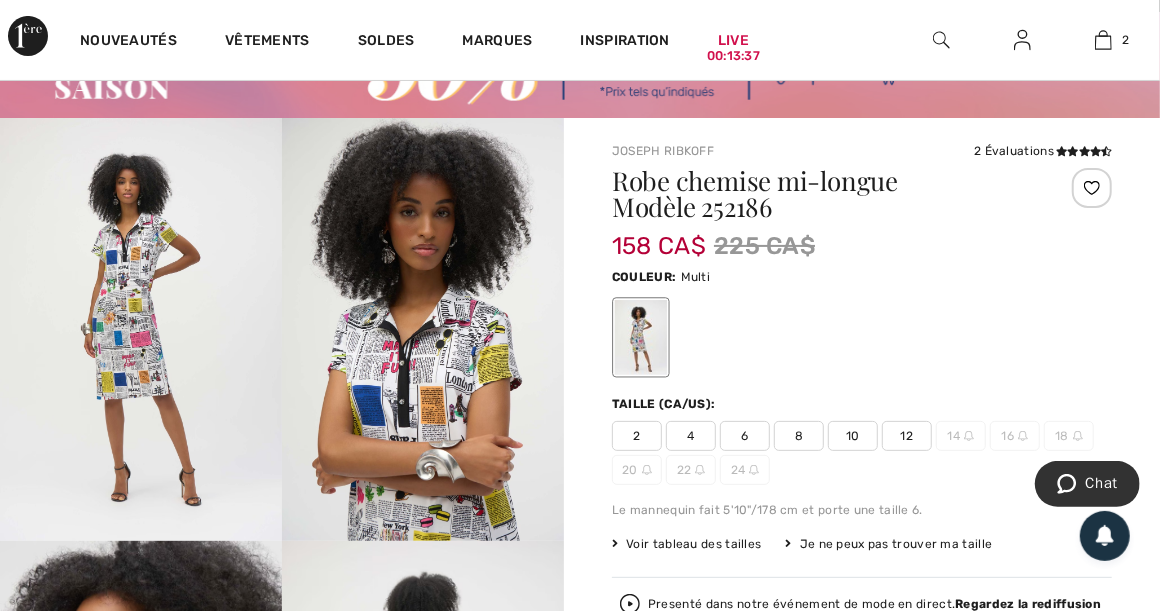click at bounding box center (141, 329) 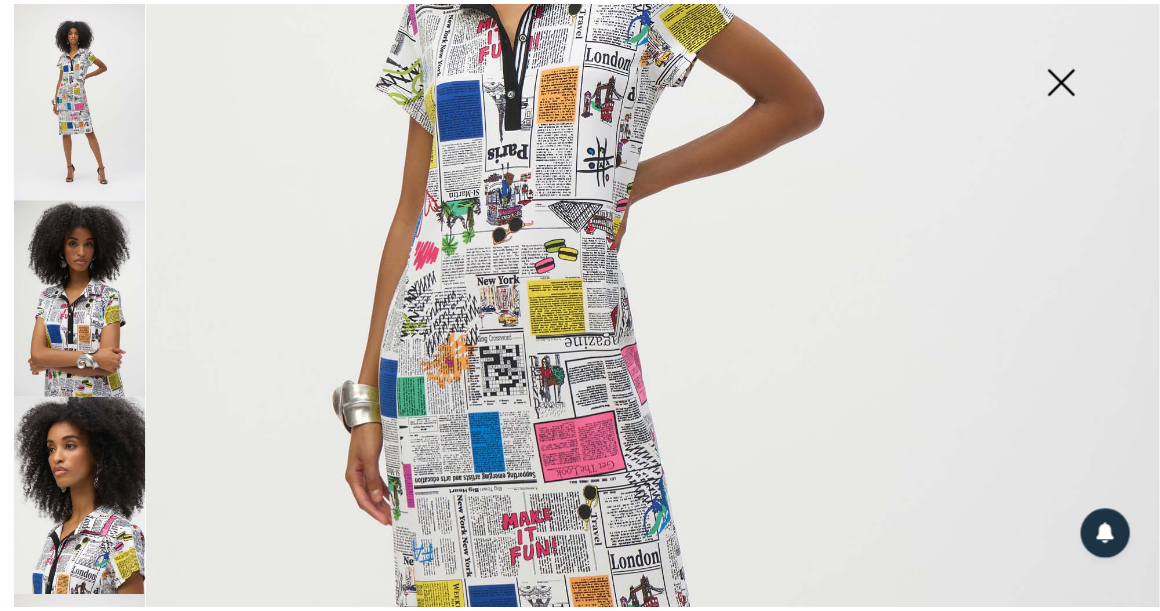 scroll, scrollTop: 433, scrollLeft: 0, axis: vertical 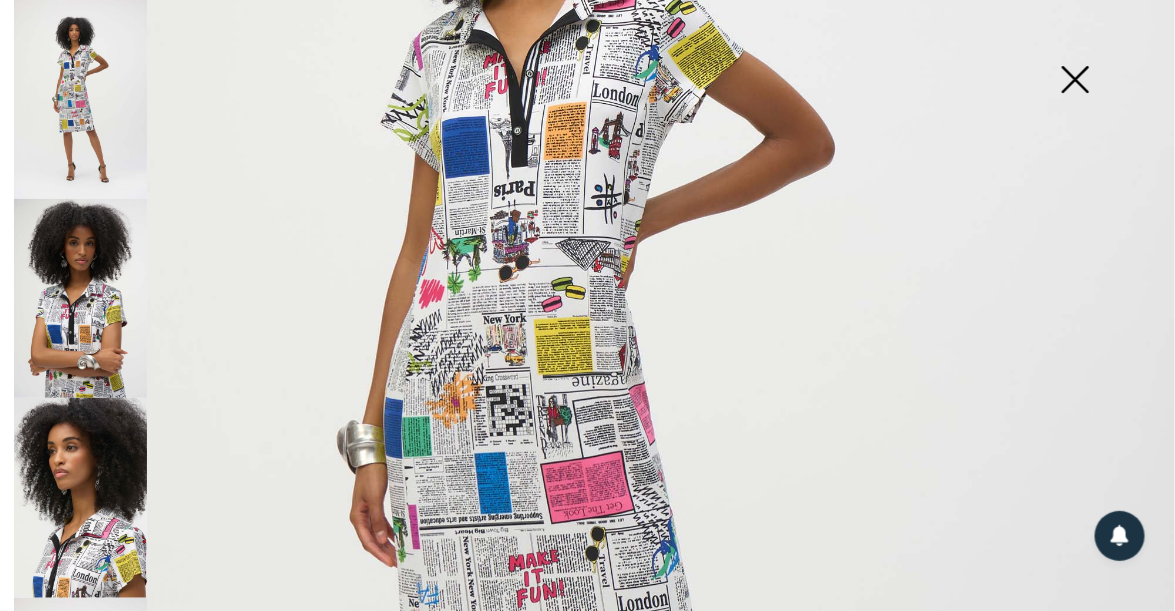 click at bounding box center [1075, 81] 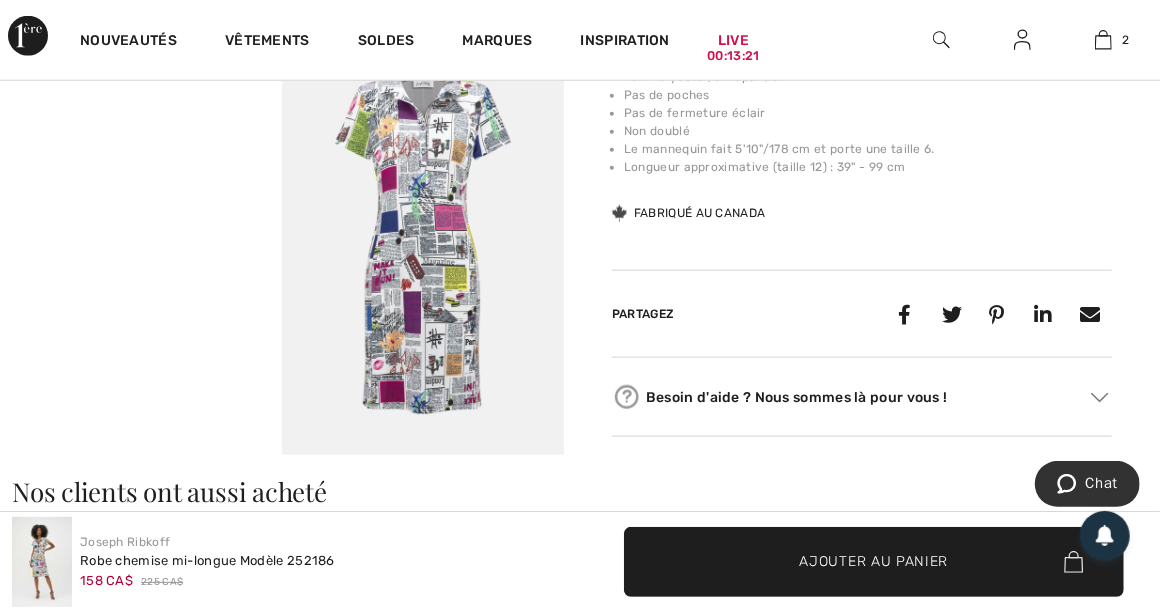 scroll, scrollTop: 1040, scrollLeft: 0, axis: vertical 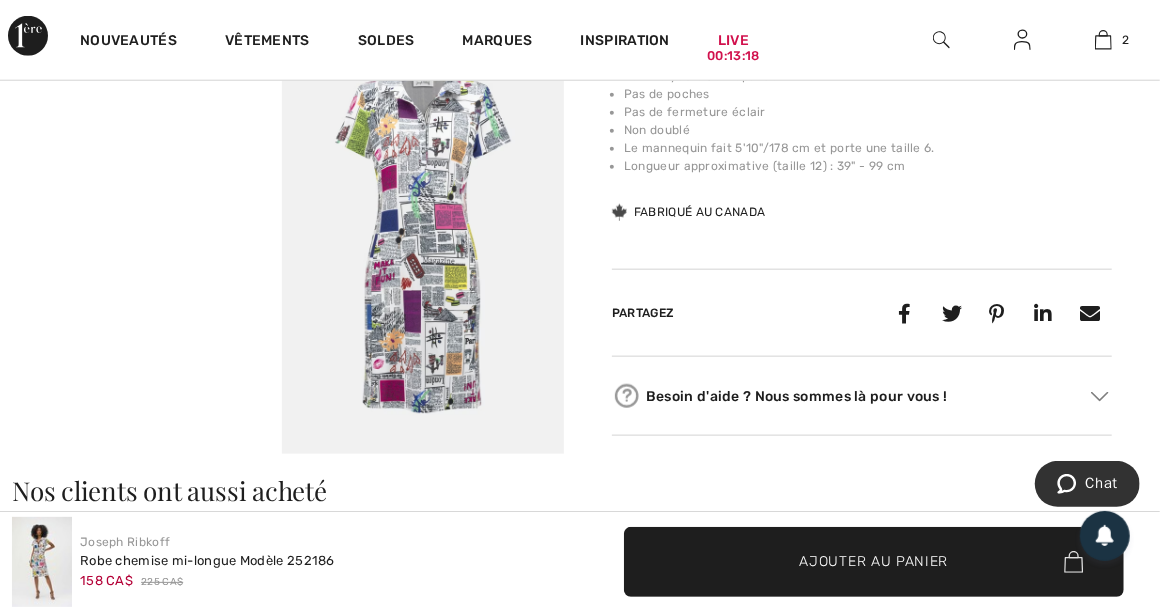 click on "Your browser does not support the video tag." at bounding box center [141, 101] 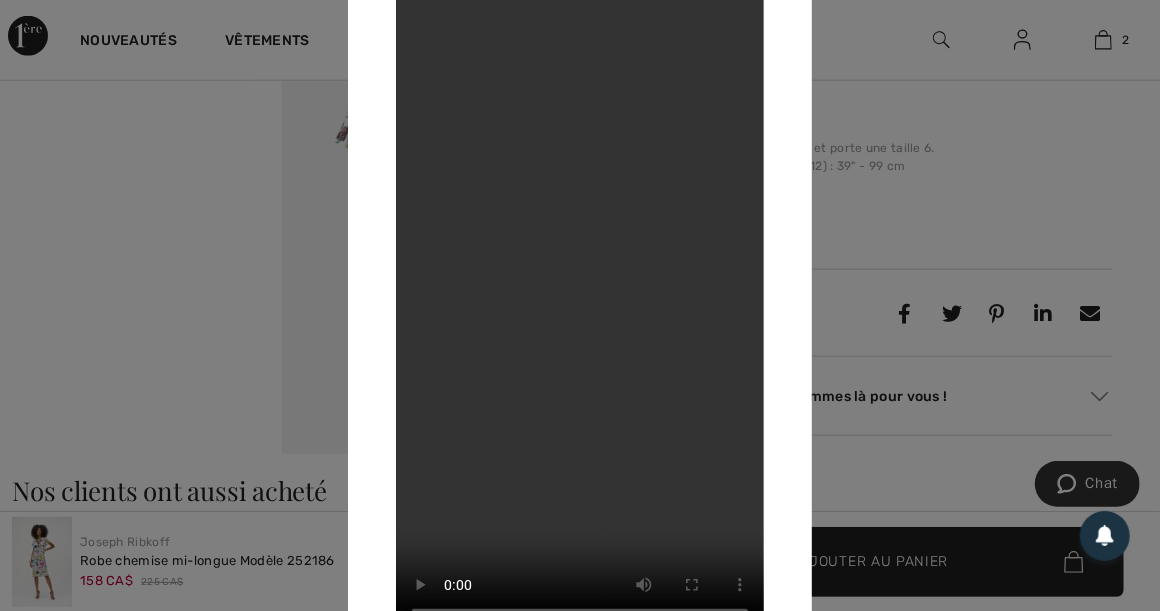 click at bounding box center [580, 305] 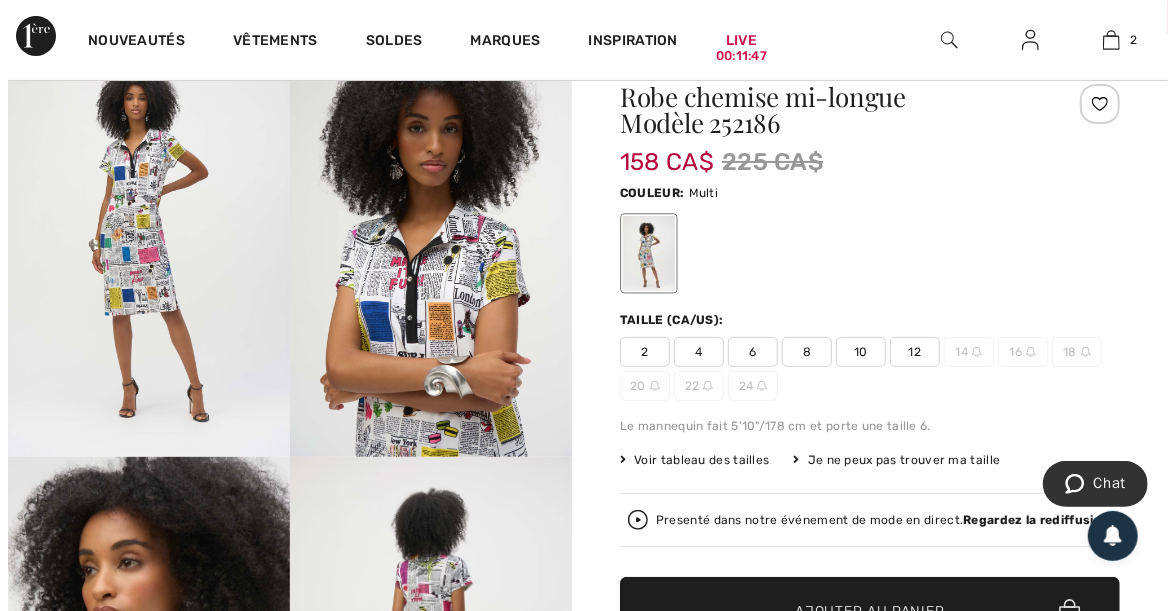scroll, scrollTop: 107, scrollLeft: 0, axis: vertical 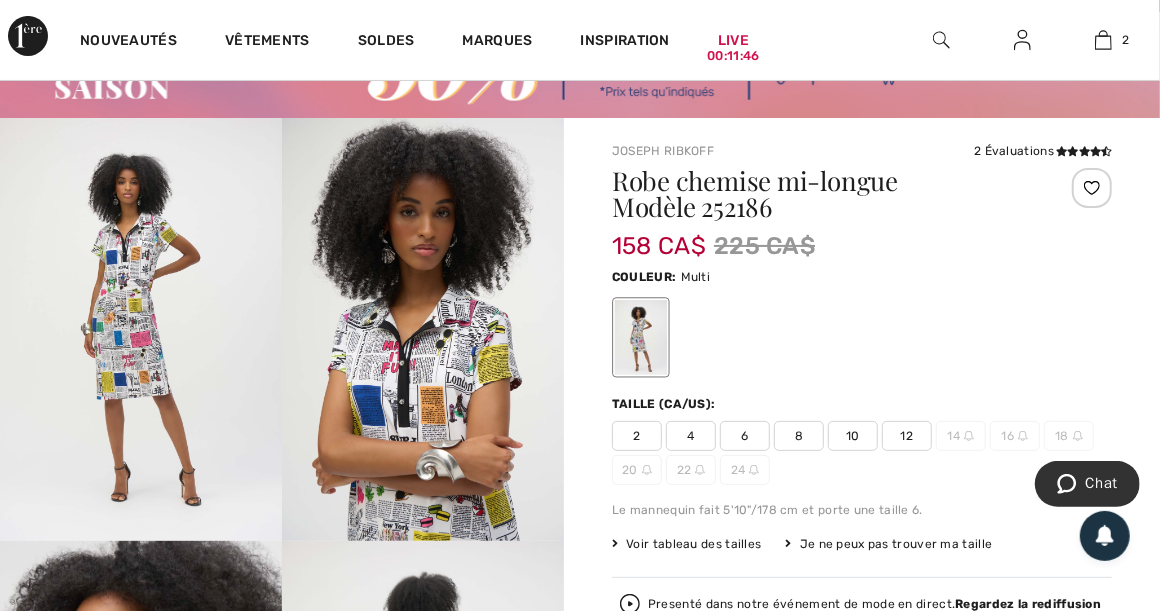 click at bounding box center [141, 329] 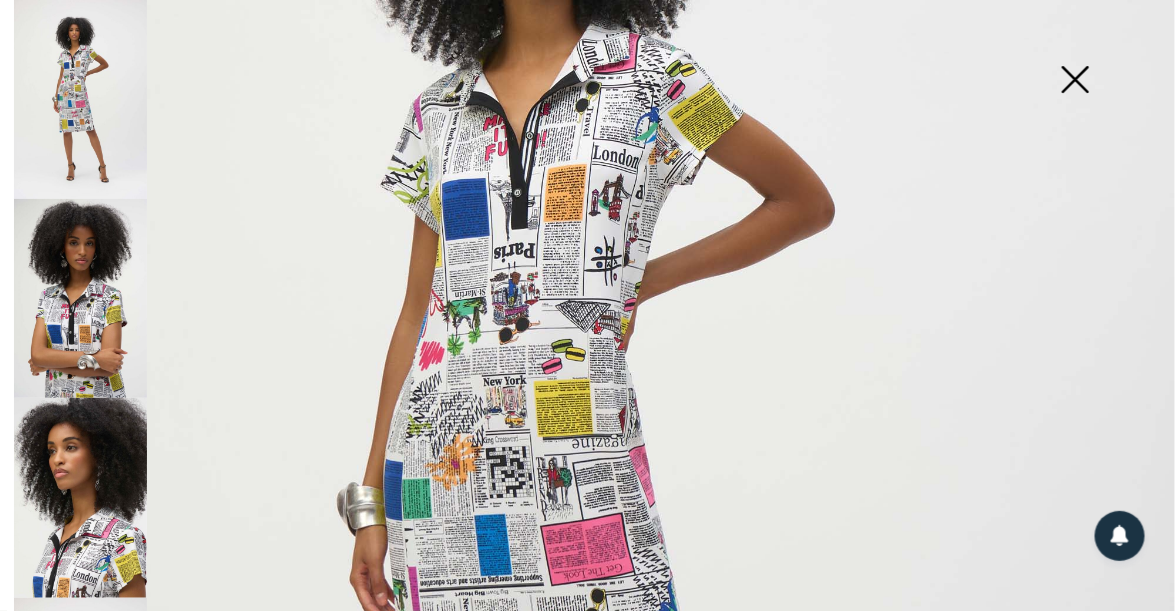 scroll, scrollTop: 360, scrollLeft: 0, axis: vertical 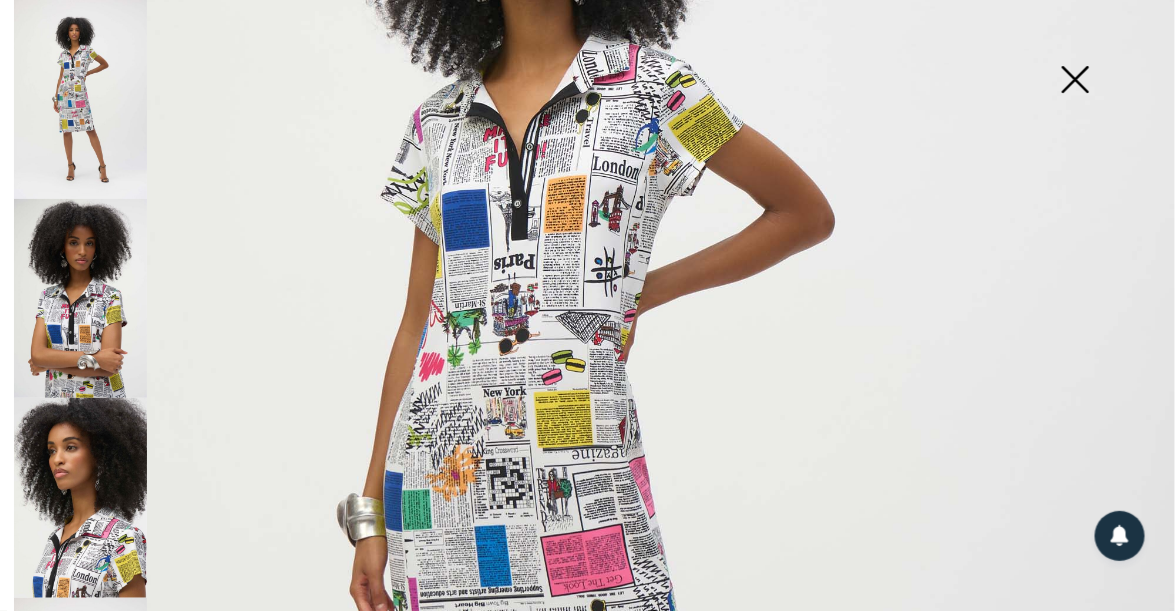 click at bounding box center [80, 497] 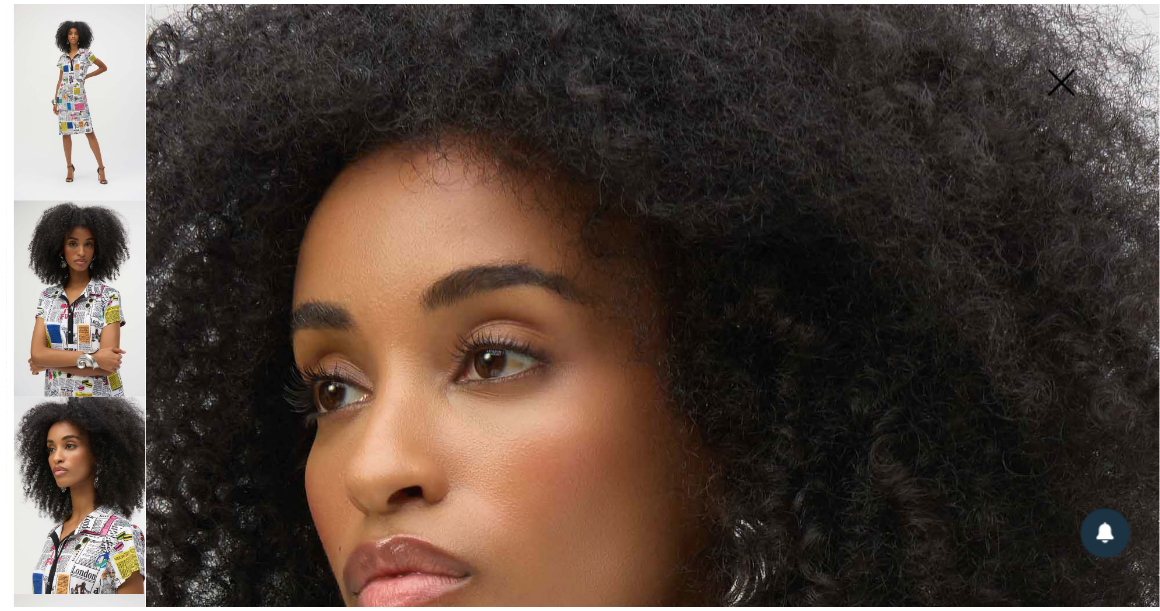 scroll, scrollTop: 0, scrollLeft: 0, axis: both 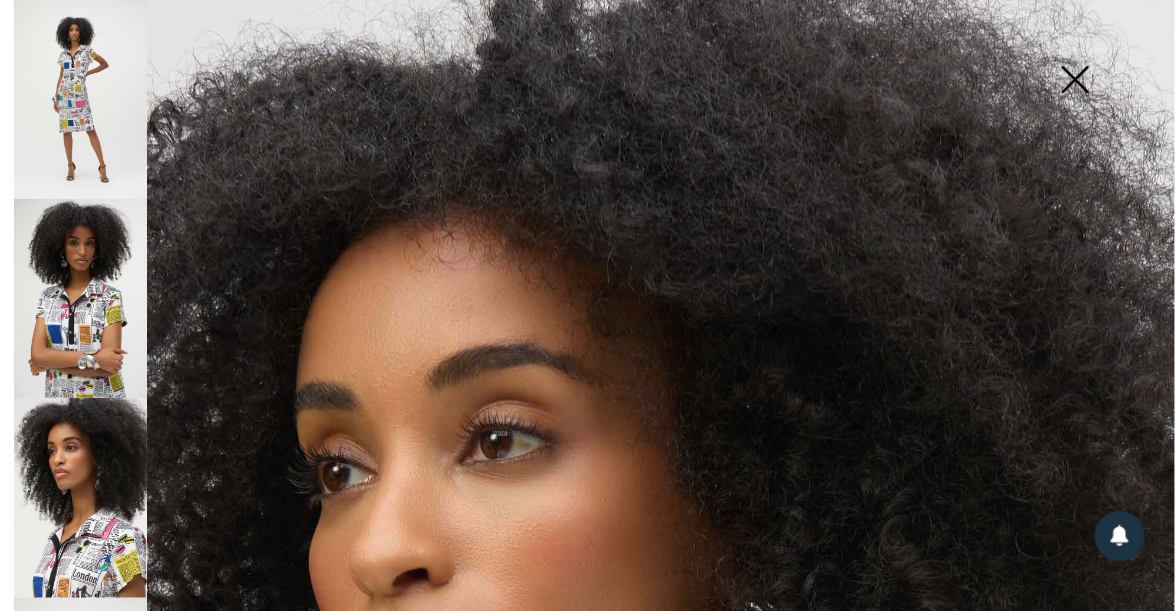 click at bounding box center [1075, 81] 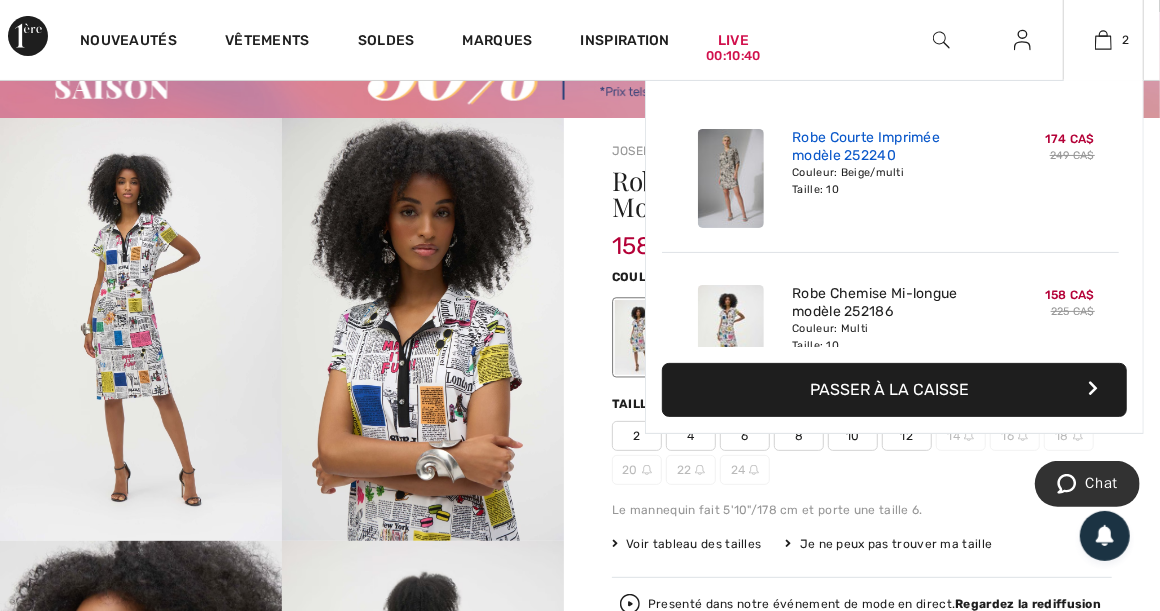 click on "Robe Courte Imprimée modèle 252240" at bounding box center (890, 147) 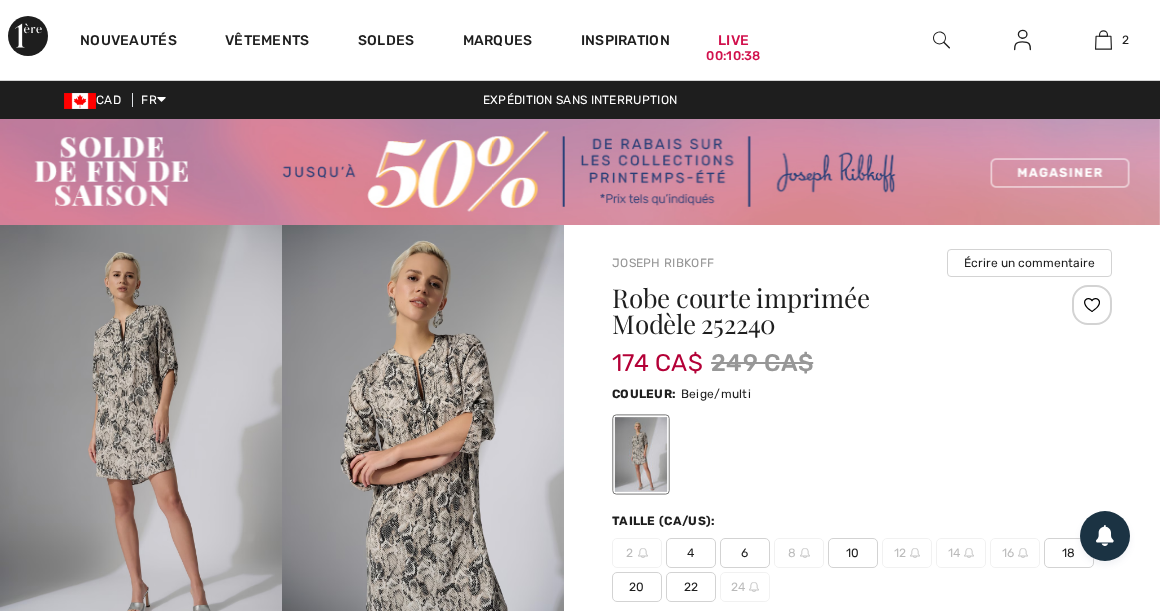 scroll, scrollTop: 0, scrollLeft: 0, axis: both 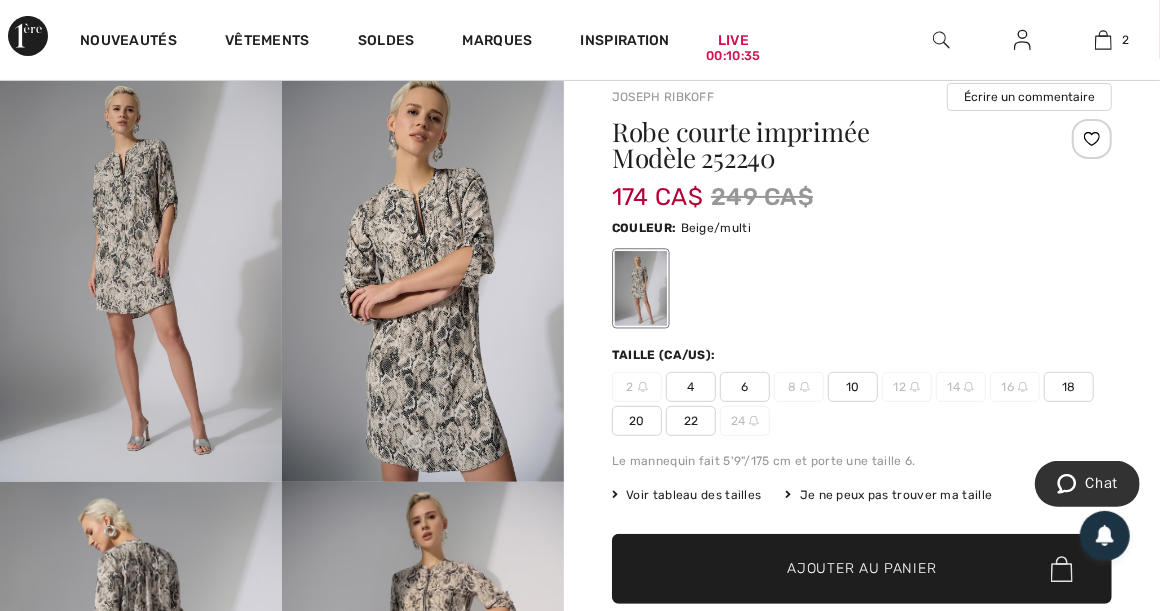 click at bounding box center (423, 270) 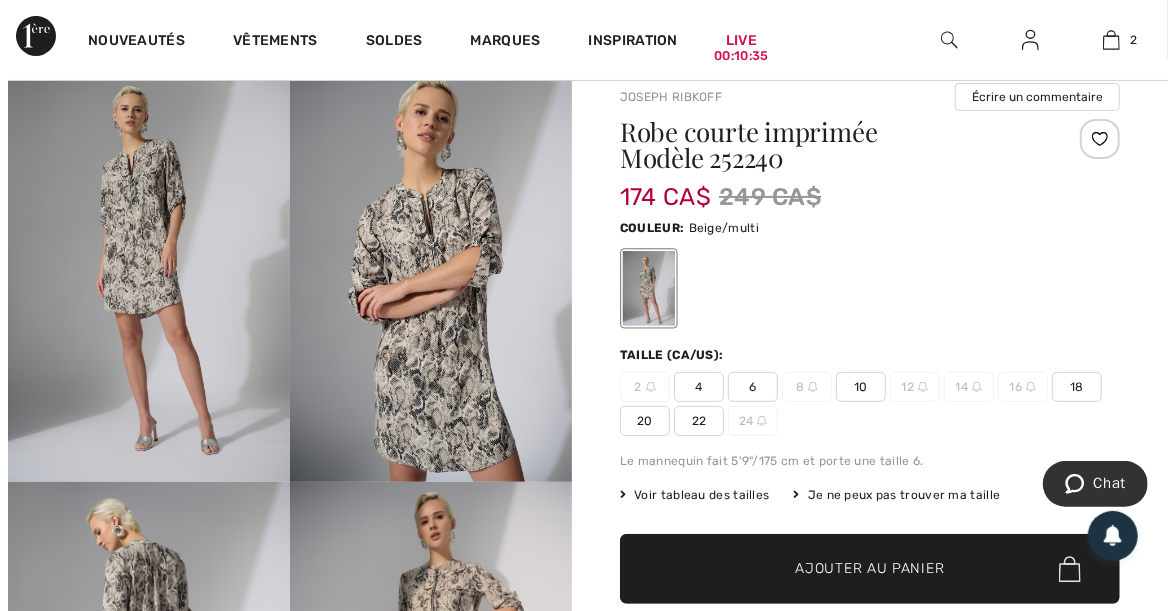 scroll, scrollTop: 168, scrollLeft: 0, axis: vertical 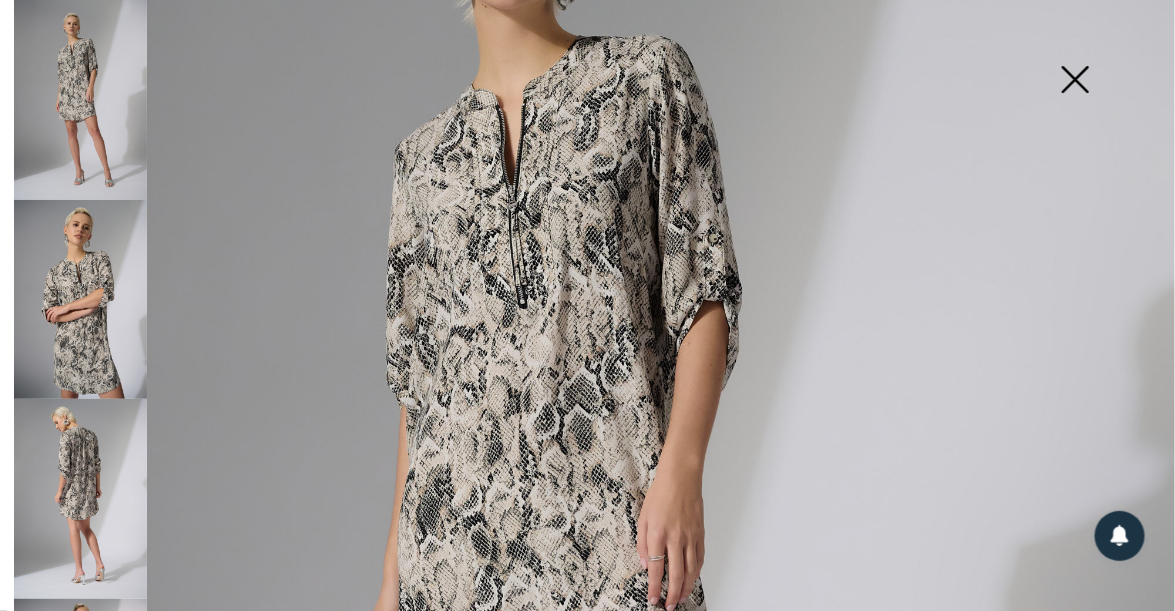 click at bounding box center (1075, 81) 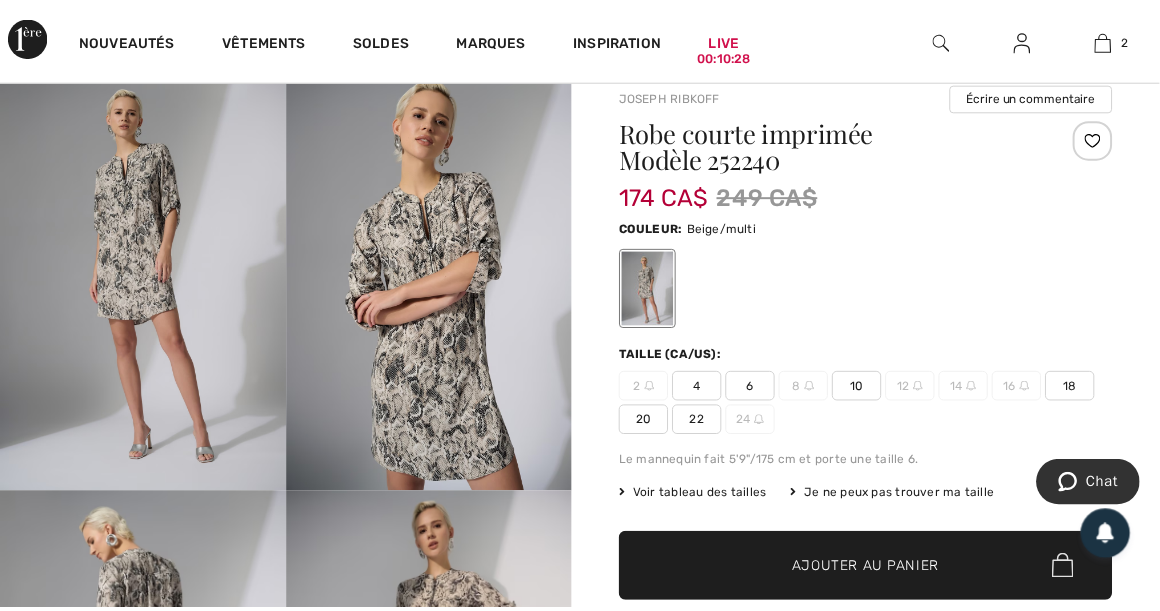 scroll, scrollTop: 166, scrollLeft: 0, axis: vertical 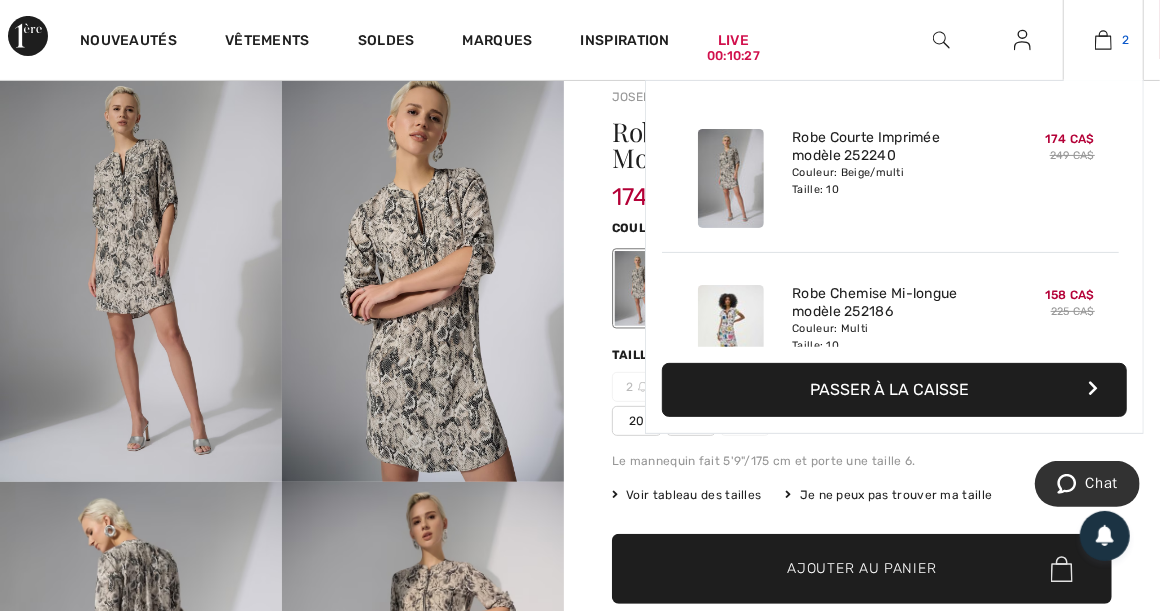 click at bounding box center (1103, 40) 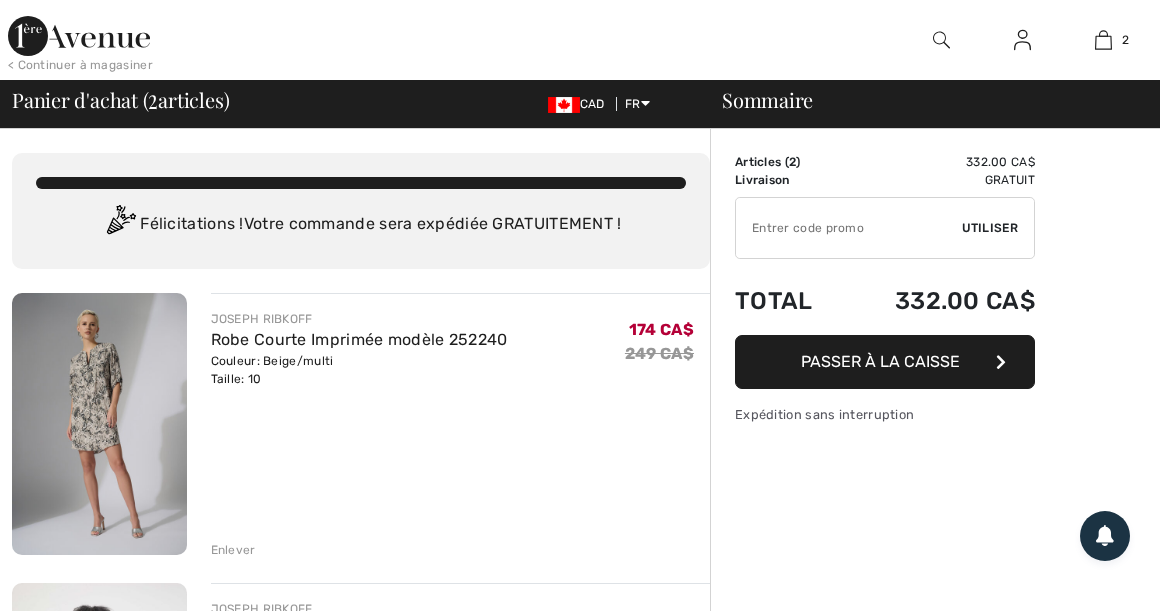 scroll, scrollTop: 0, scrollLeft: 0, axis: both 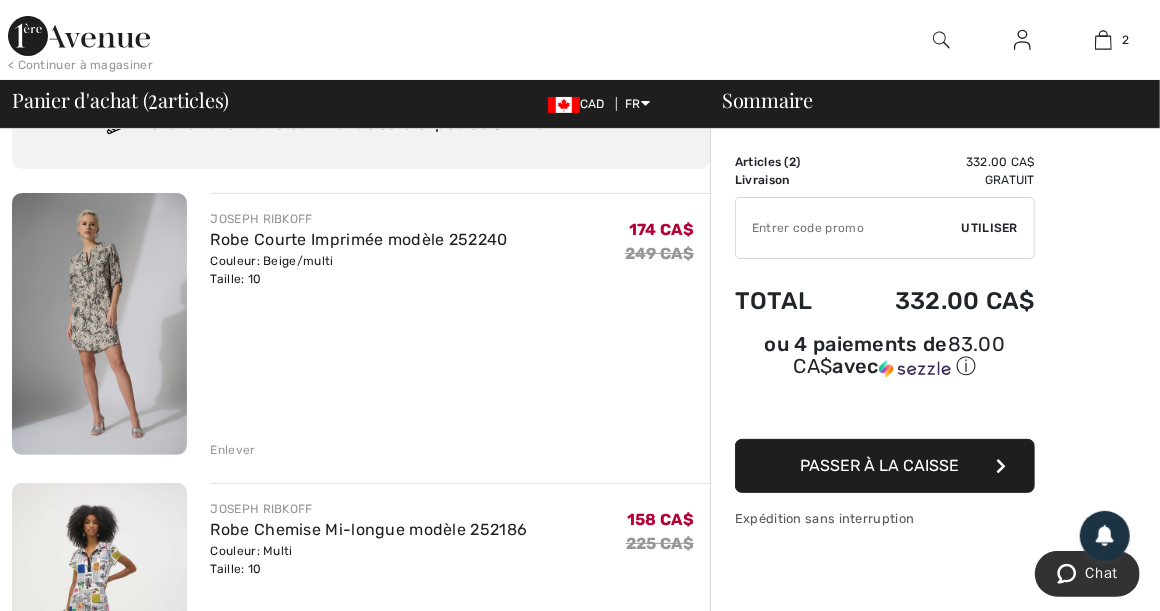 click on "Enlever" at bounding box center [233, 450] 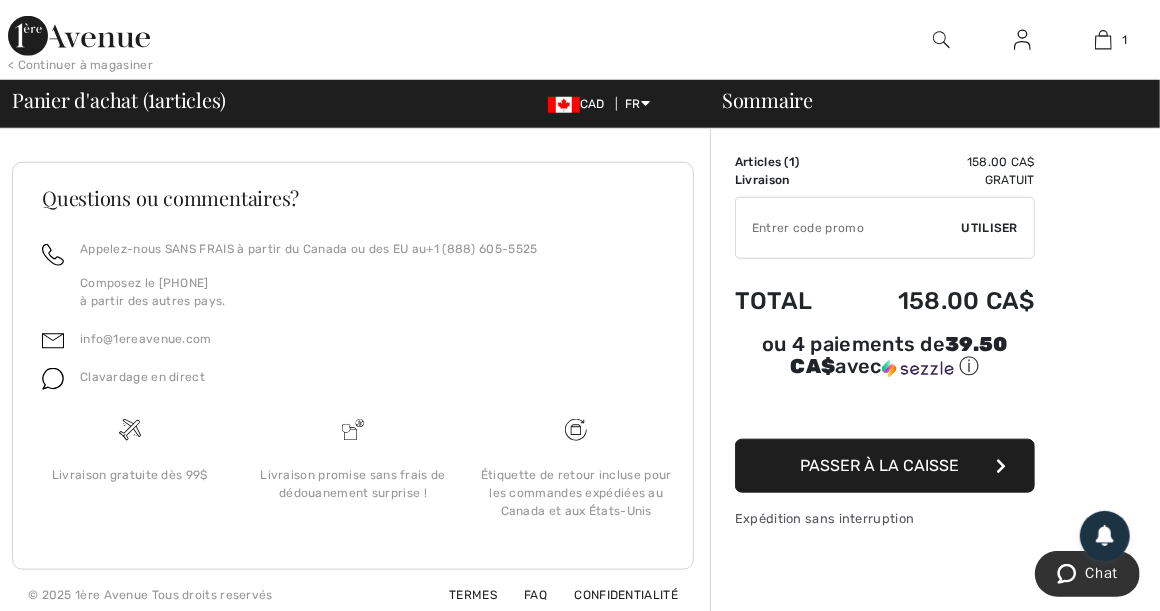 scroll, scrollTop: 908, scrollLeft: 0, axis: vertical 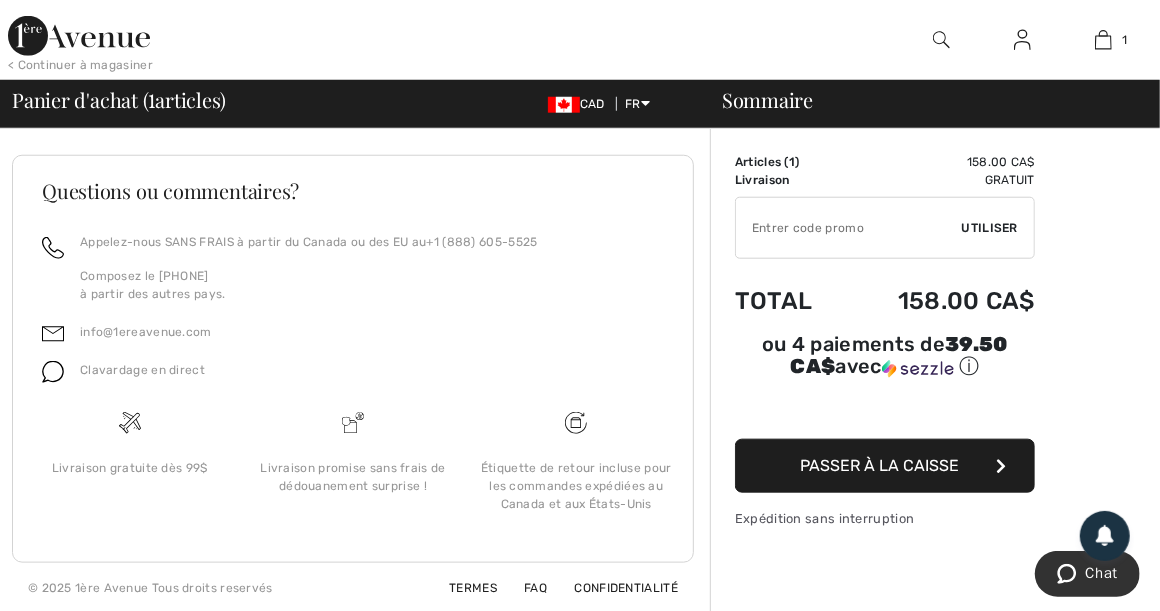 click at bounding box center (79, 36) 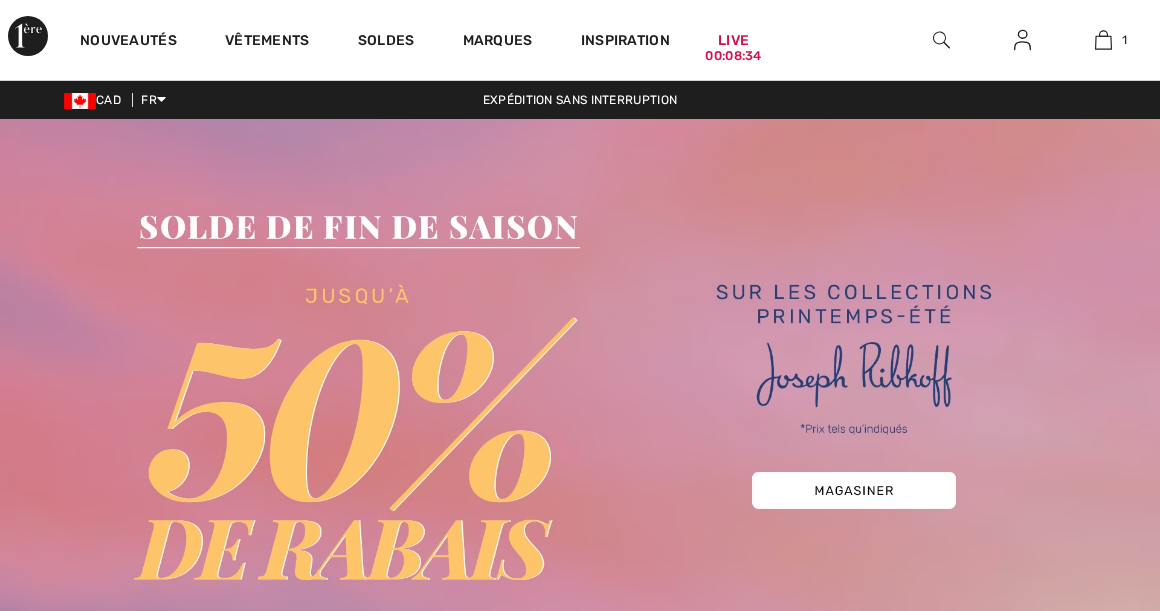 scroll, scrollTop: 0, scrollLeft: 0, axis: both 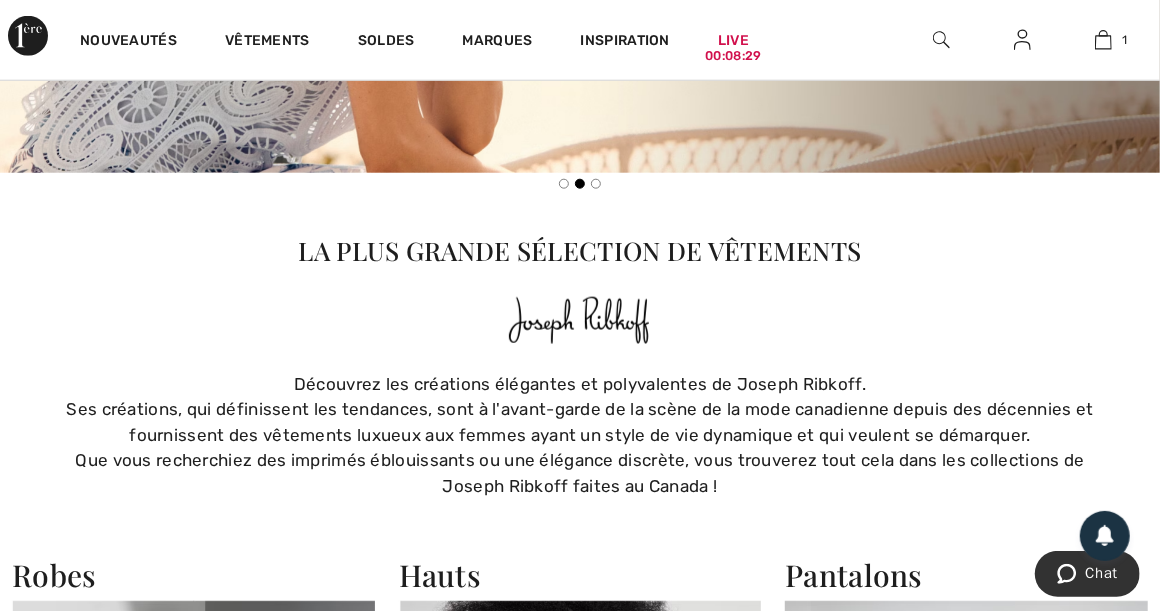 click on "Nouveautés
Vêtements
Soldes
Marques
Inspiration
Live 00:08:29
1
Ajouté au panier
Joseph Ribkoff Robe Chemise Mi-longue Modèle 252186
158 CA$
225 CA$
Couleur: Multi Taille: 10
Robe Chemise Mi-longue modèle 252186 Couleur: Multi Taille: 10
158 CA$
225 CA$
Passer à la caisse
Passer à la caisse" at bounding box center [580, 40] 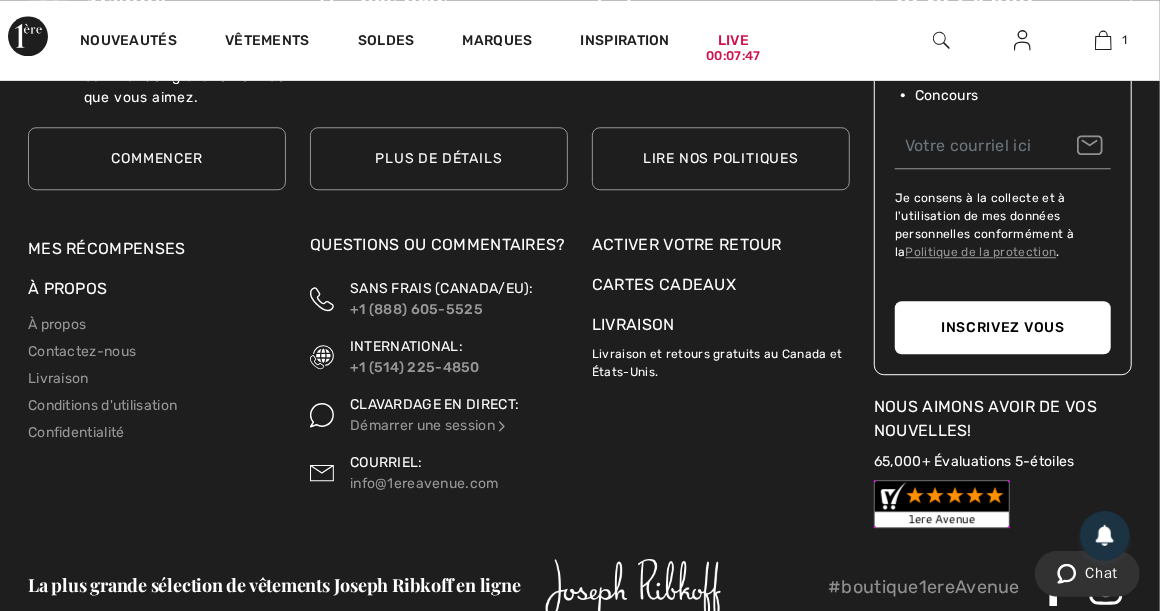 scroll, scrollTop: 6445, scrollLeft: 0, axis: vertical 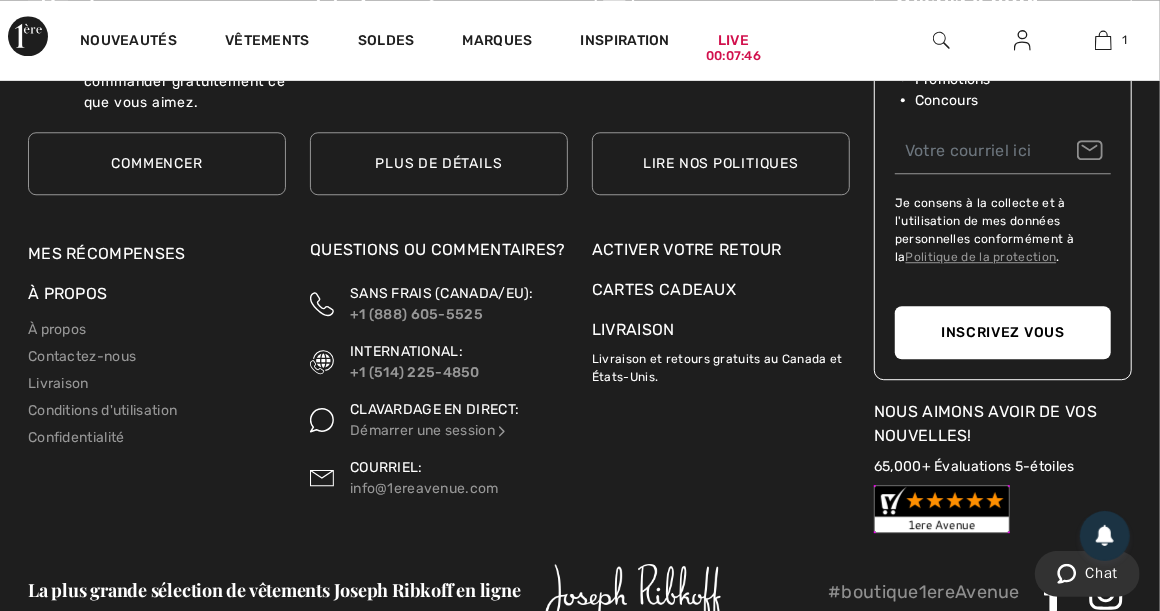 click on "Activer votre retour" at bounding box center (721, 250) 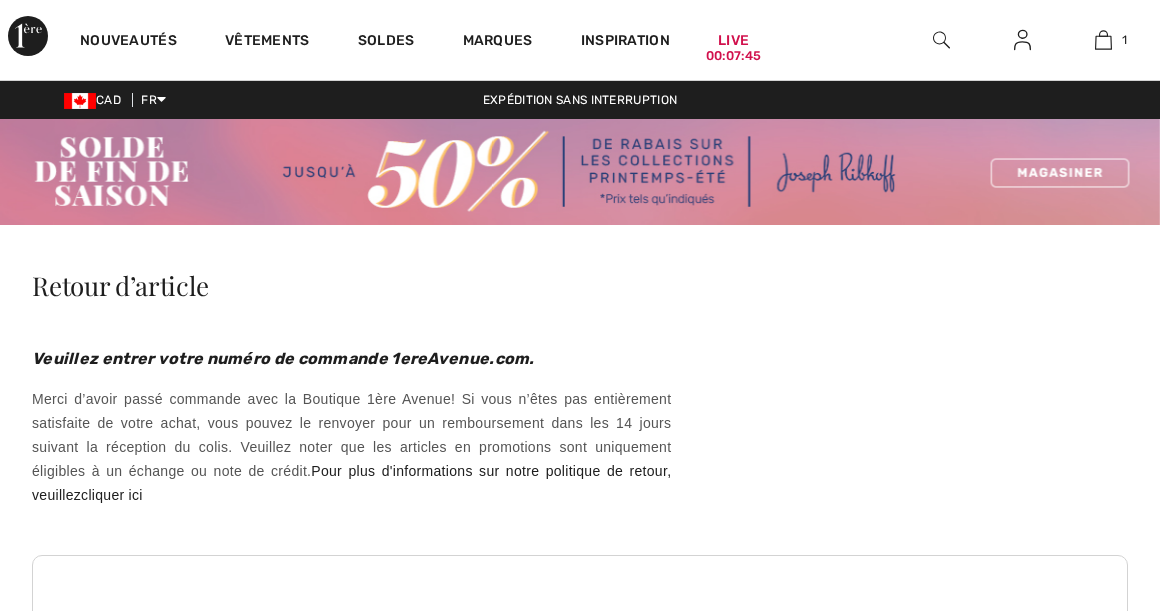 scroll, scrollTop: 0, scrollLeft: 0, axis: both 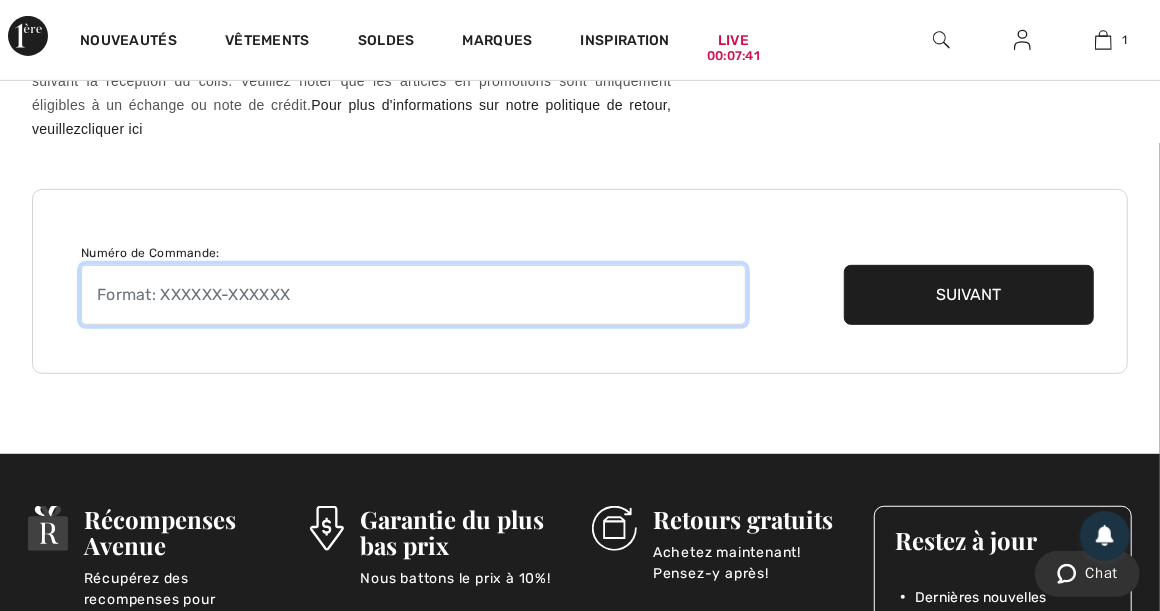 click at bounding box center (413, 295) 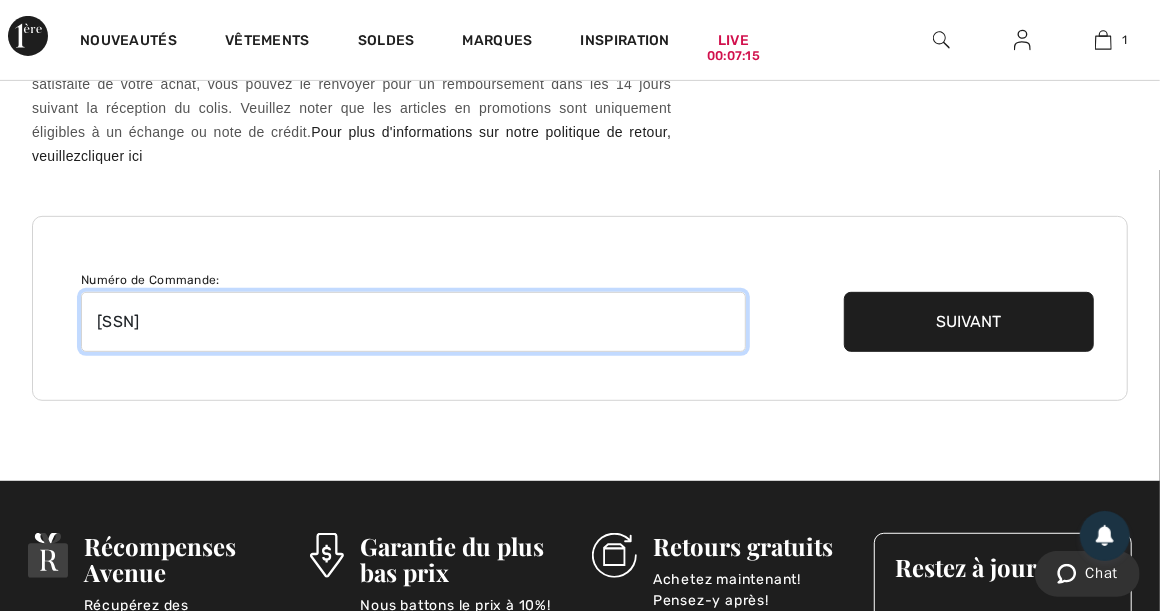 scroll, scrollTop: 333, scrollLeft: 0, axis: vertical 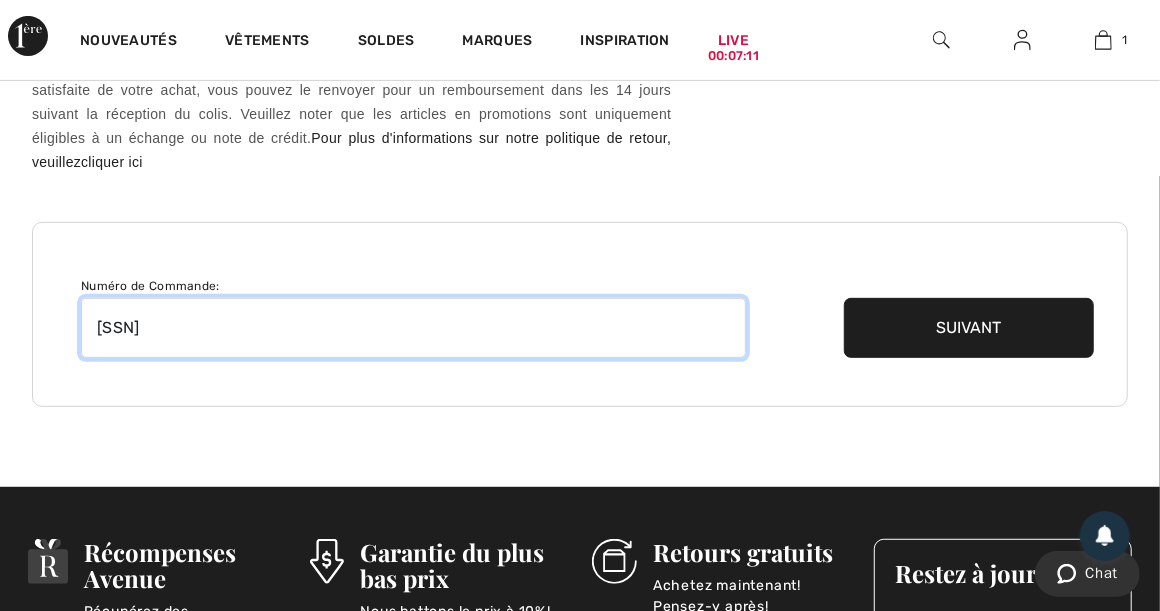 type on "[SSN]" 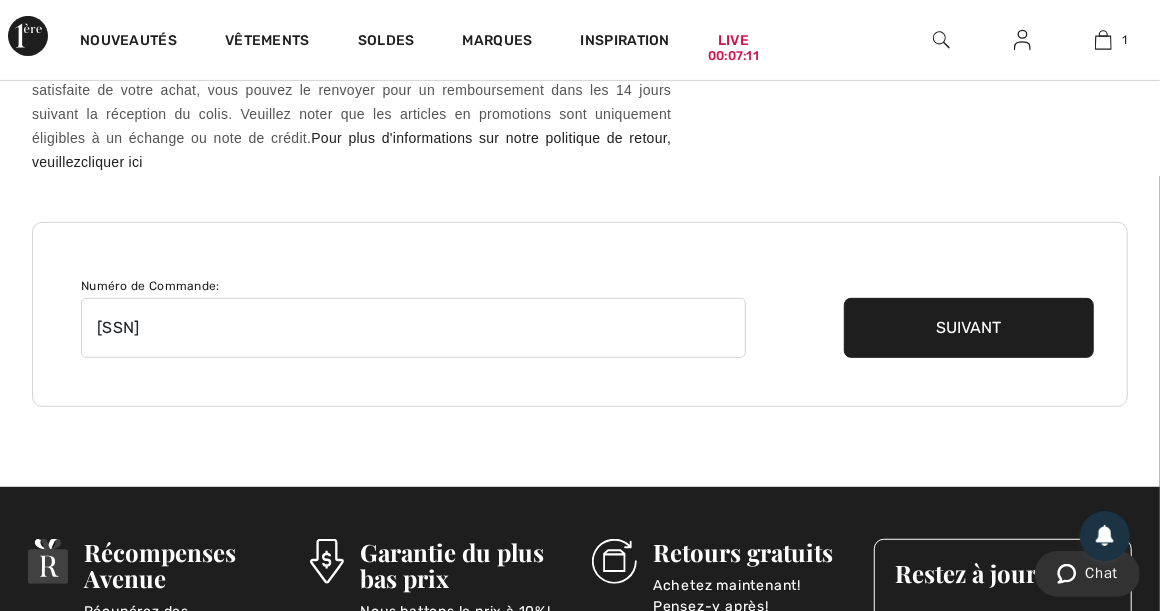click on "Suivant" at bounding box center (969, 328) 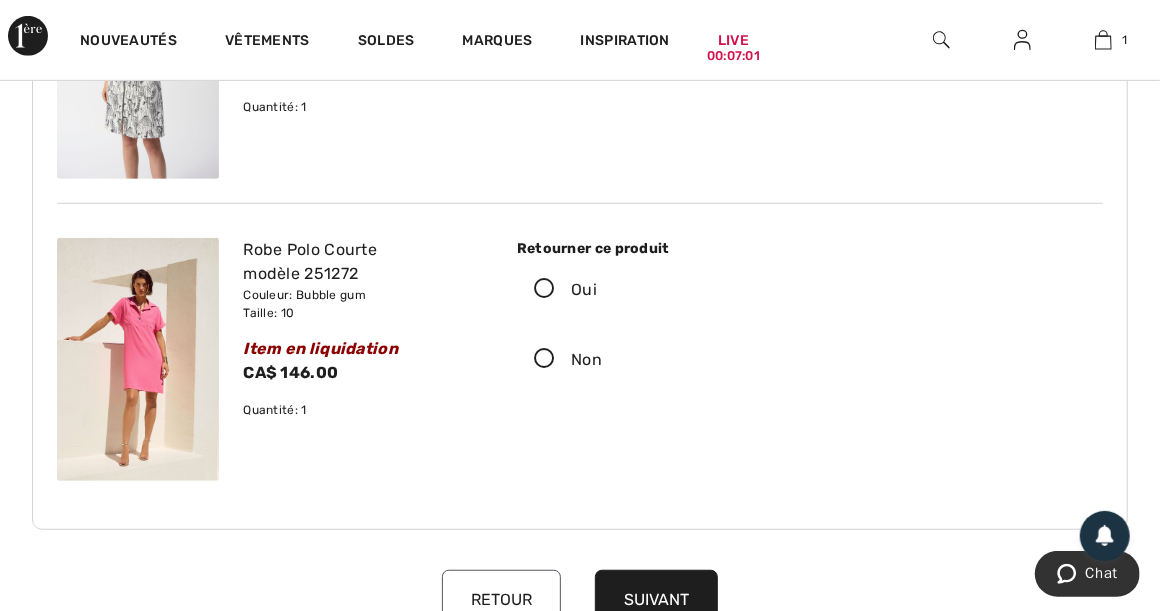 scroll, scrollTop: 466, scrollLeft: 0, axis: vertical 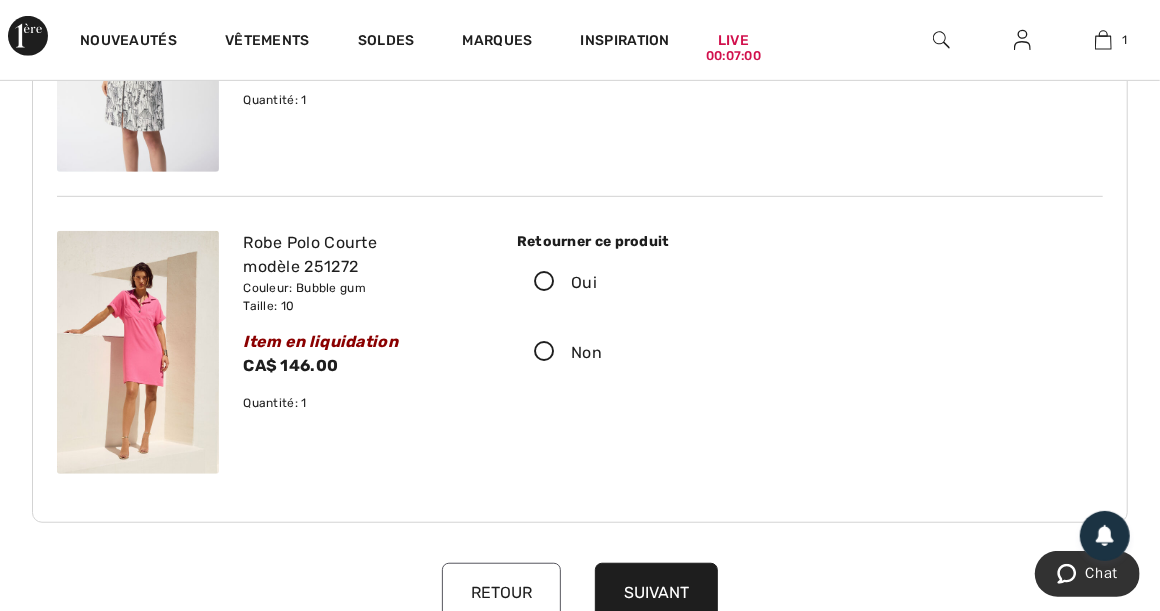 click at bounding box center [544, 282] 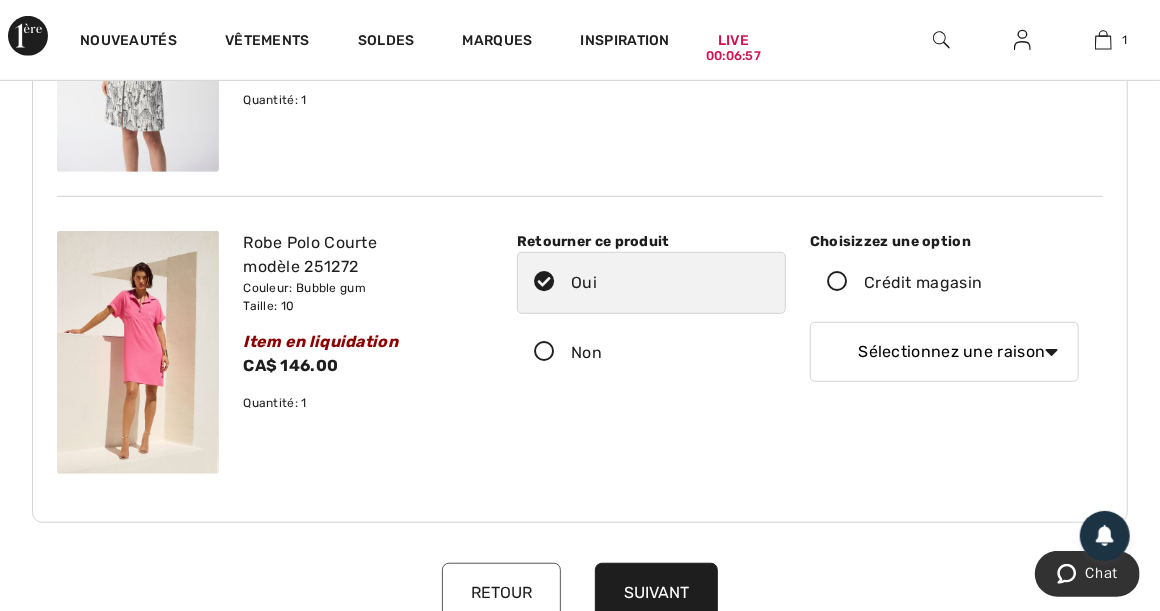click at bounding box center (837, 282) 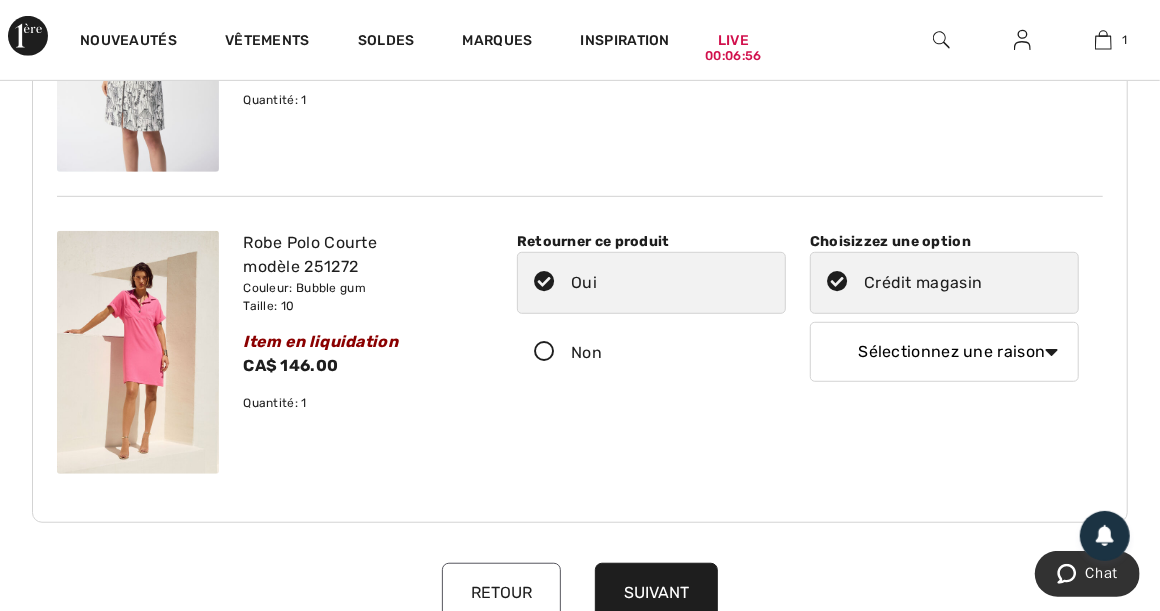 click on "Sélectionnez une raison
Mauvaise taille/article reçu
Ma commande est arrivée trop tard
Je n'ai plus besoin de cet article
Cet article n'a pas répondu à mes attentes
Article reçu endommagé
J'ai commandé la mauvaise taille
Autre (veuillez spécifier)" at bounding box center [944, 352] 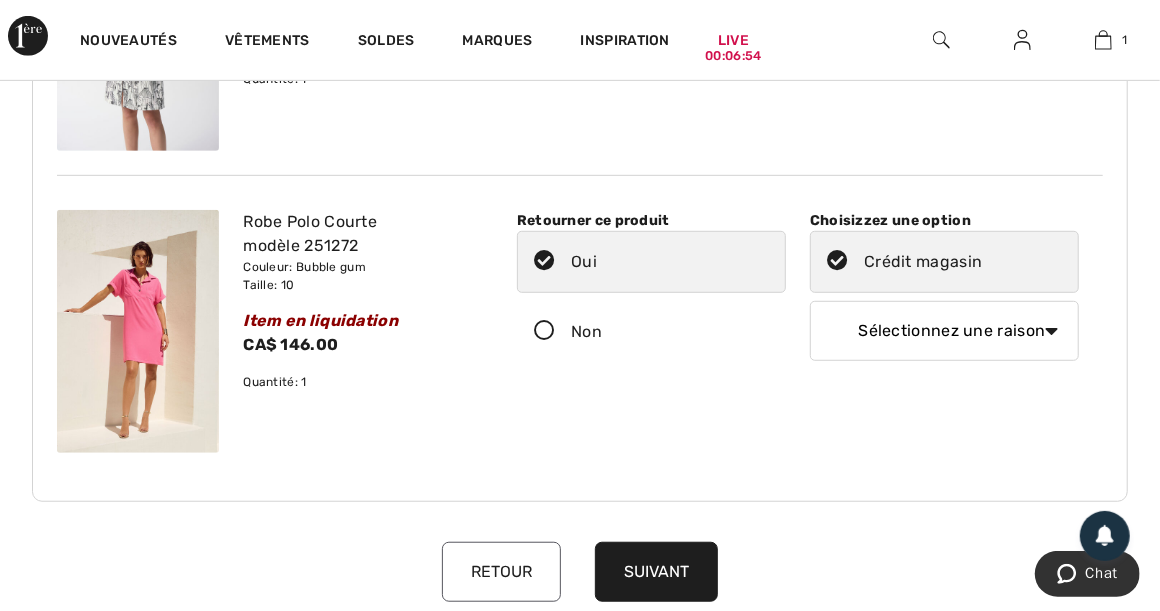 scroll, scrollTop: 500, scrollLeft: 0, axis: vertical 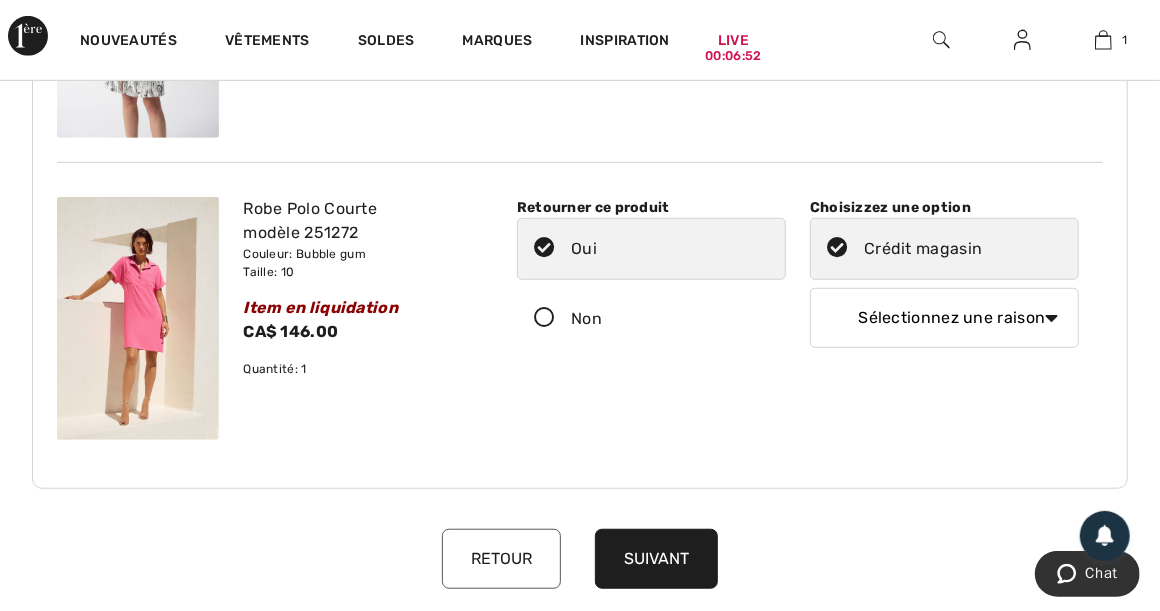 click on "Sélectionnez une raison
Mauvaise taille/article reçu
Ma commande est arrivée trop tard
Je n'ai plus besoin de cet article
Cet article n'a pas répondu à mes attentes
Article reçu endommagé
J'ai commandé la mauvaise taille
Autre (veuillez spécifier)" at bounding box center (944, 318) 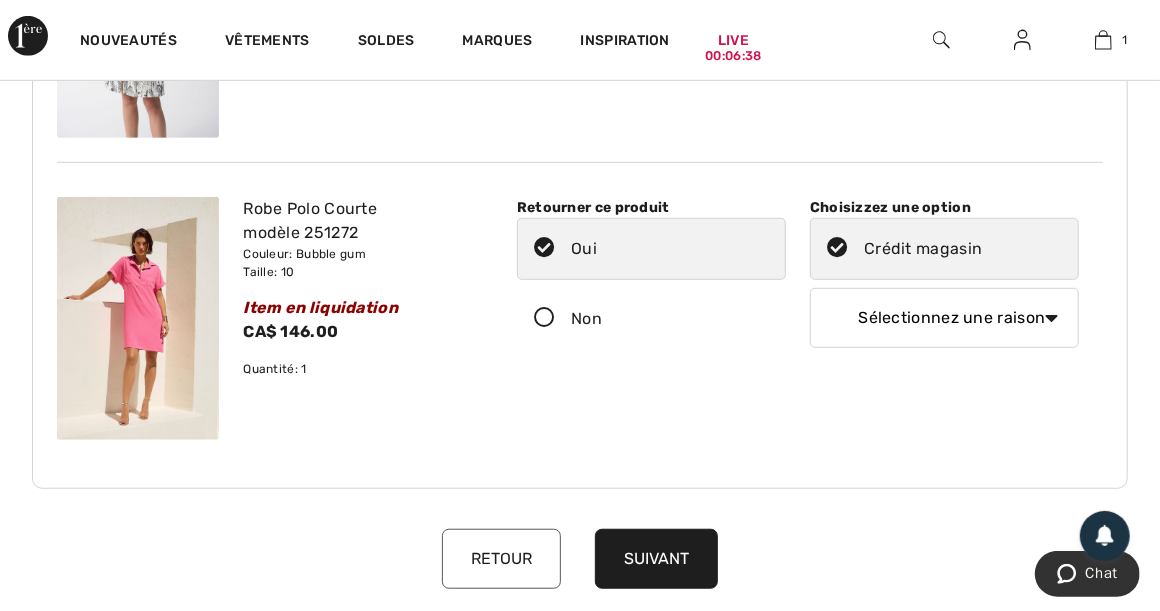 select on "4" 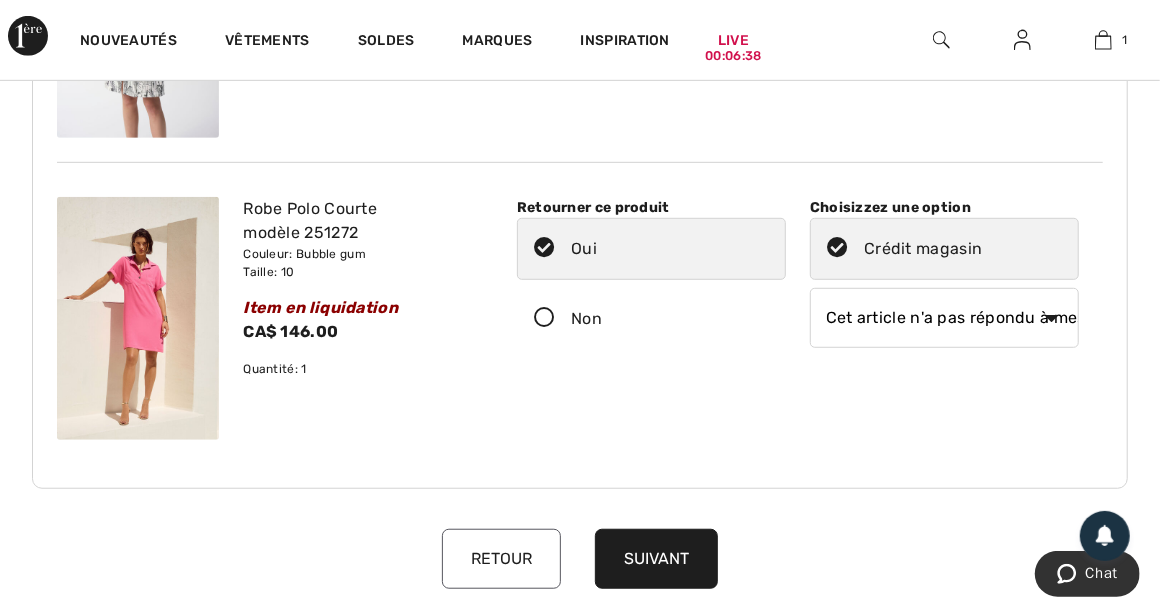 click on "Sélectionnez une raison
Mauvaise taille/article reçu
Ma commande est arrivée trop tard
Je n'ai plus besoin de cet article
Cet article n'a pas répondu à mes attentes
Article reçu endommagé
J'ai commandé la mauvaise taille
Autre (veuillez spécifier)" at bounding box center (944, 318) 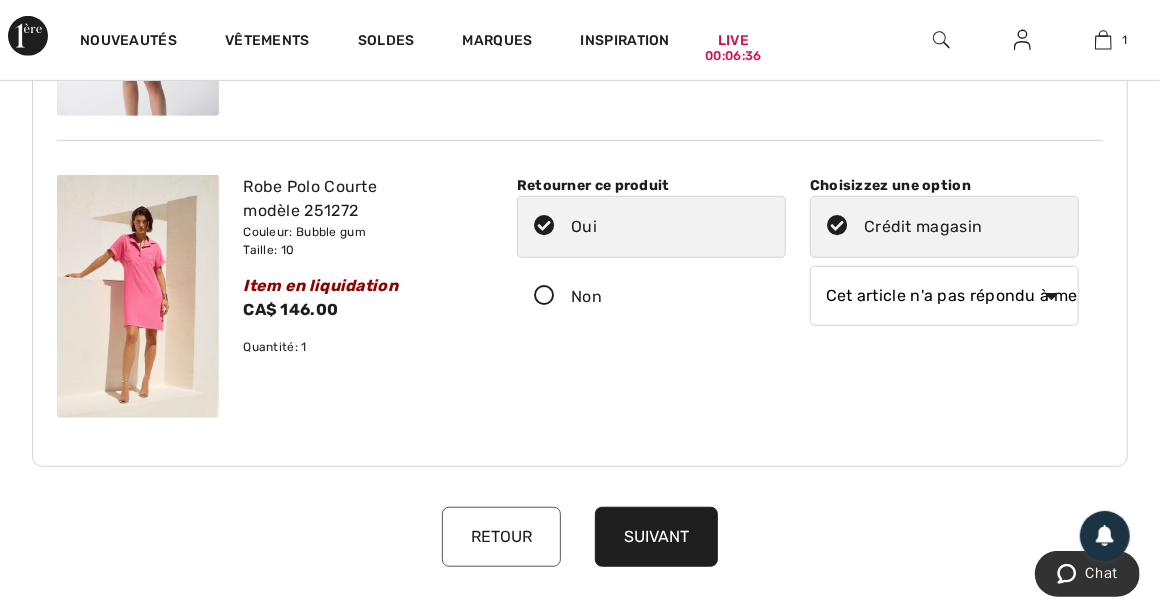 scroll, scrollTop: 533, scrollLeft: 0, axis: vertical 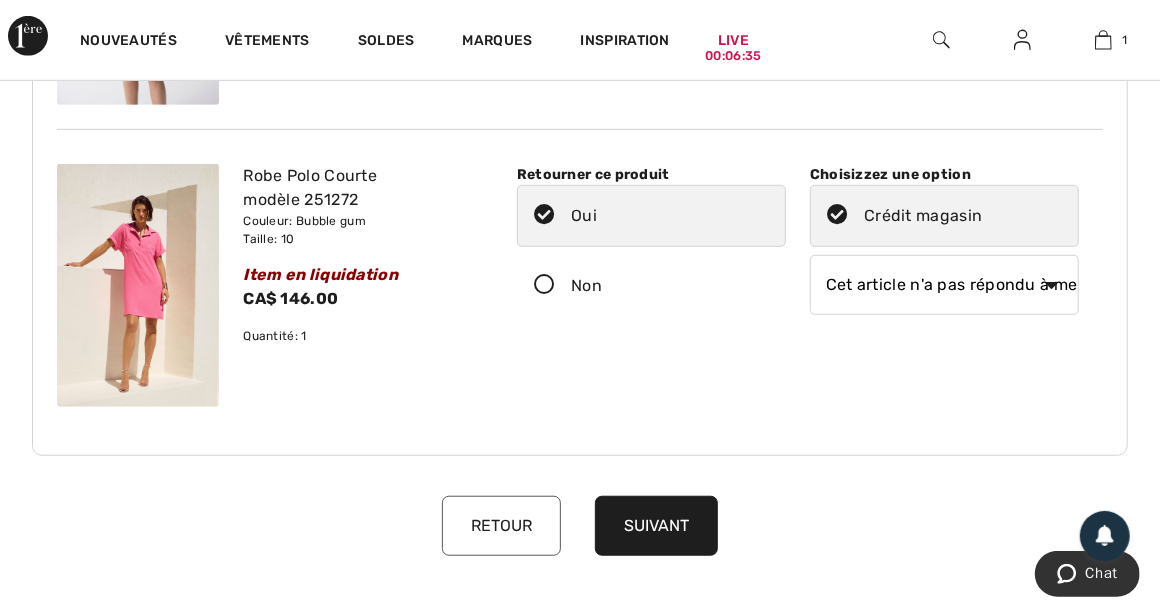 click on "Suivant" at bounding box center (656, 526) 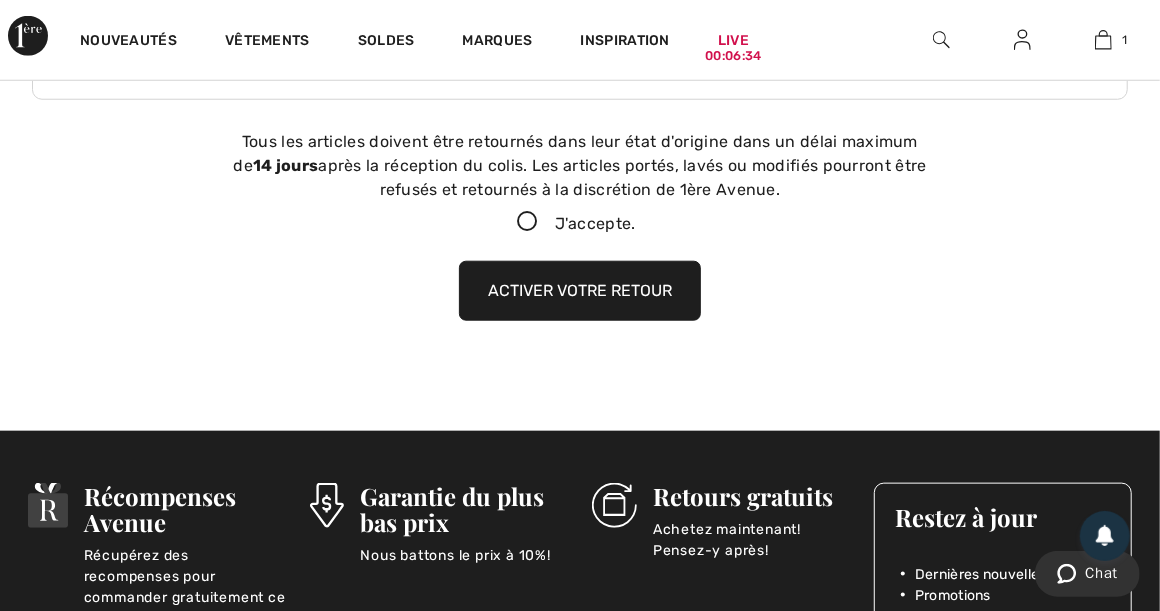 scroll, scrollTop: 898, scrollLeft: 0, axis: vertical 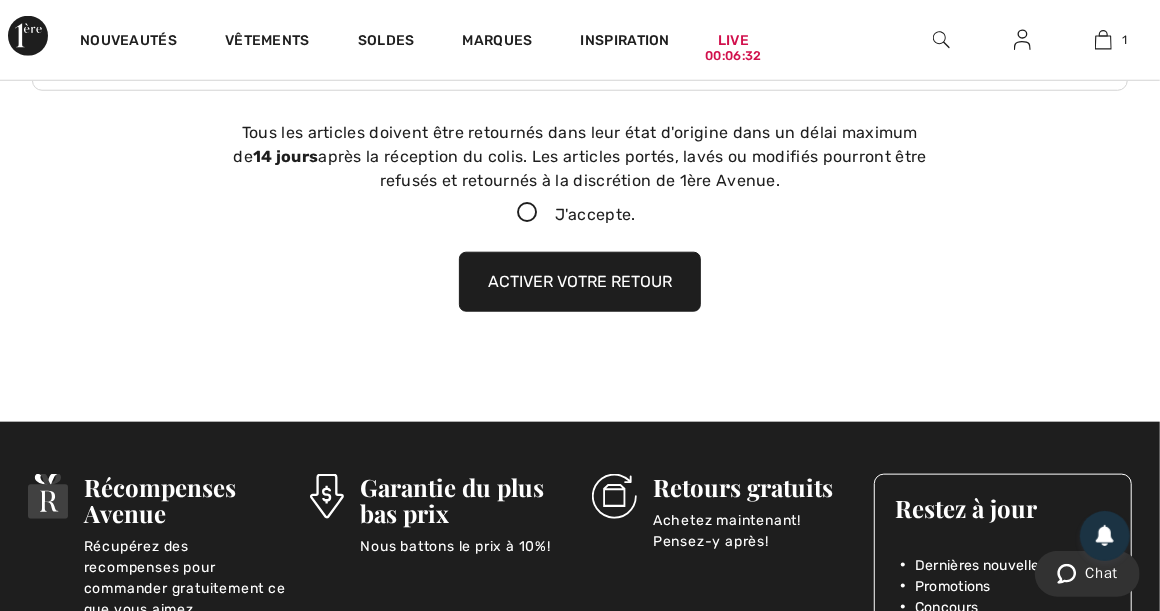click at bounding box center [527, 213] 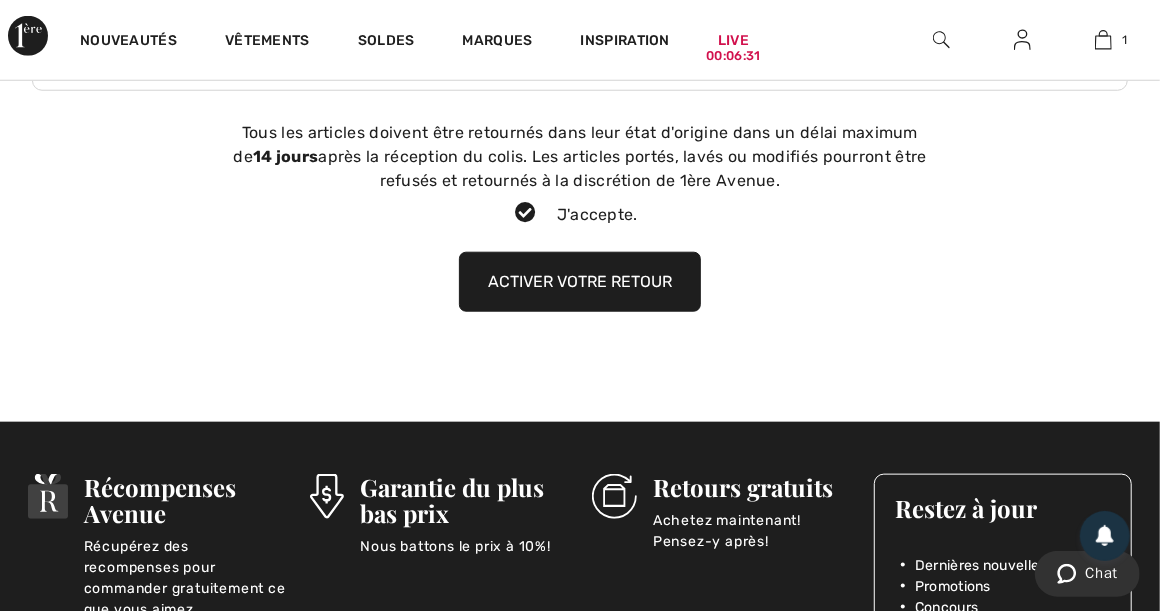 click on "Activer votre retour" at bounding box center [580, 282] 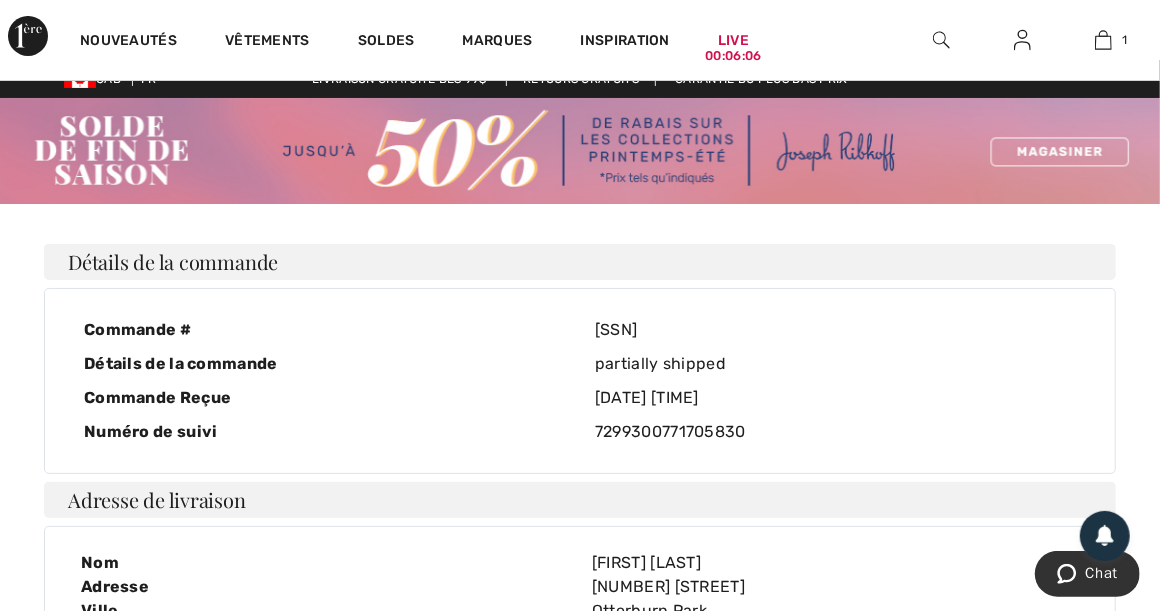 scroll, scrollTop: 0, scrollLeft: 0, axis: both 